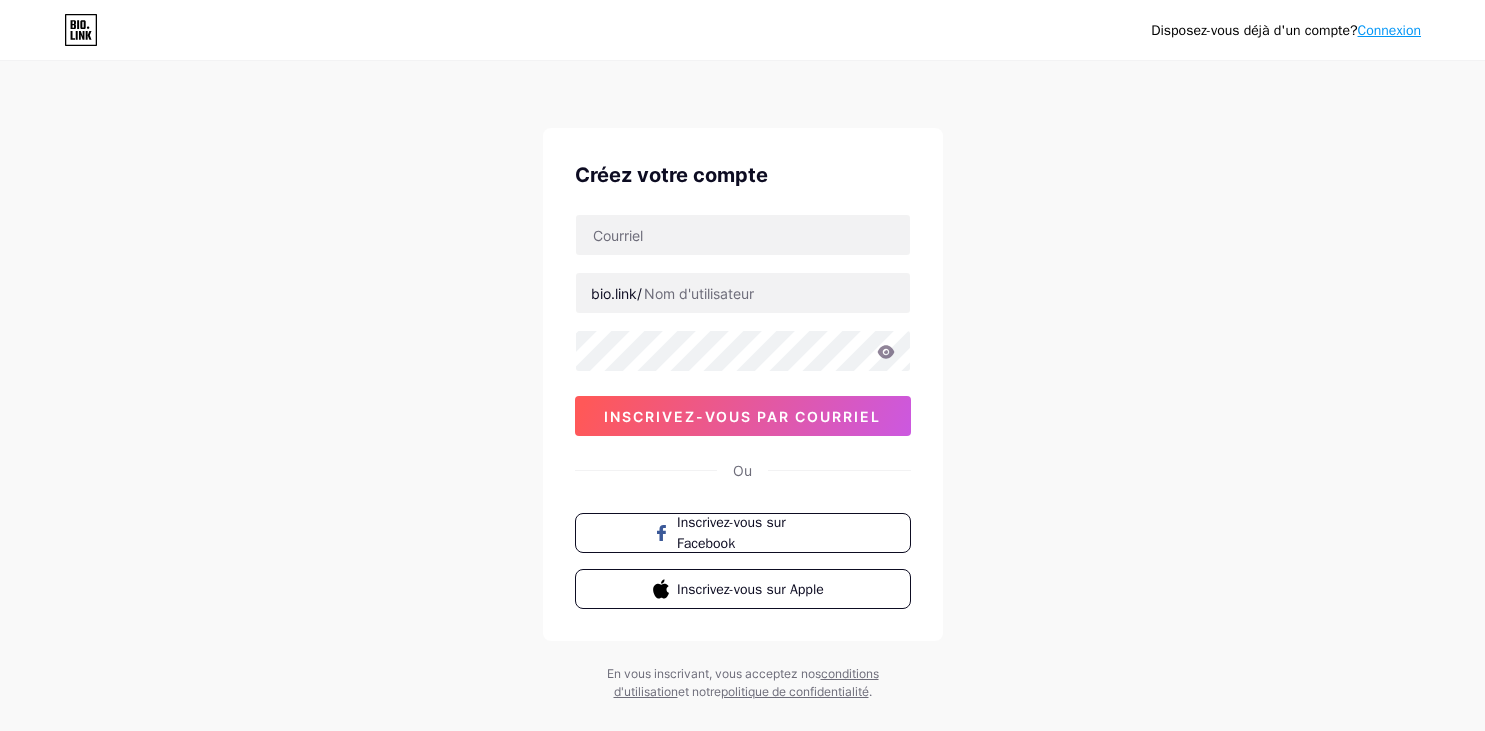 scroll, scrollTop: 0, scrollLeft: 0, axis: both 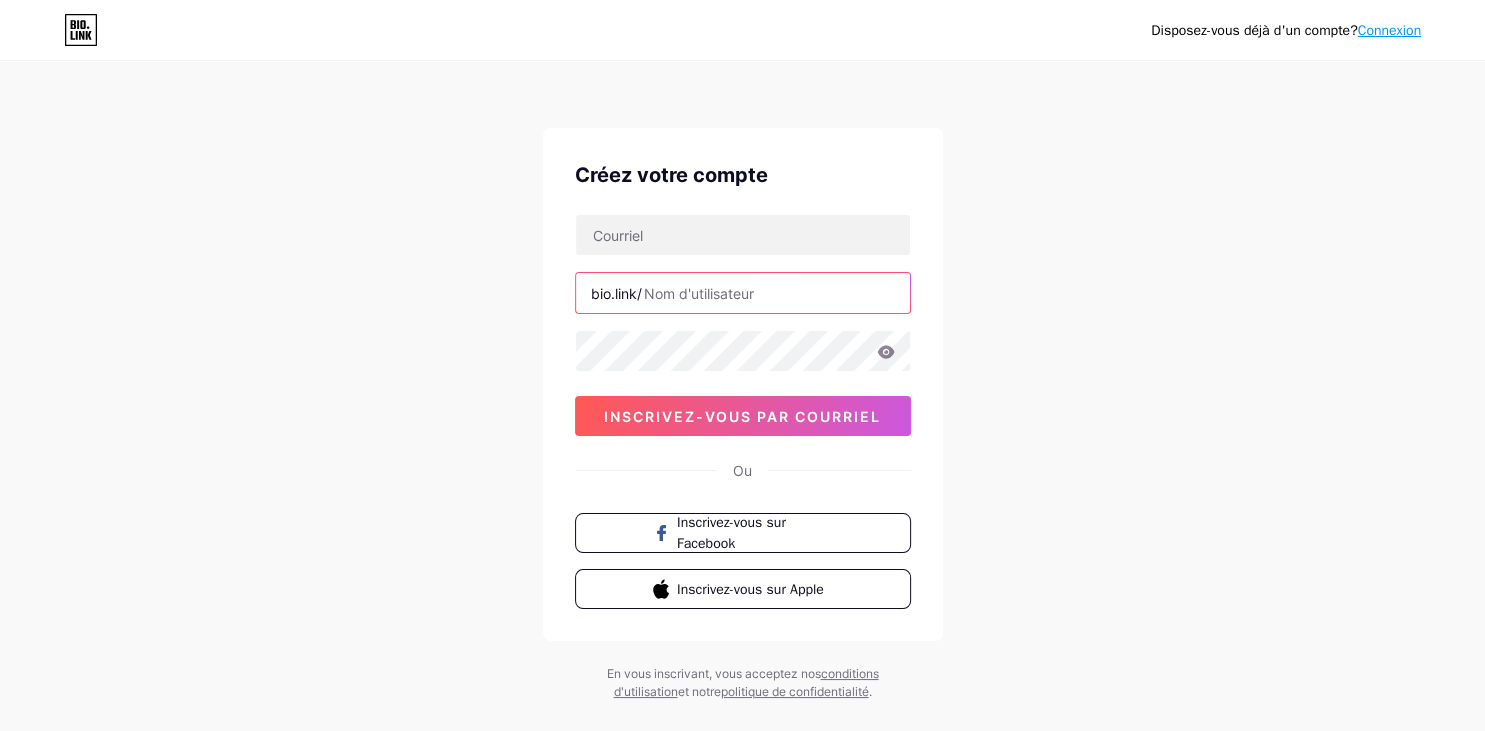 click at bounding box center [743, 293] 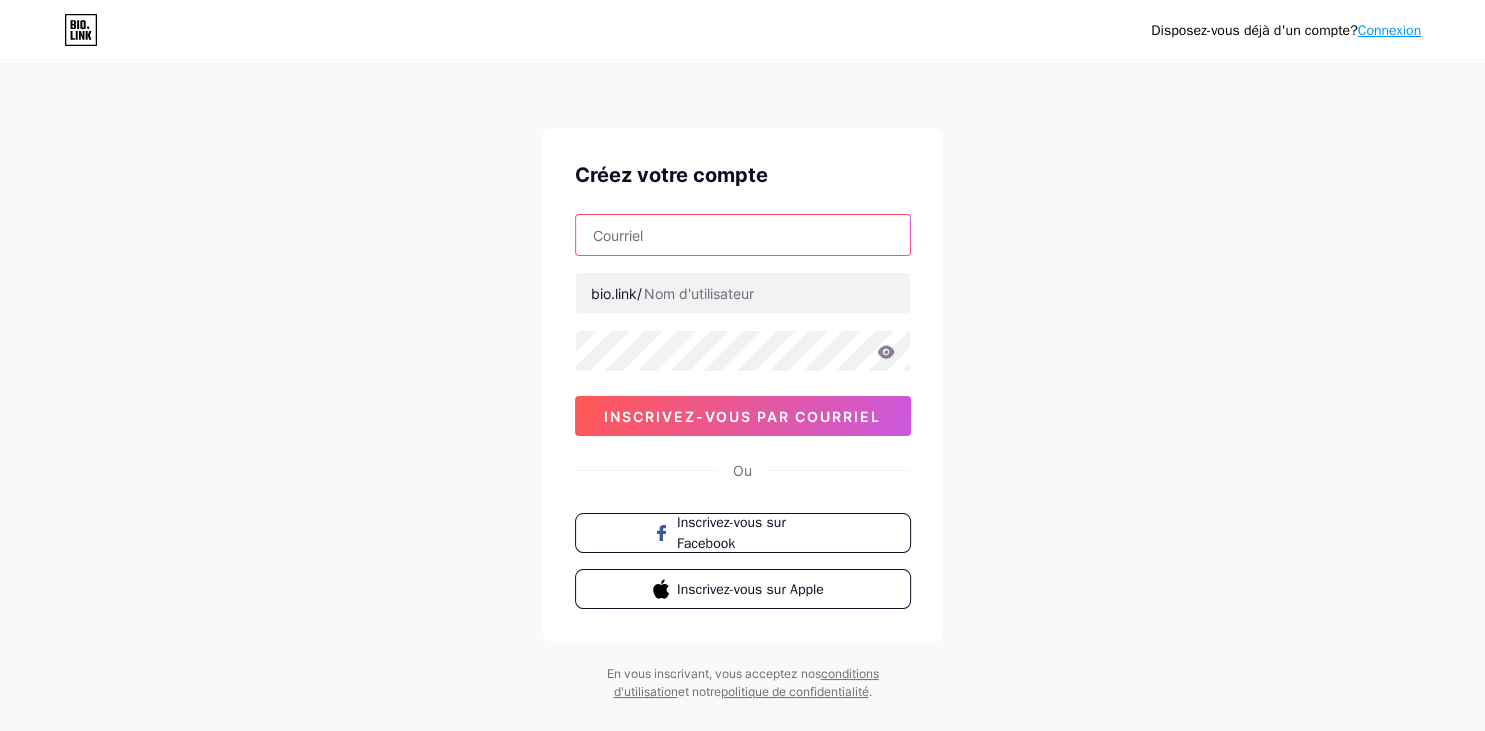 click at bounding box center [743, 235] 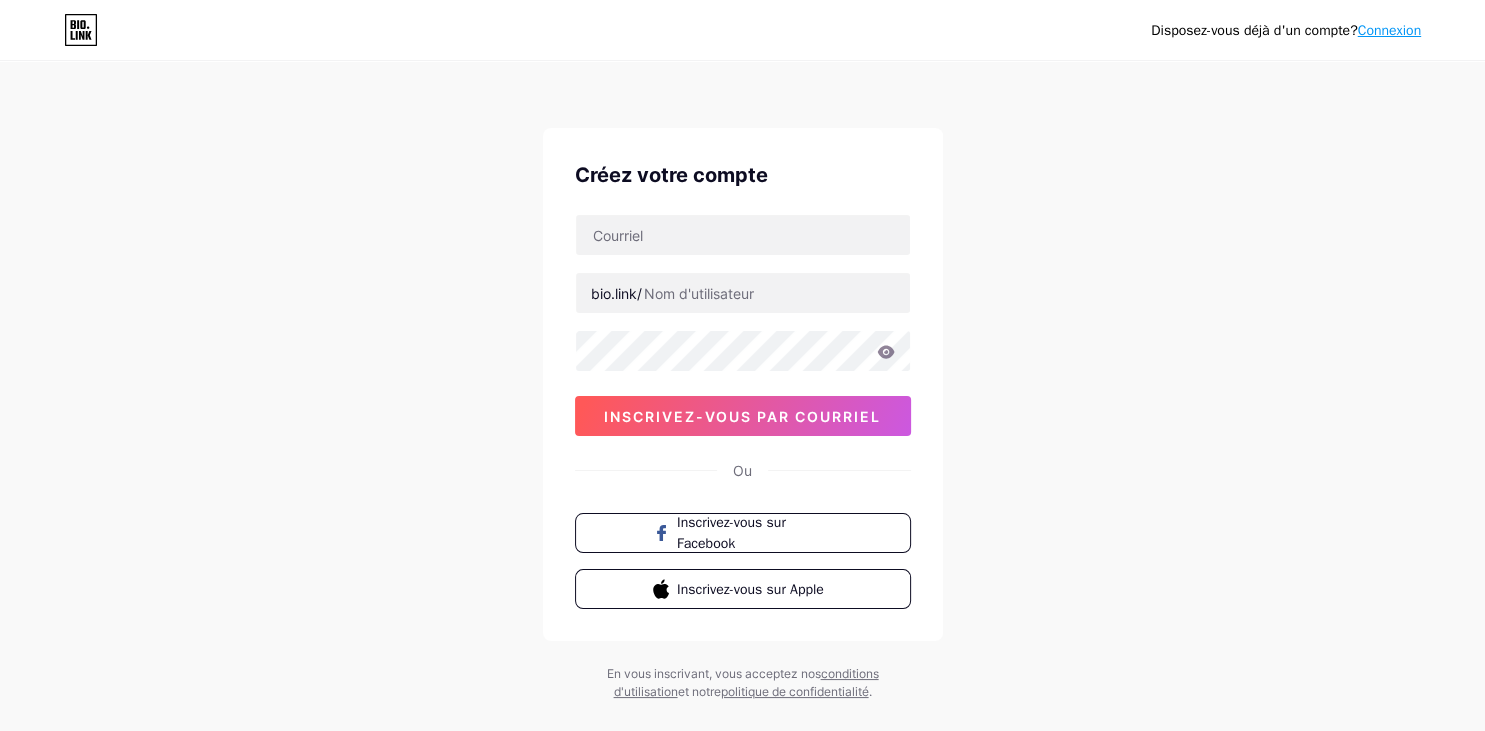 click on "Connexion" at bounding box center [1389, 30] 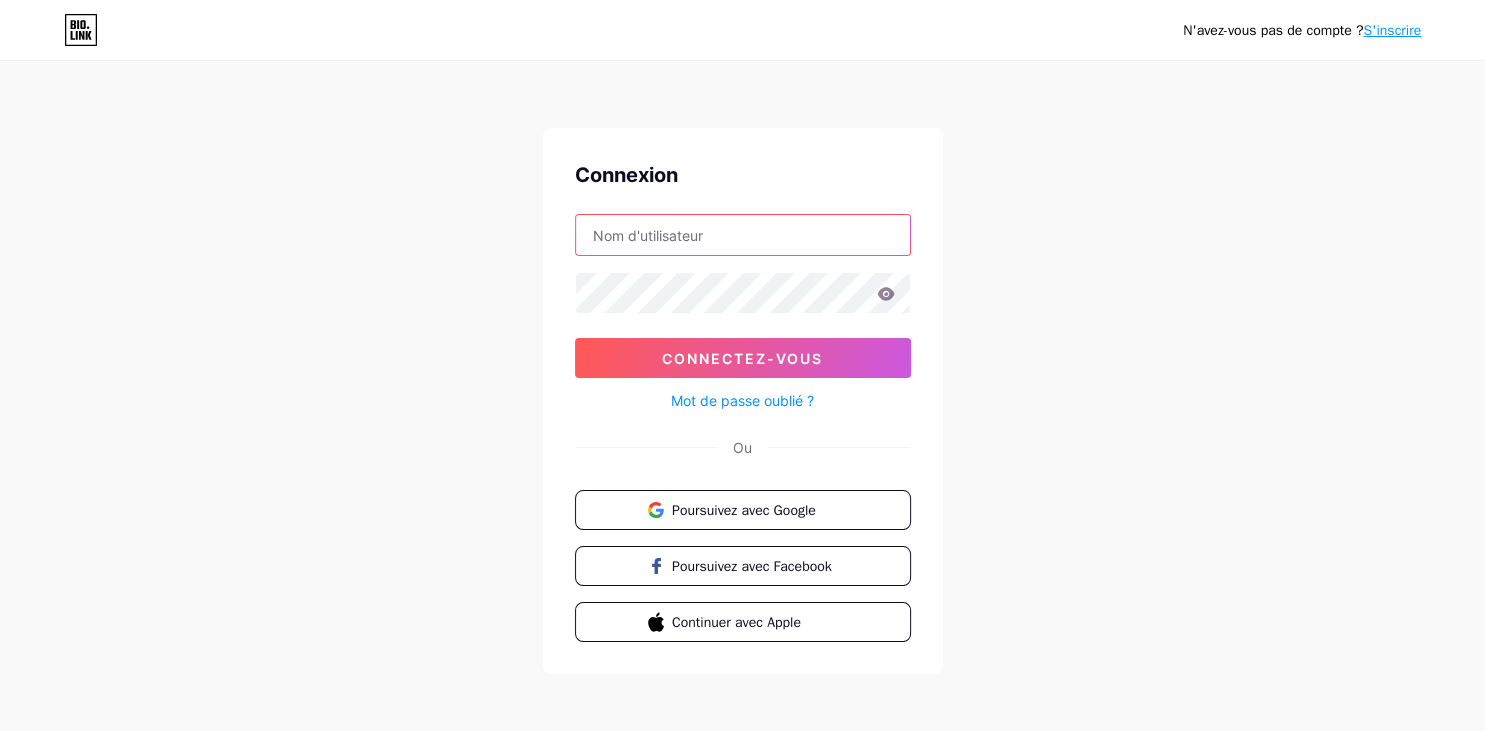 click at bounding box center [743, 235] 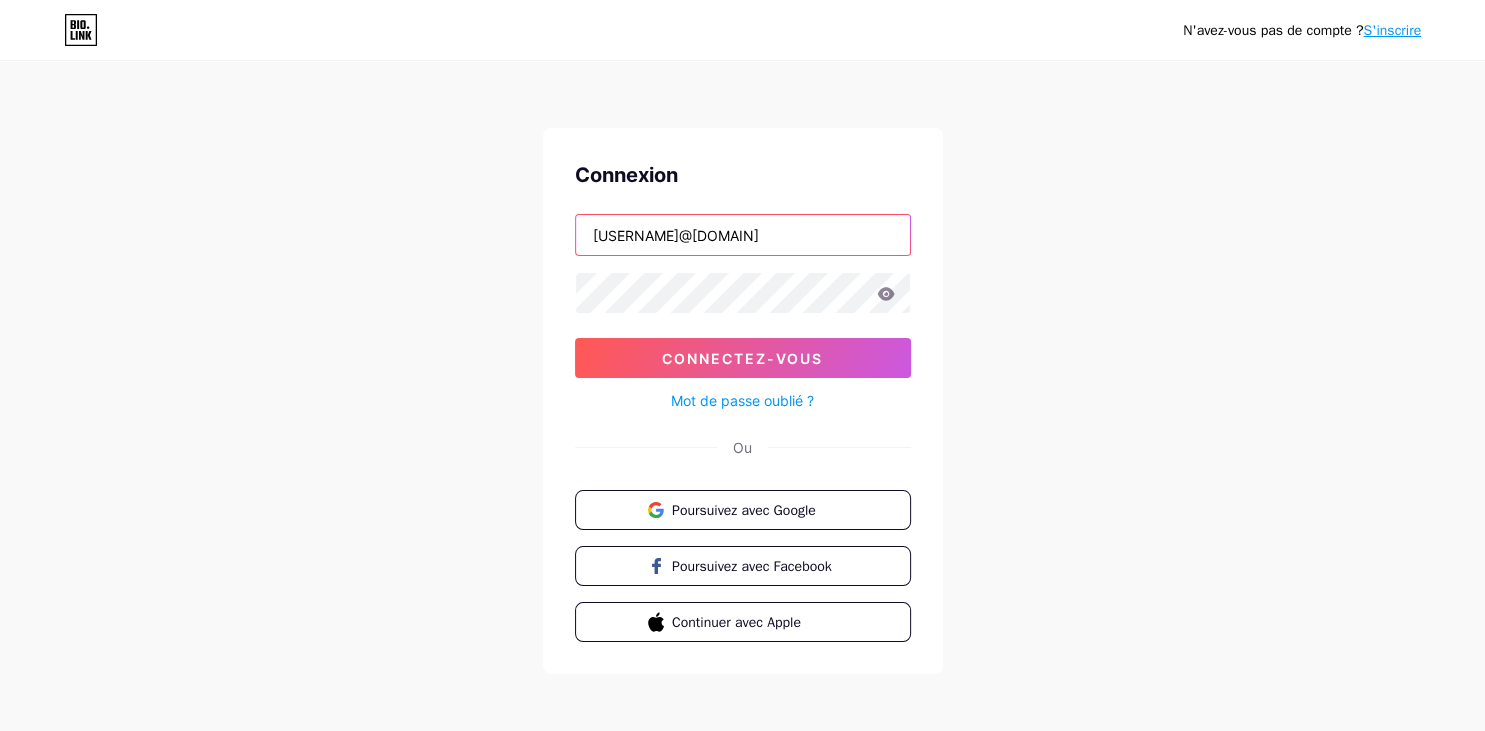 type on "[EMAIL]" 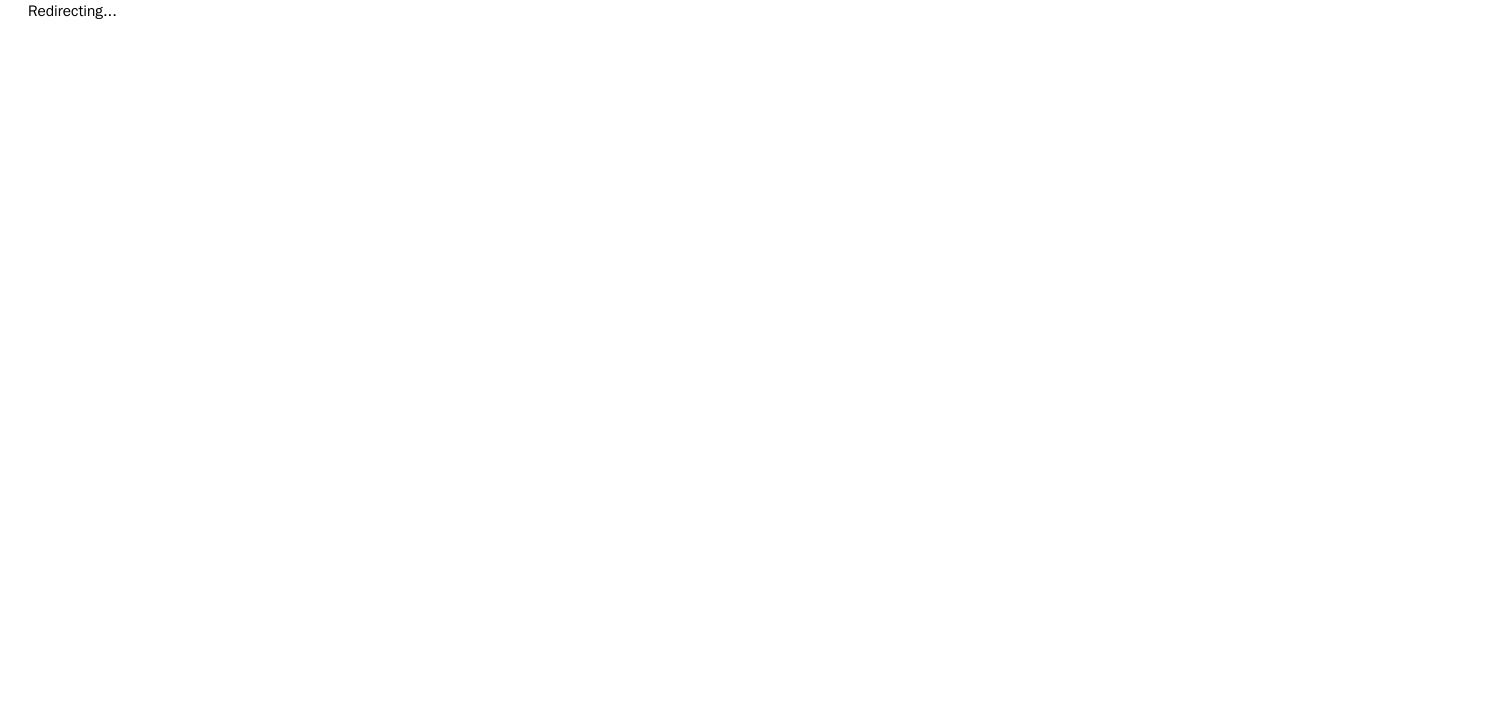 scroll, scrollTop: 0, scrollLeft: 0, axis: both 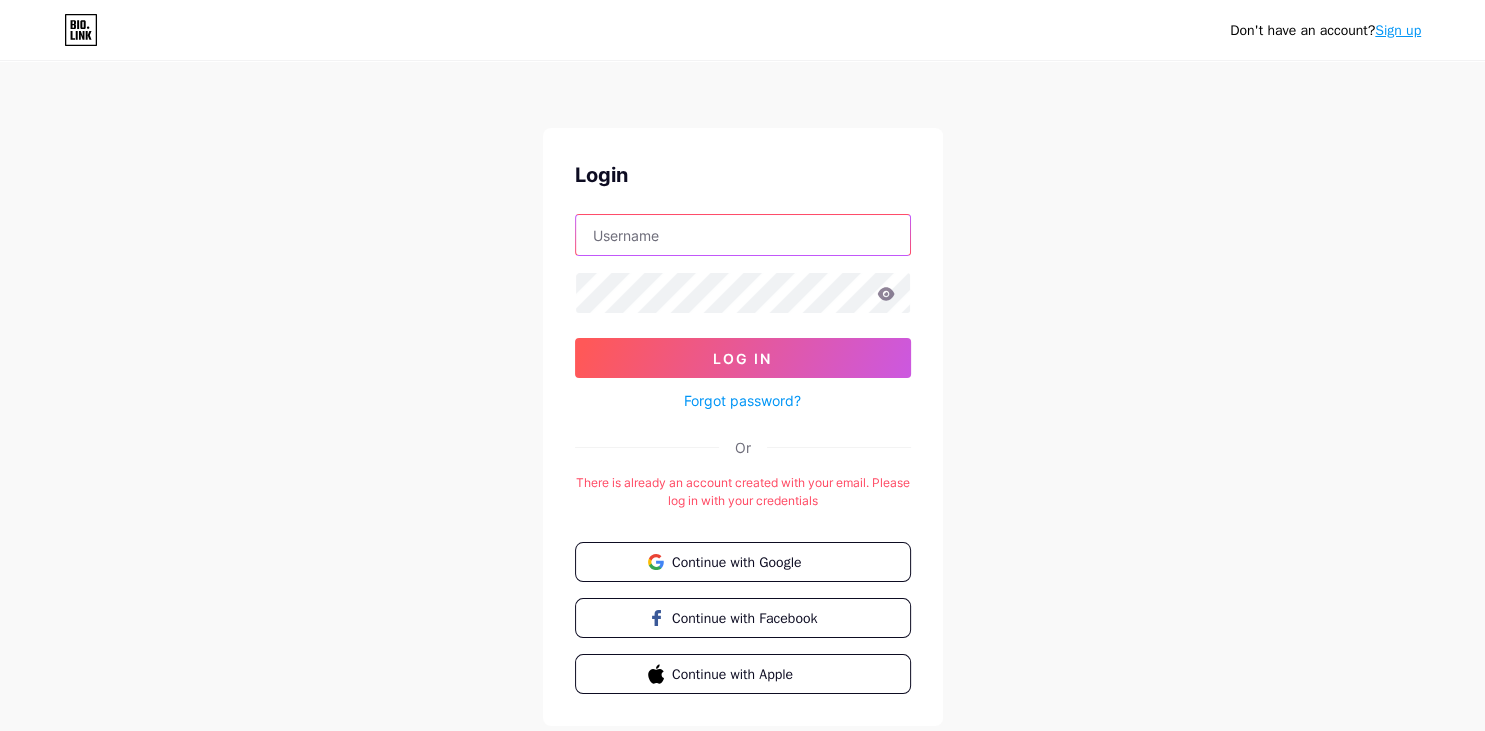 click at bounding box center (743, 235) 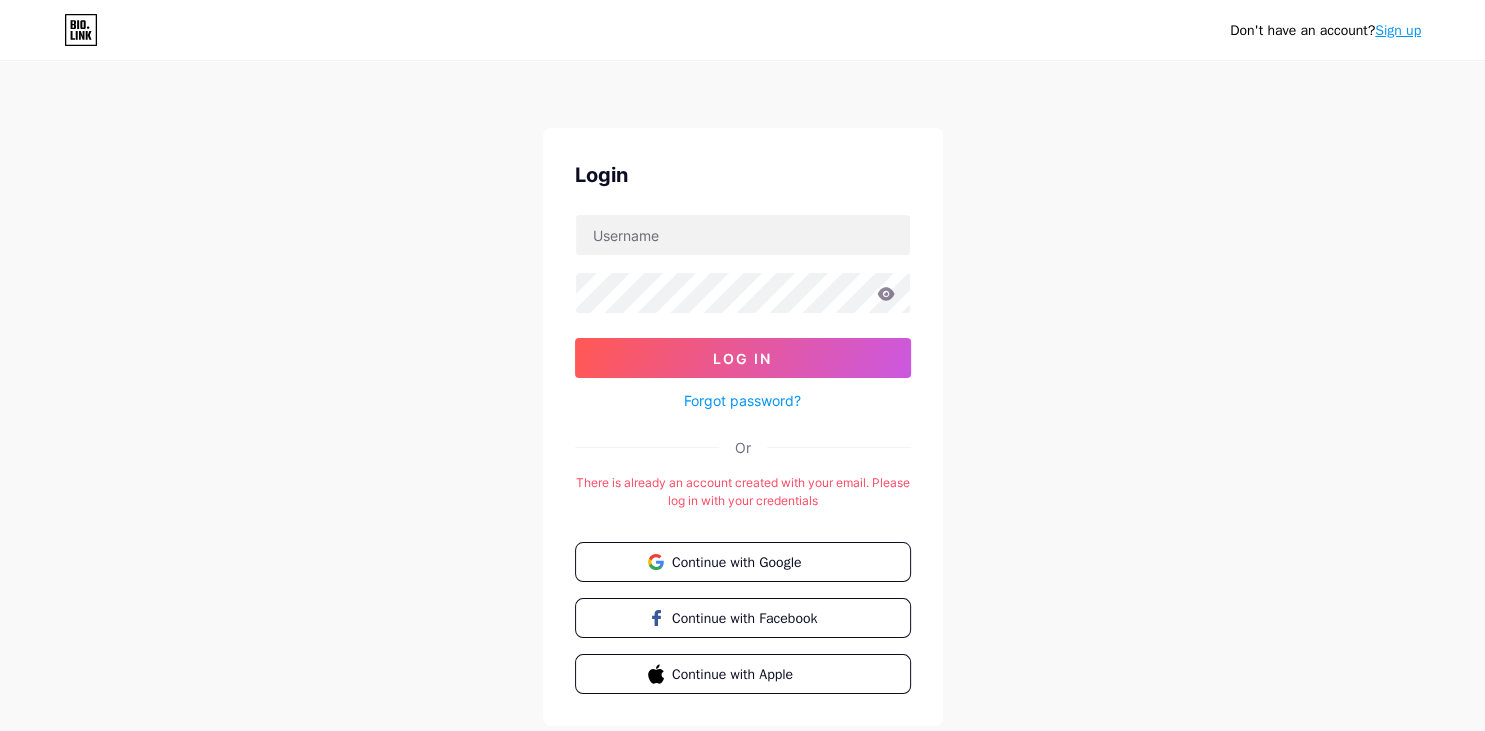 click on "Sign up" at bounding box center (1398, 30) 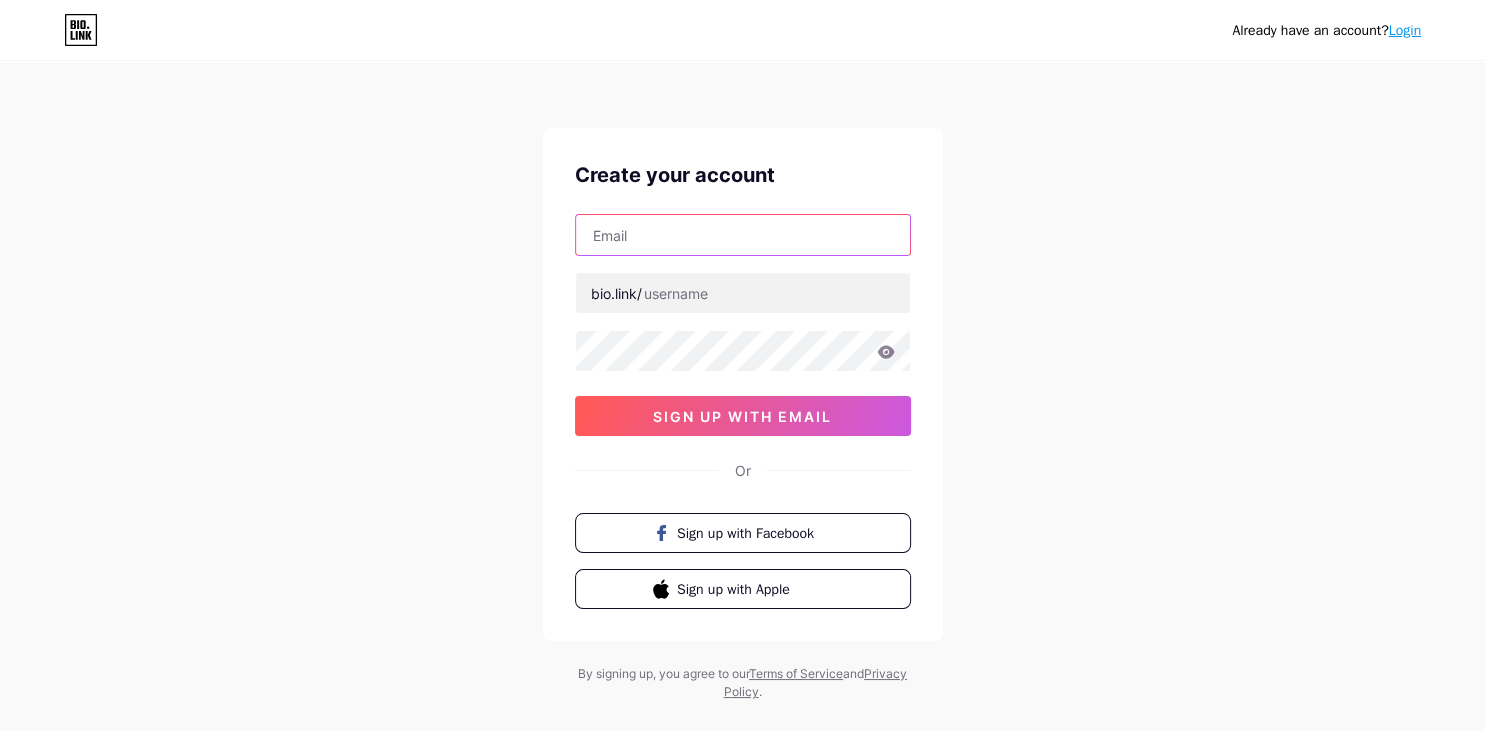 click at bounding box center (743, 235) 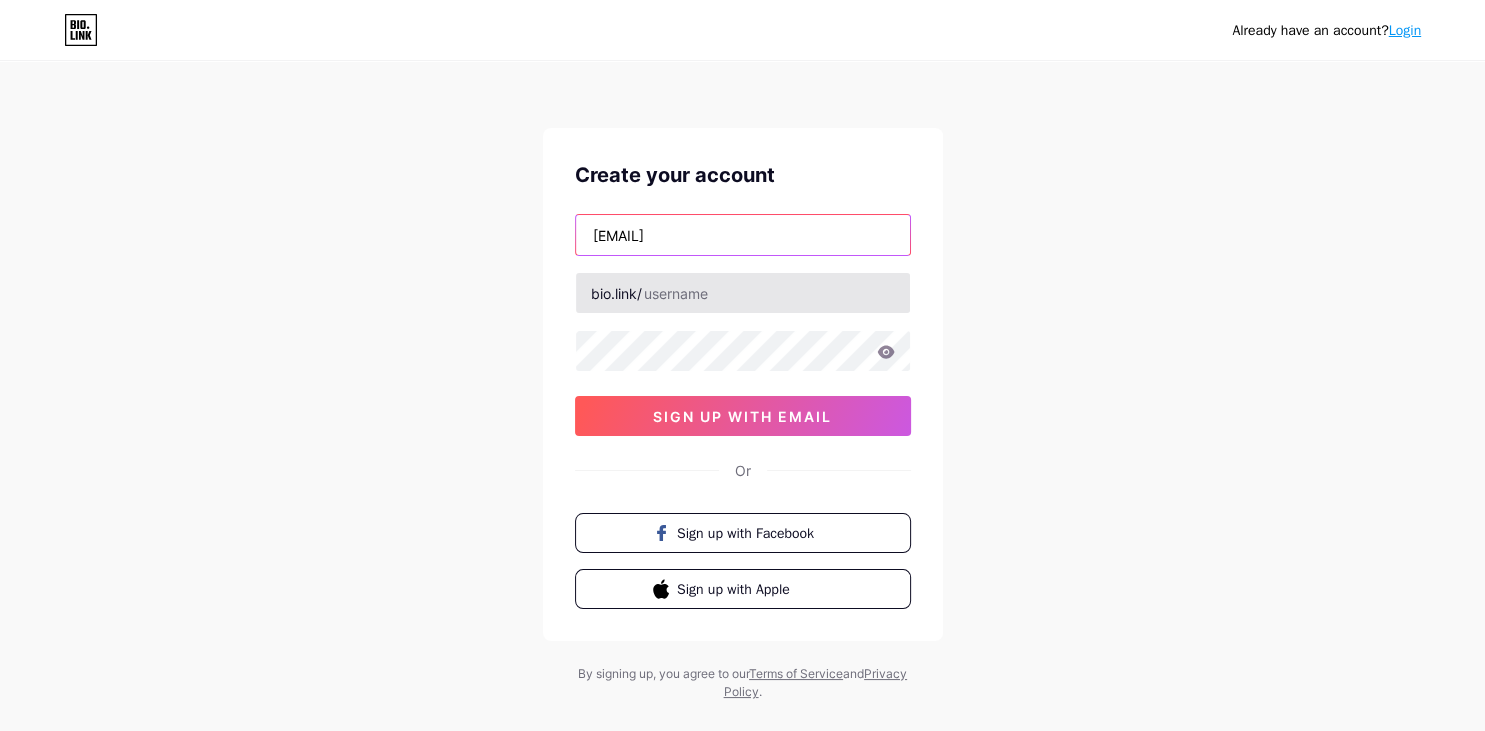 type on "[EMAIL]" 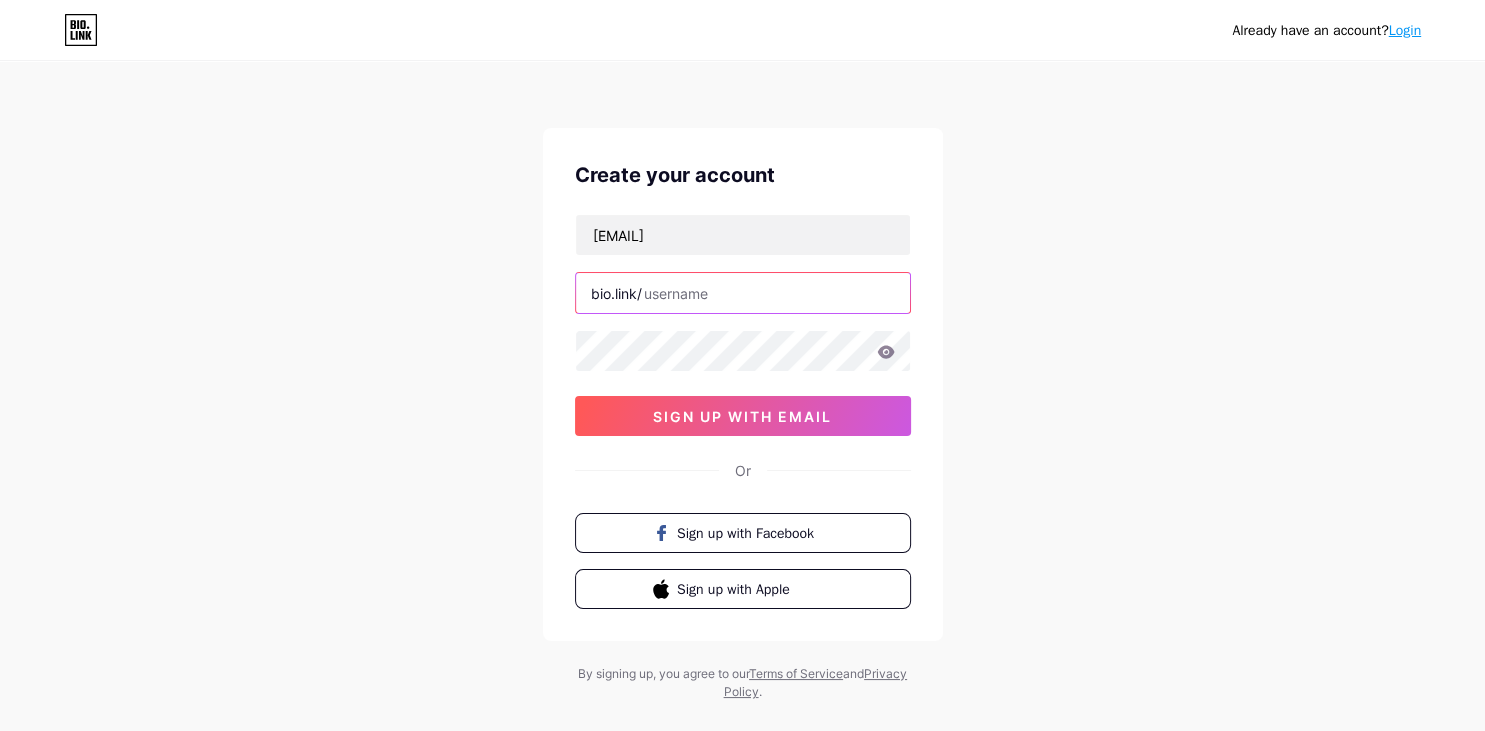 click at bounding box center (743, 293) 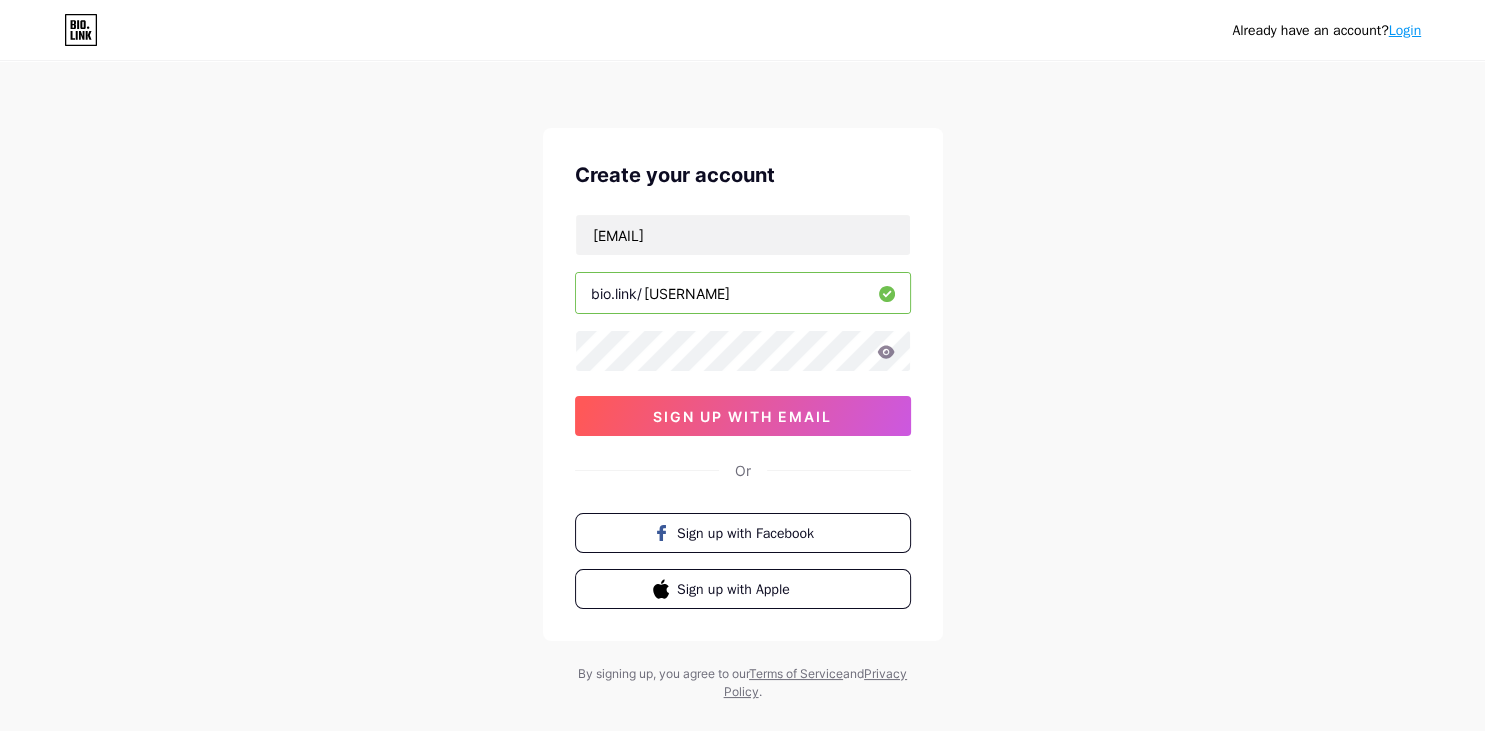 type on "[USERNAME]" 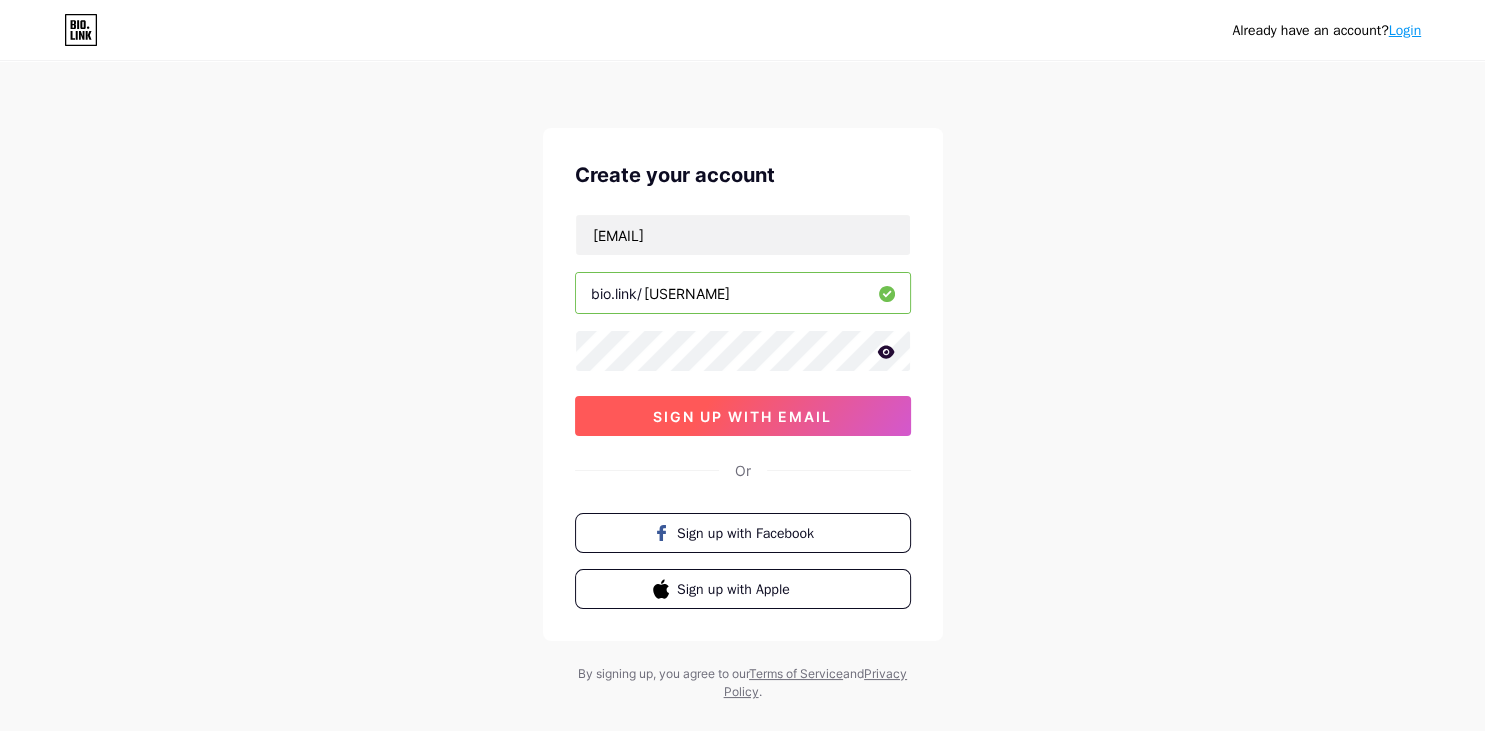 click on "sign up with email" at bounding box center (742, 416) 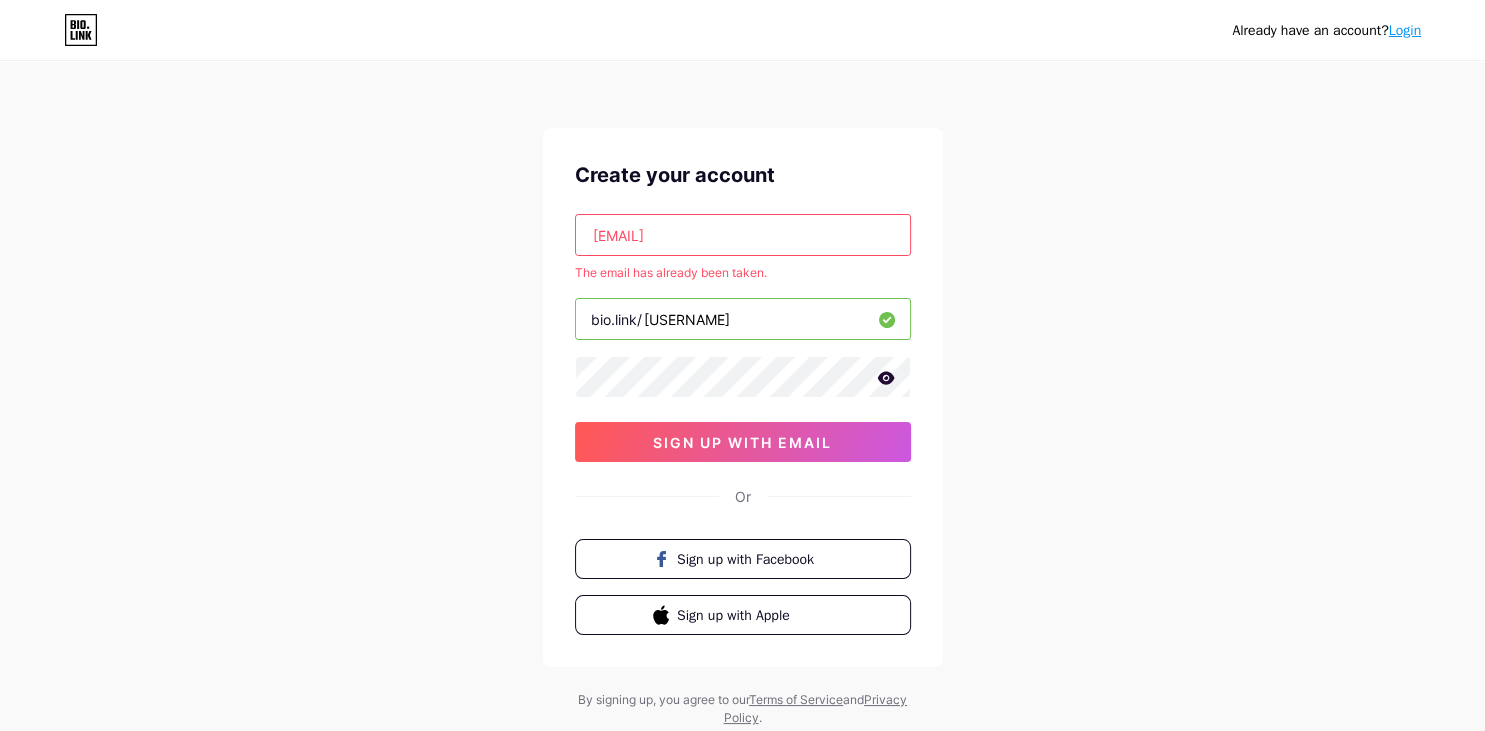 click on "Login" at bounding box center (1405, 30) 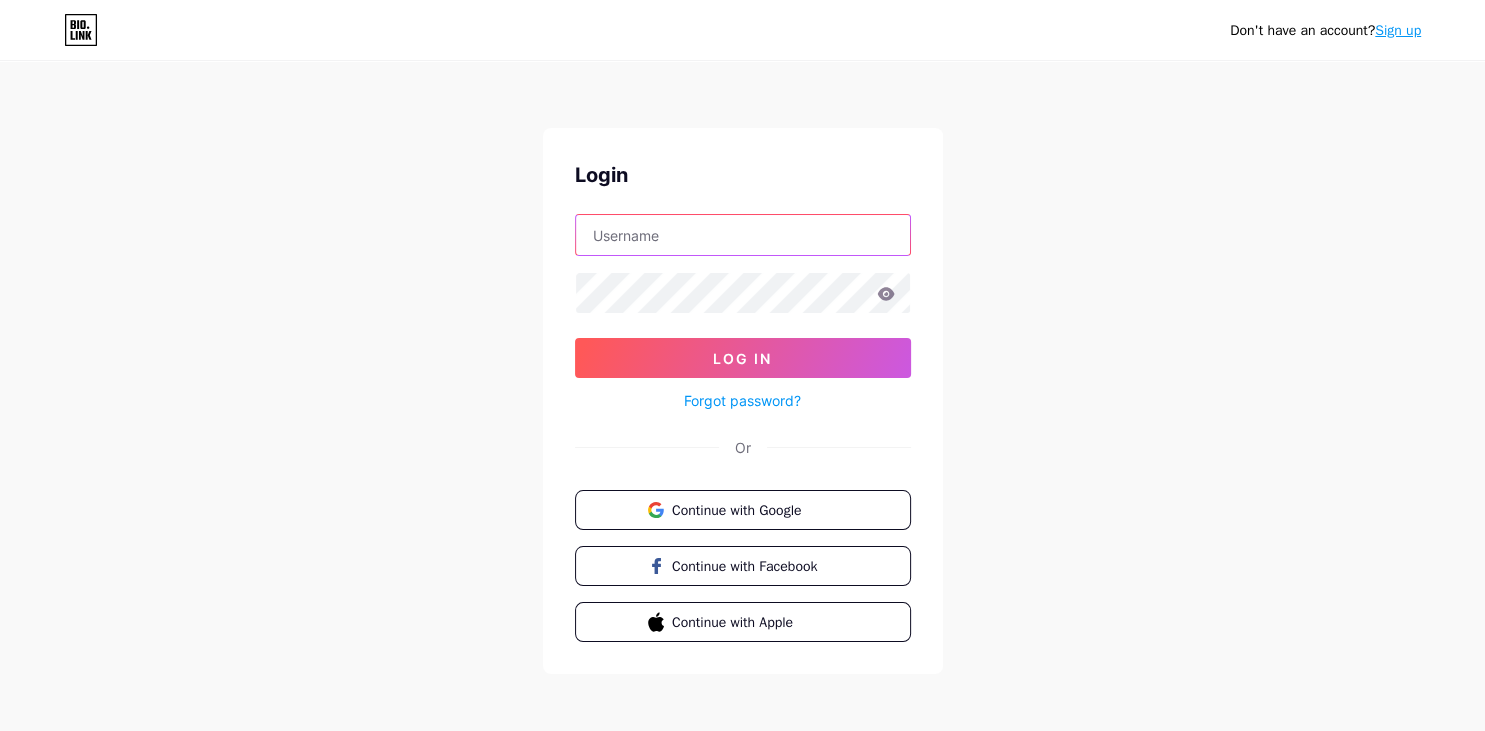 click at bounding box center [743, 235] 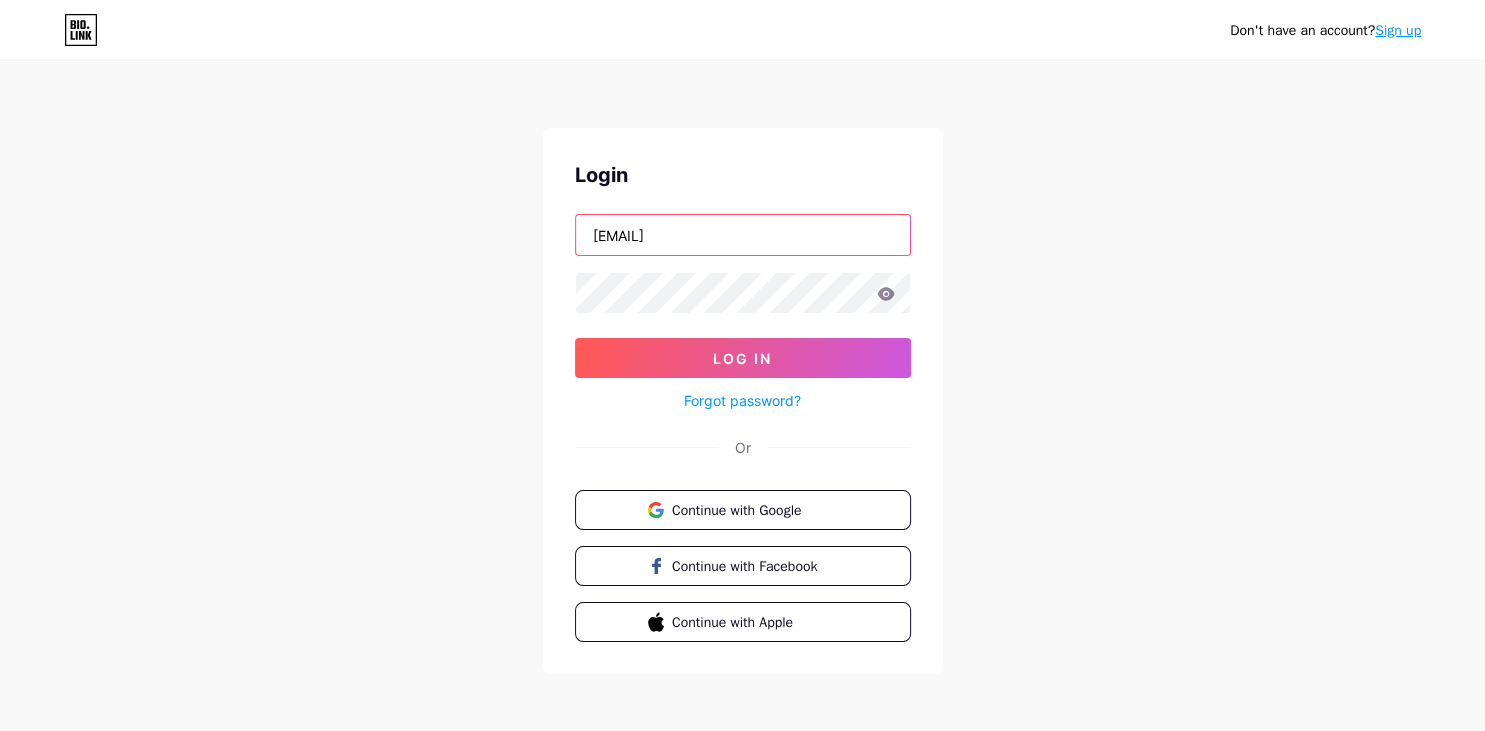 type on "[EMAIL]" 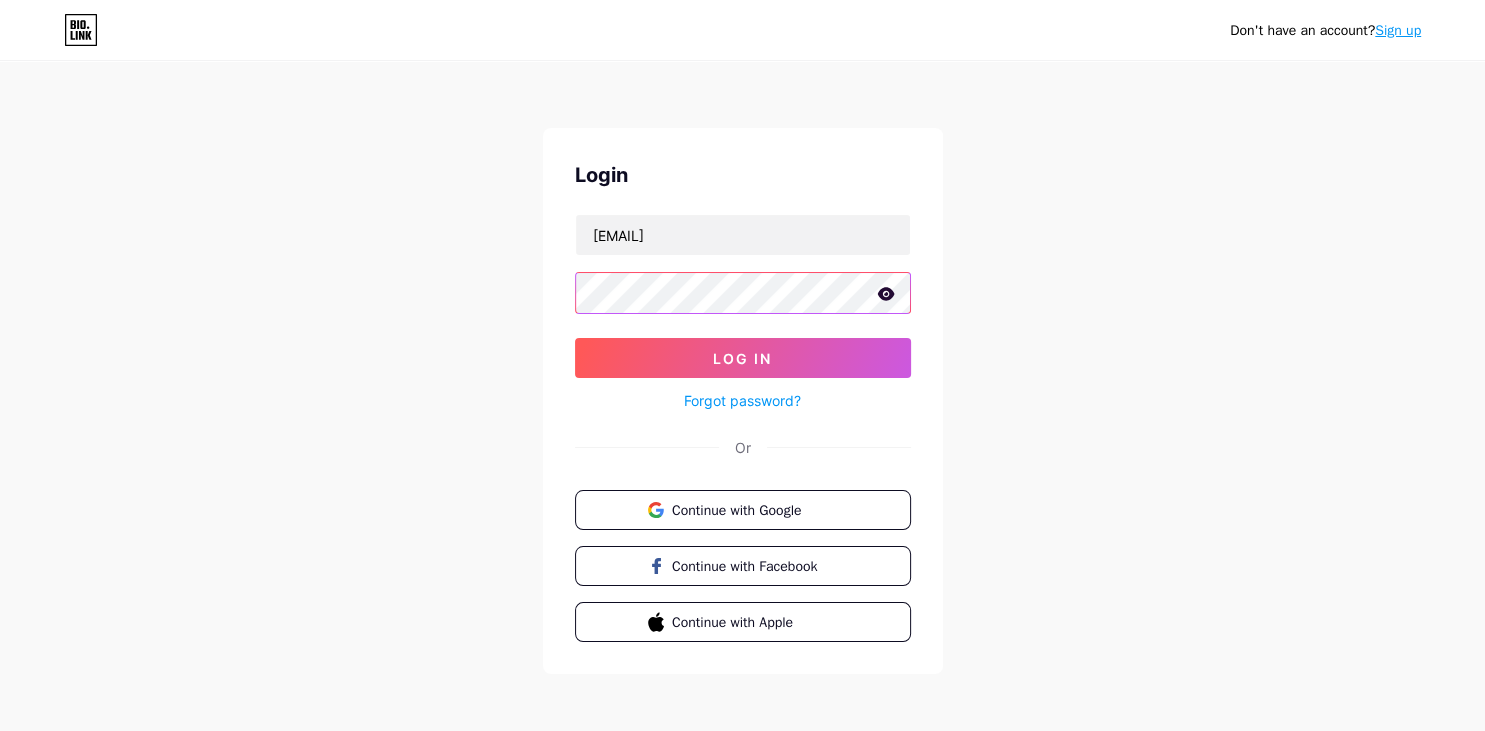 click on "Log In" at bounding box center [743, 358] 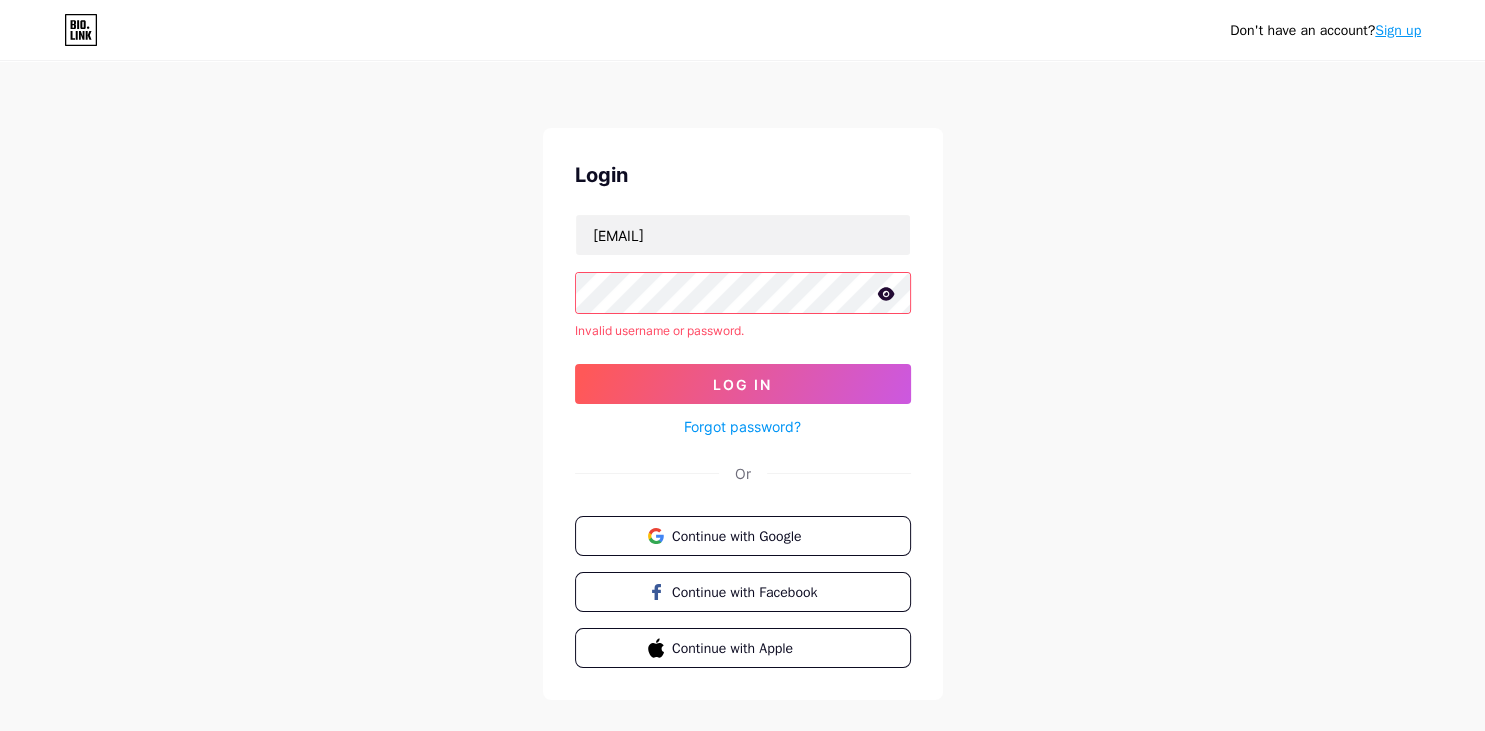 click on "Forgot password?" at bounding box center (742, 426) 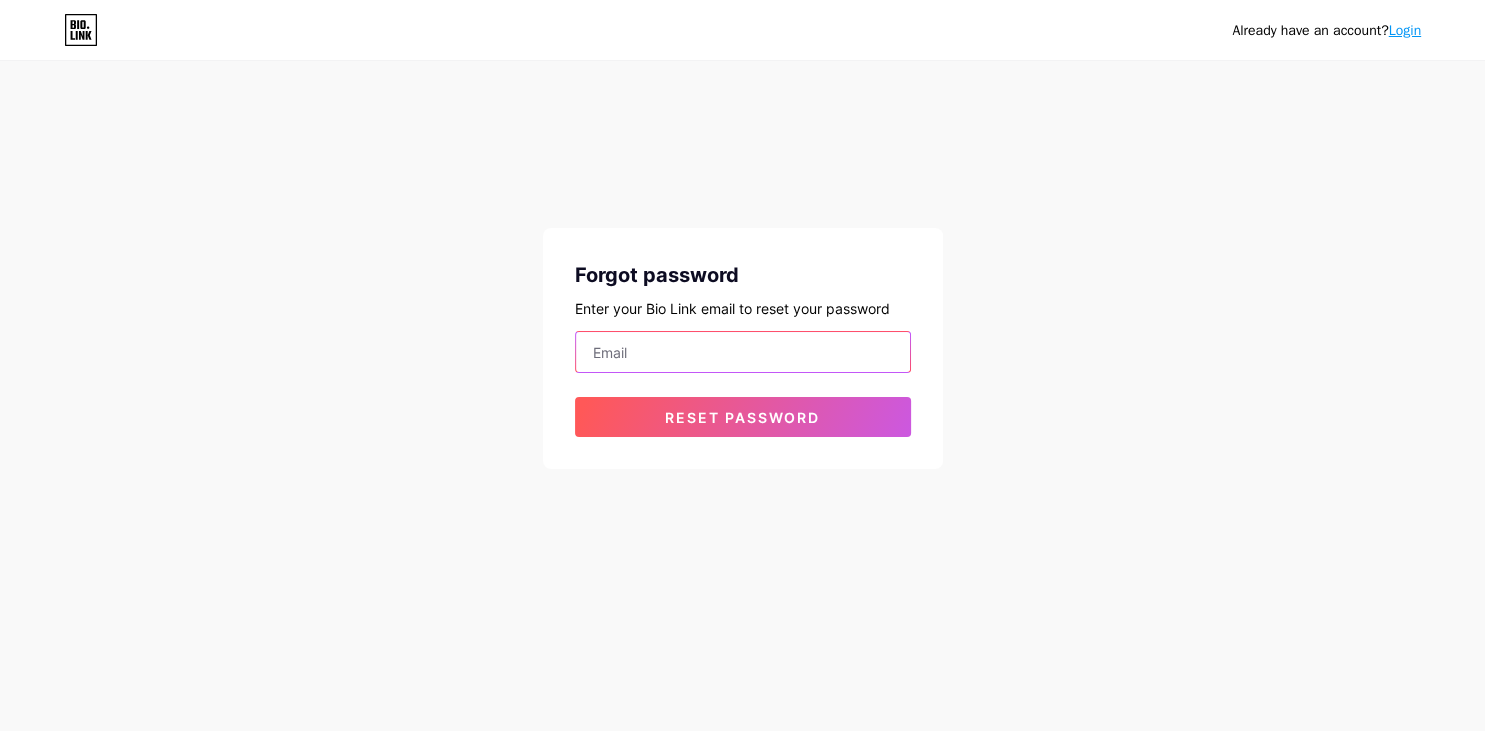 click at bounding box center [743, 352] 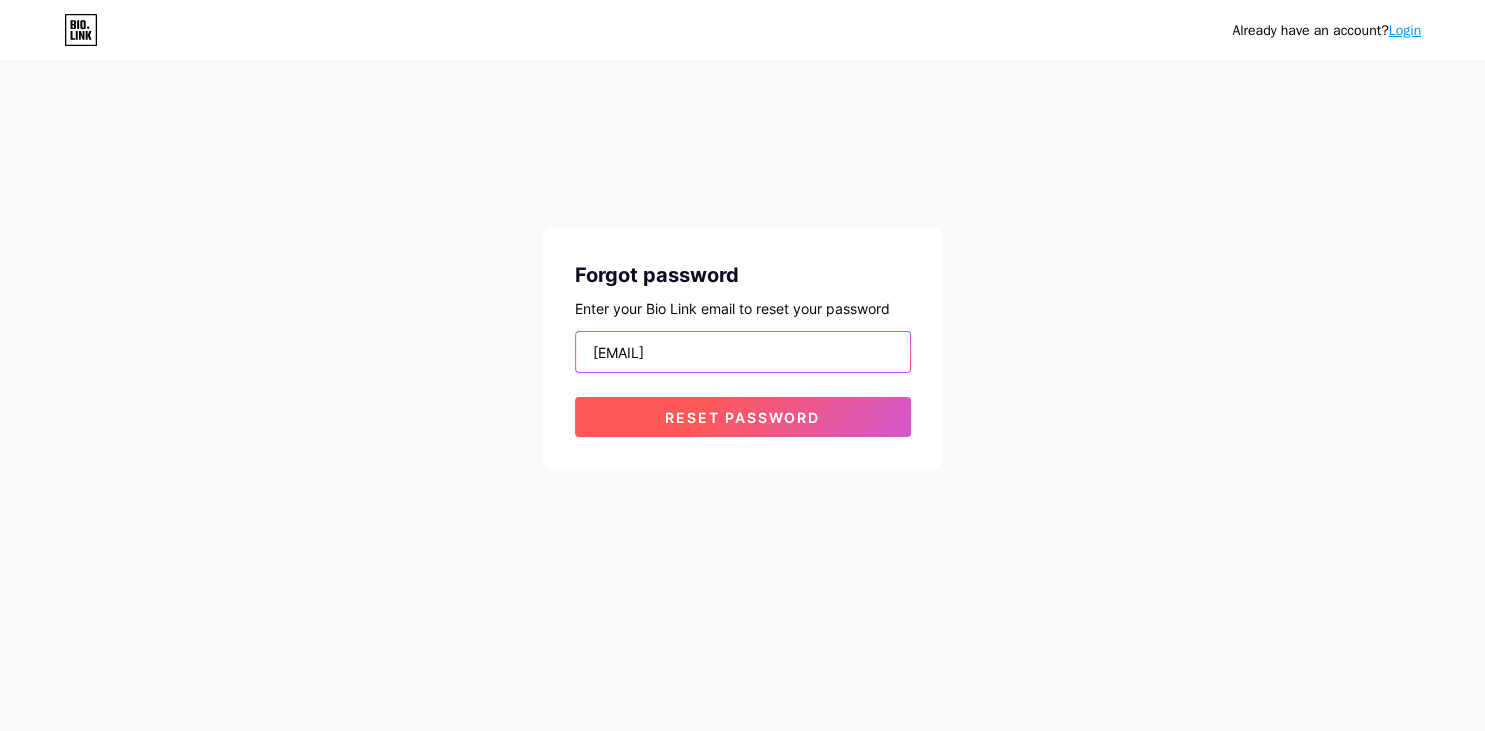 type on "[EMAIL]" 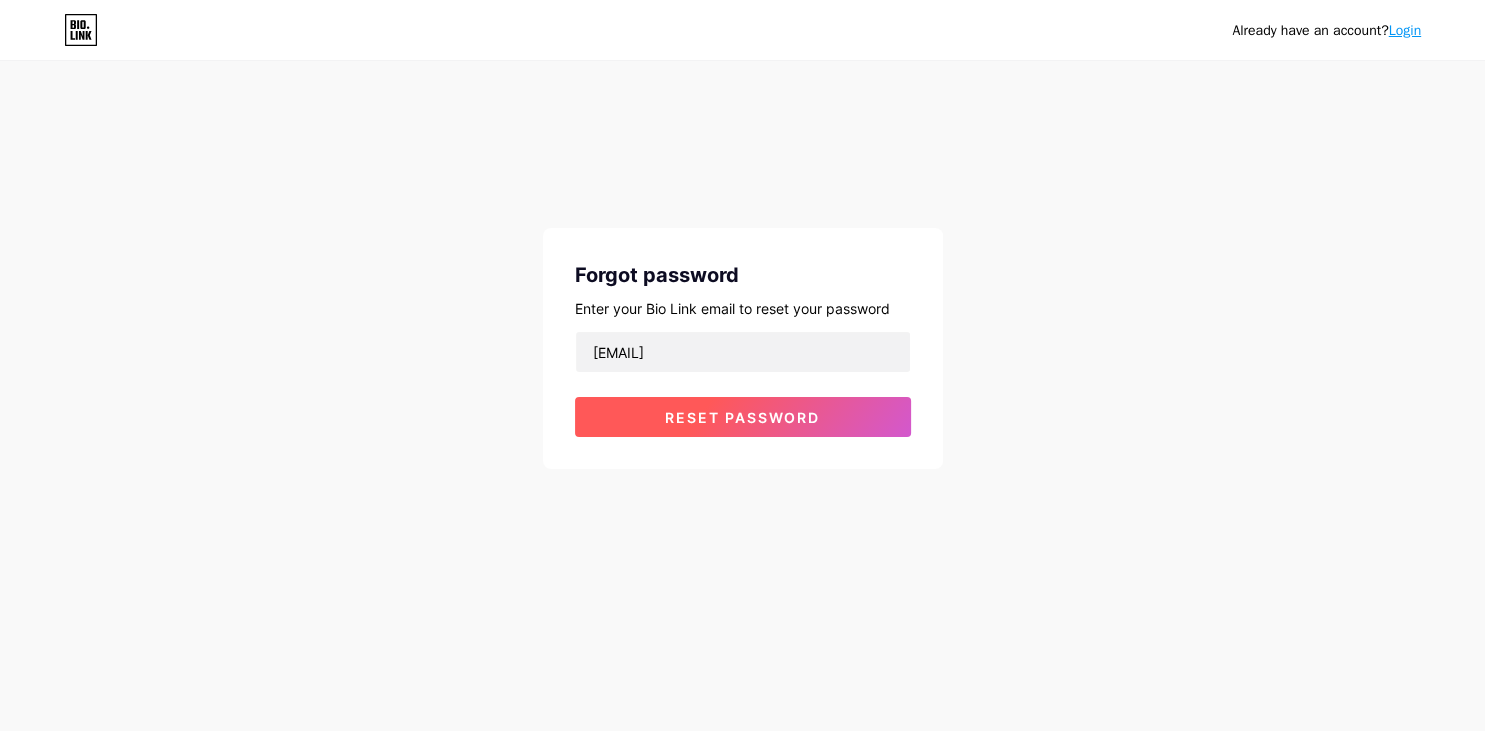 click on "Reset password" at bounding box center [742, 417] 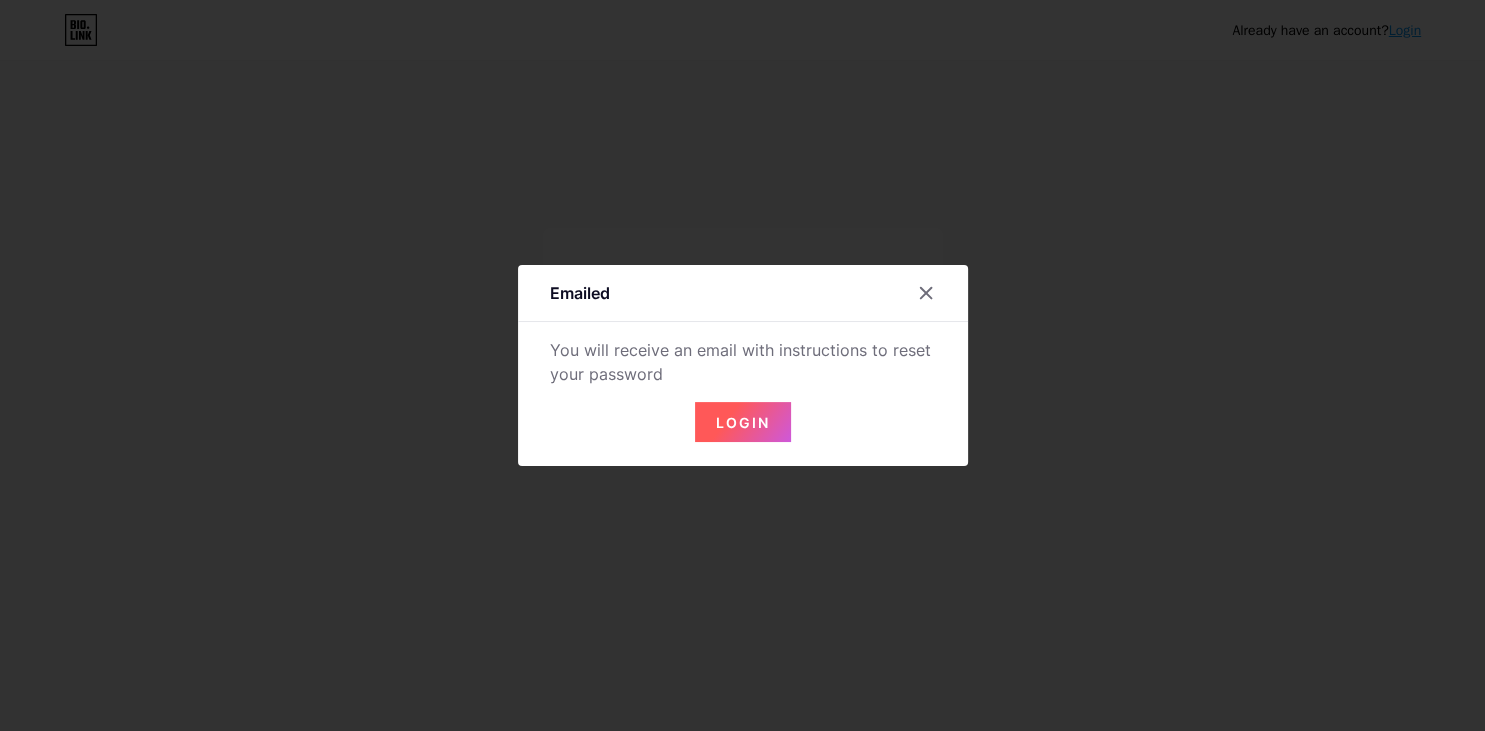 click on "Login" at bounding box center [743, 422] 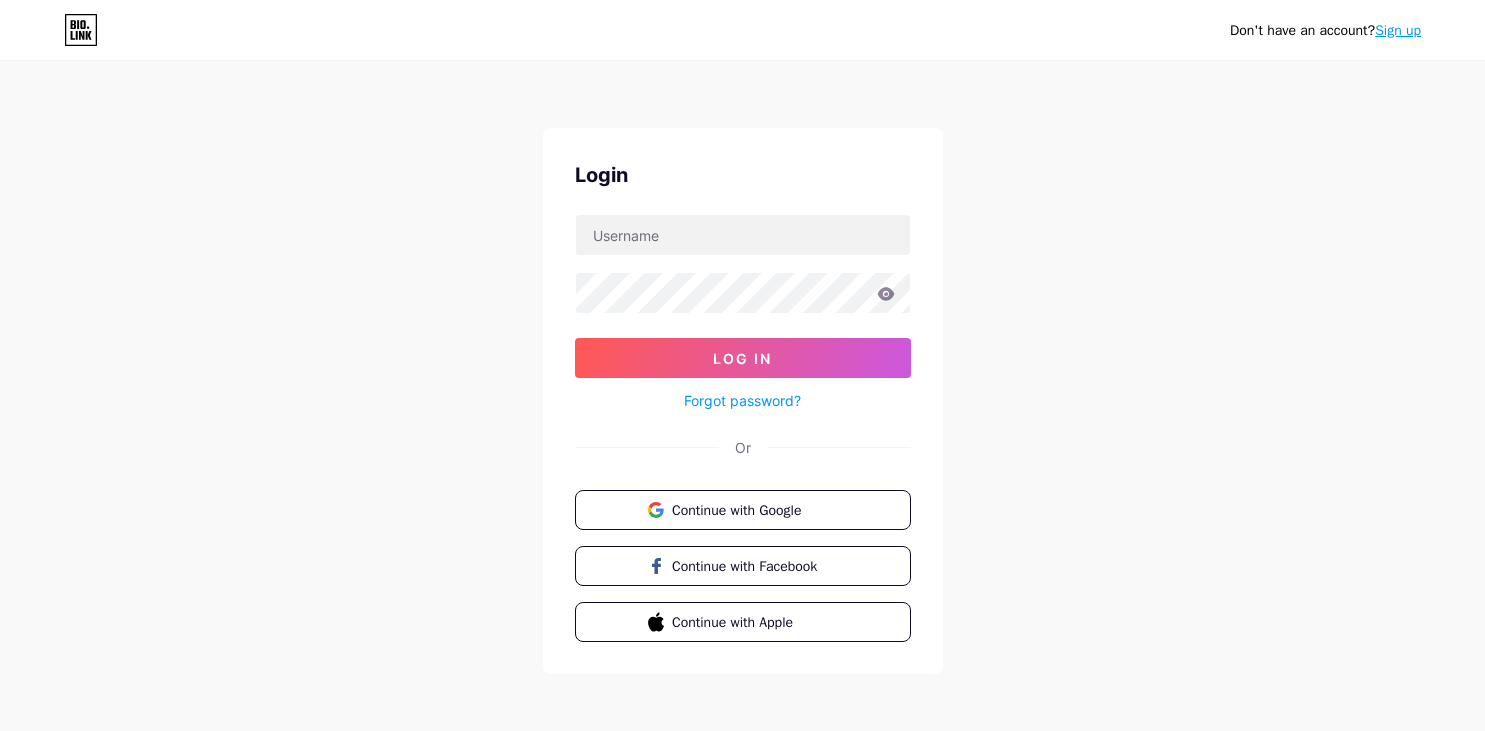 scroll, scrollTop: 0, scrollLeft: 0, axis: both 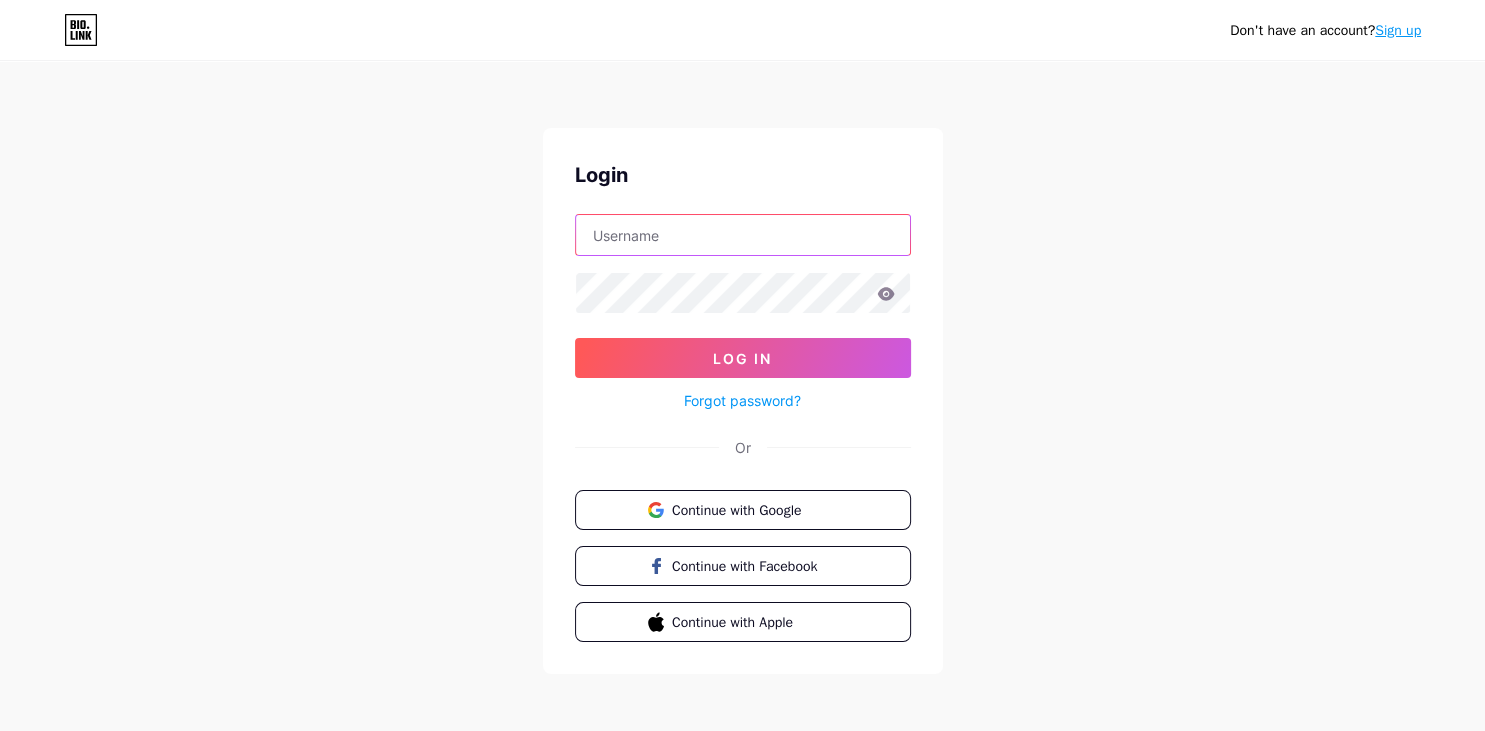 click at bounding box center (743, 235) 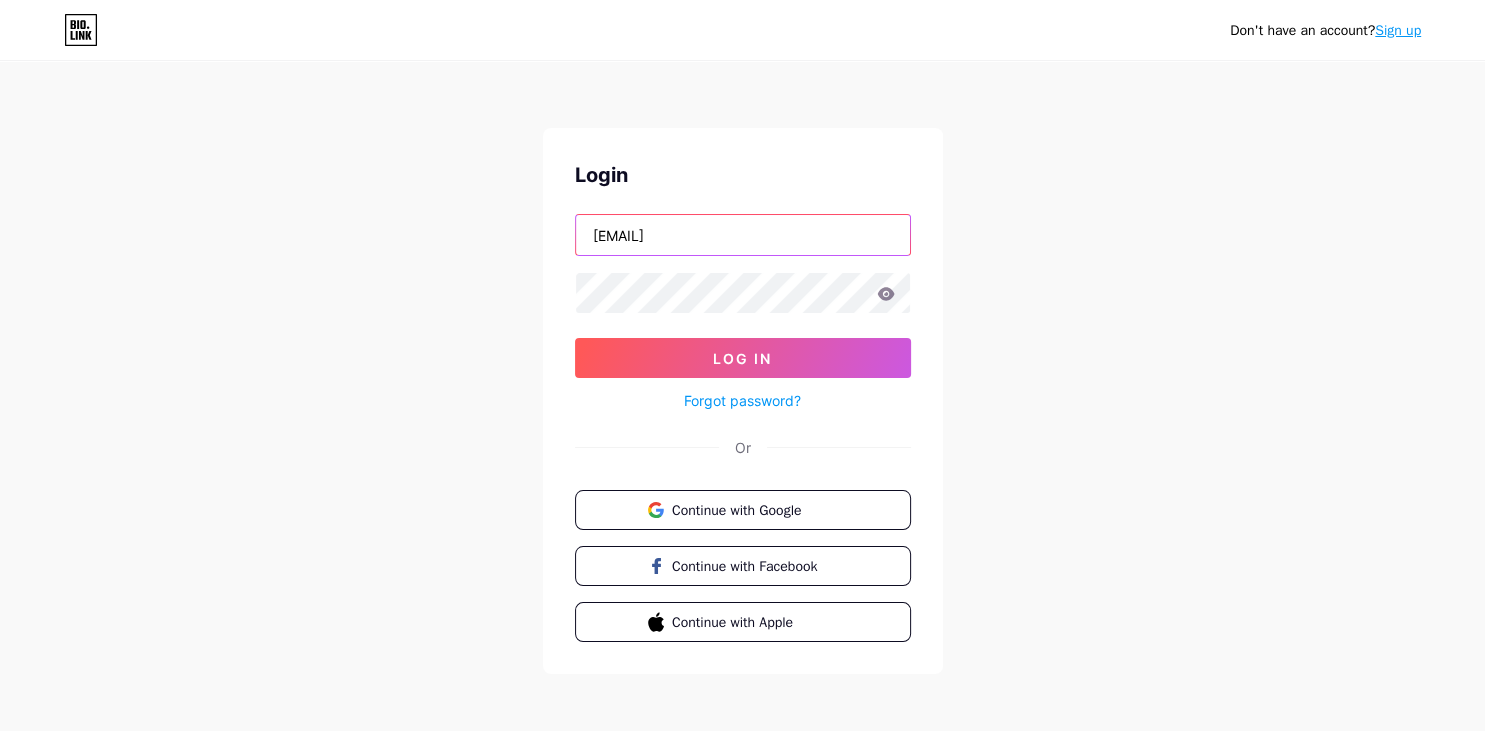 type on "[EMAIL]" 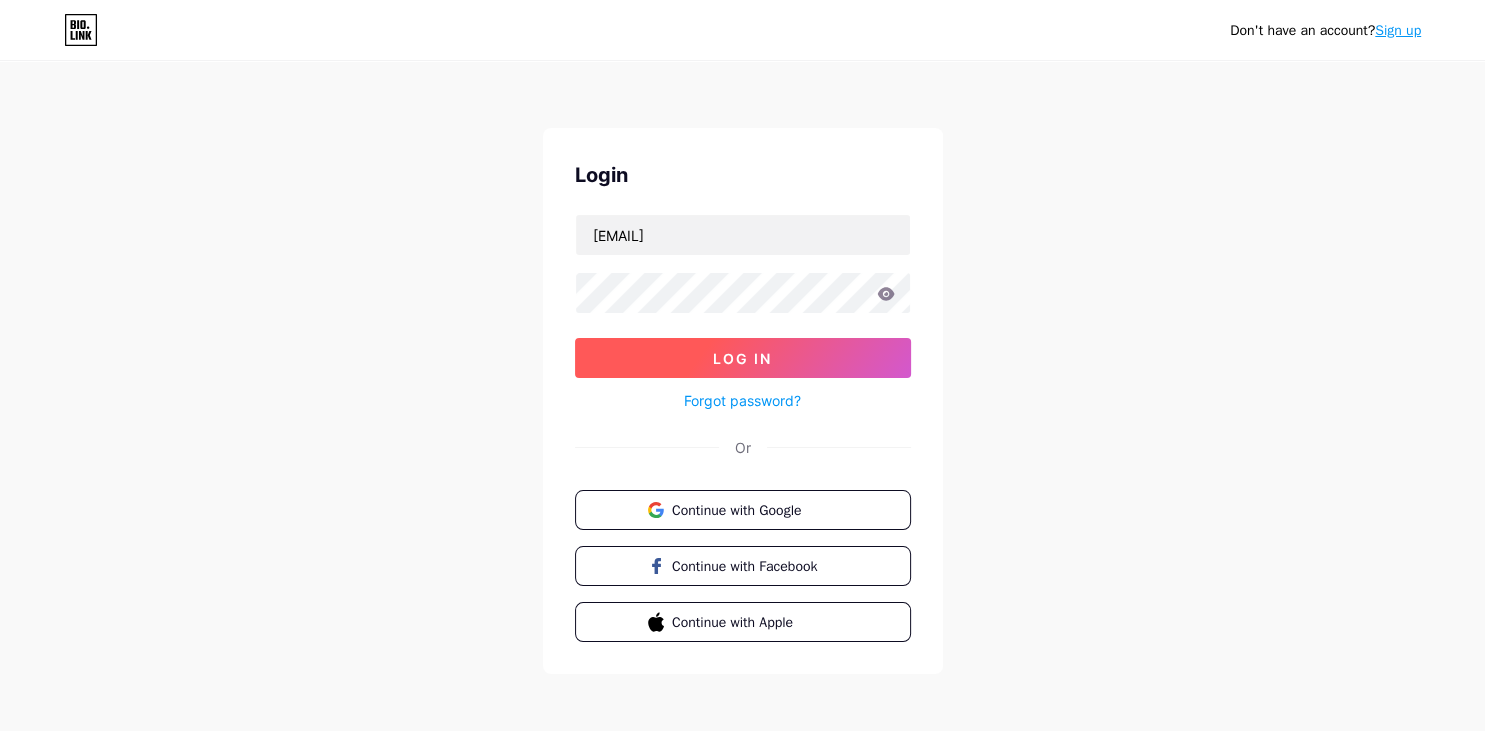 click on "Log In" at bounding box center [743, 358] 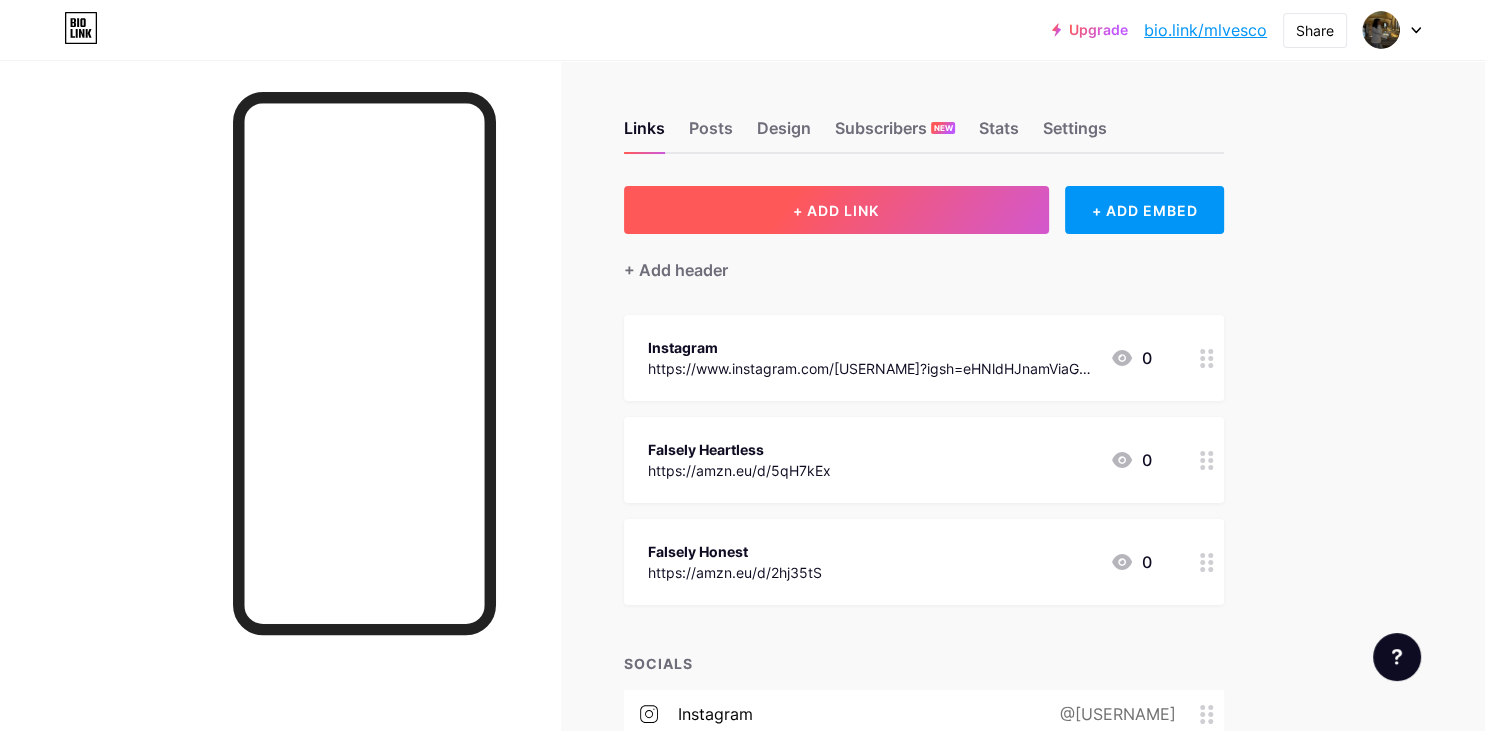click on "+ ADD LINK" at bounding box center [836, 210] 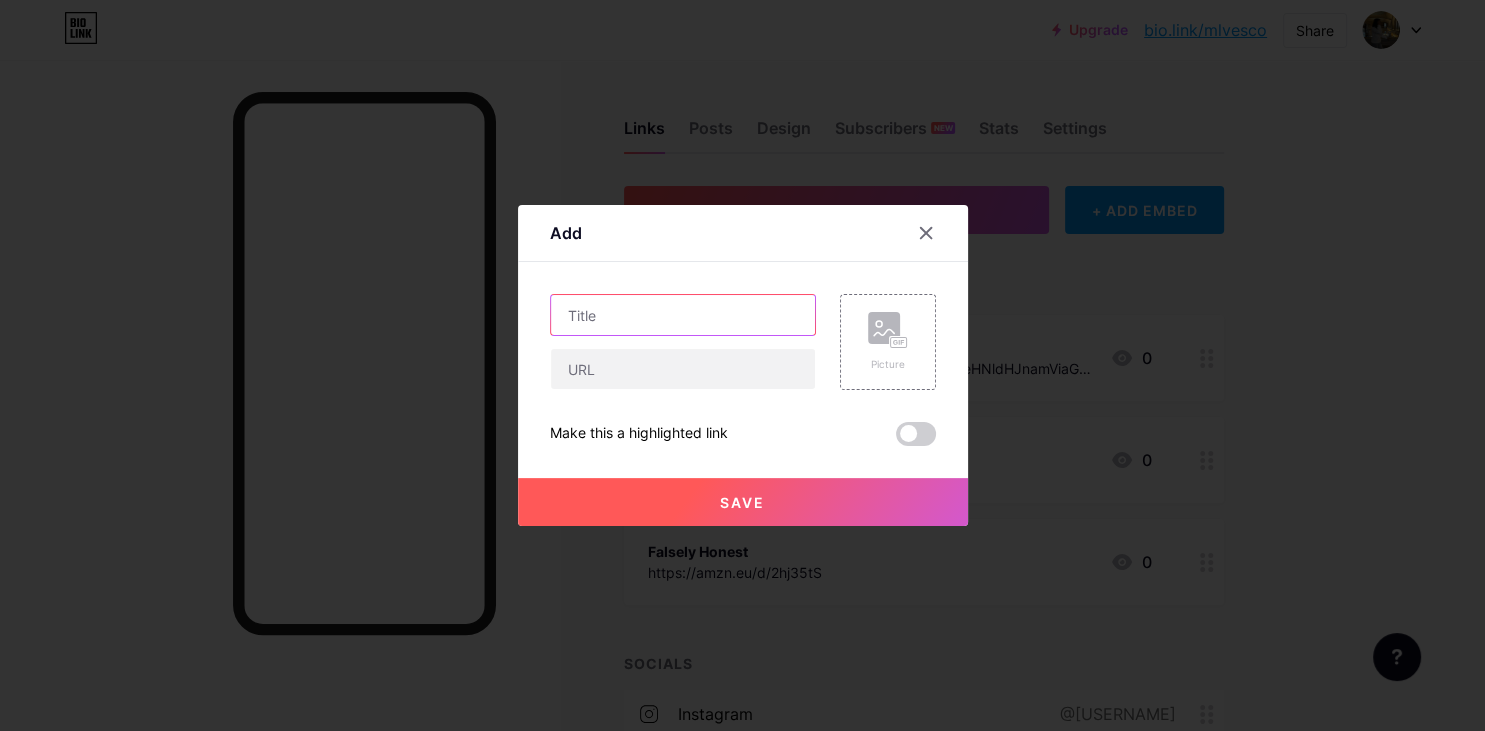 click at bounding box center (683, 315) 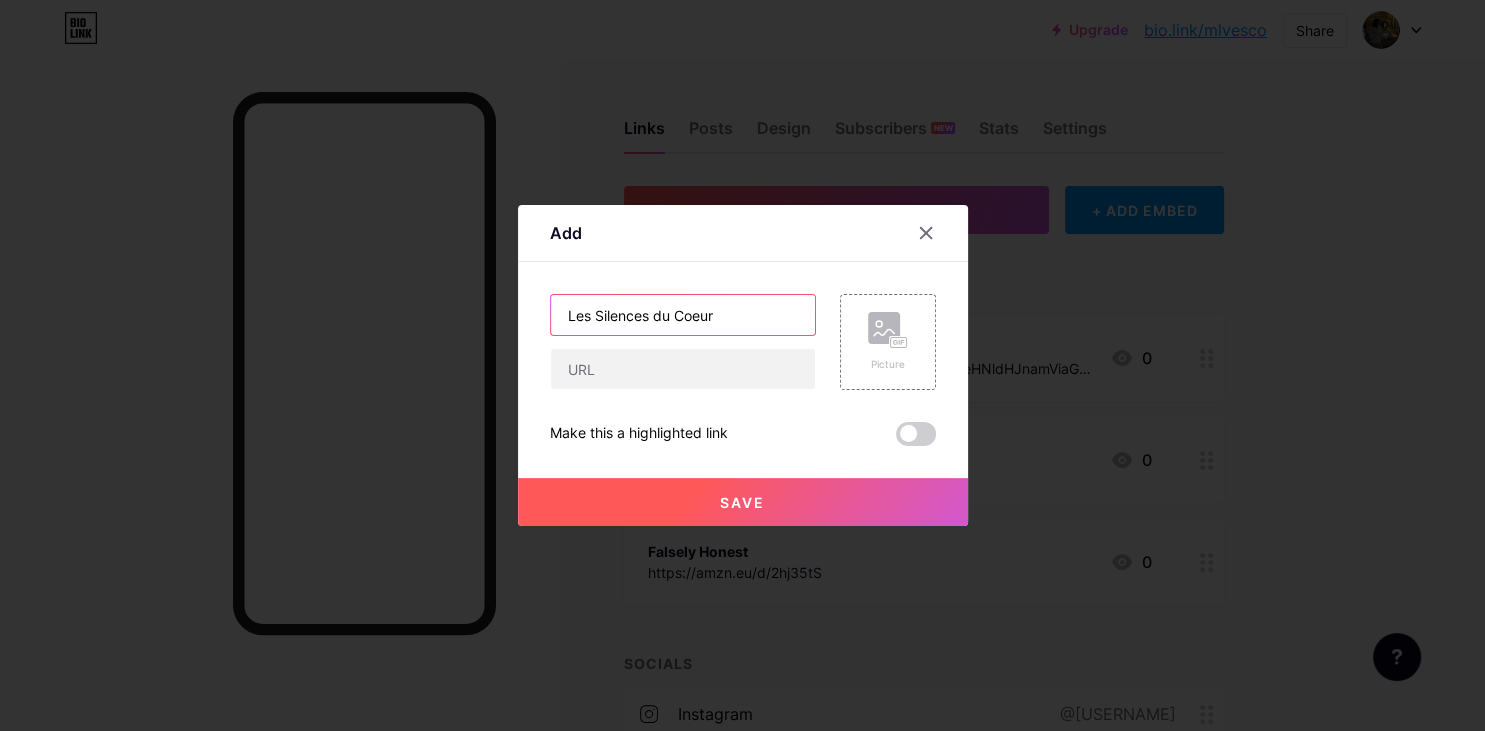 drag, startPoint x: 733, startPoint y: 313, endPoint x: 512, endPoint y: 294, distance: 221.81523 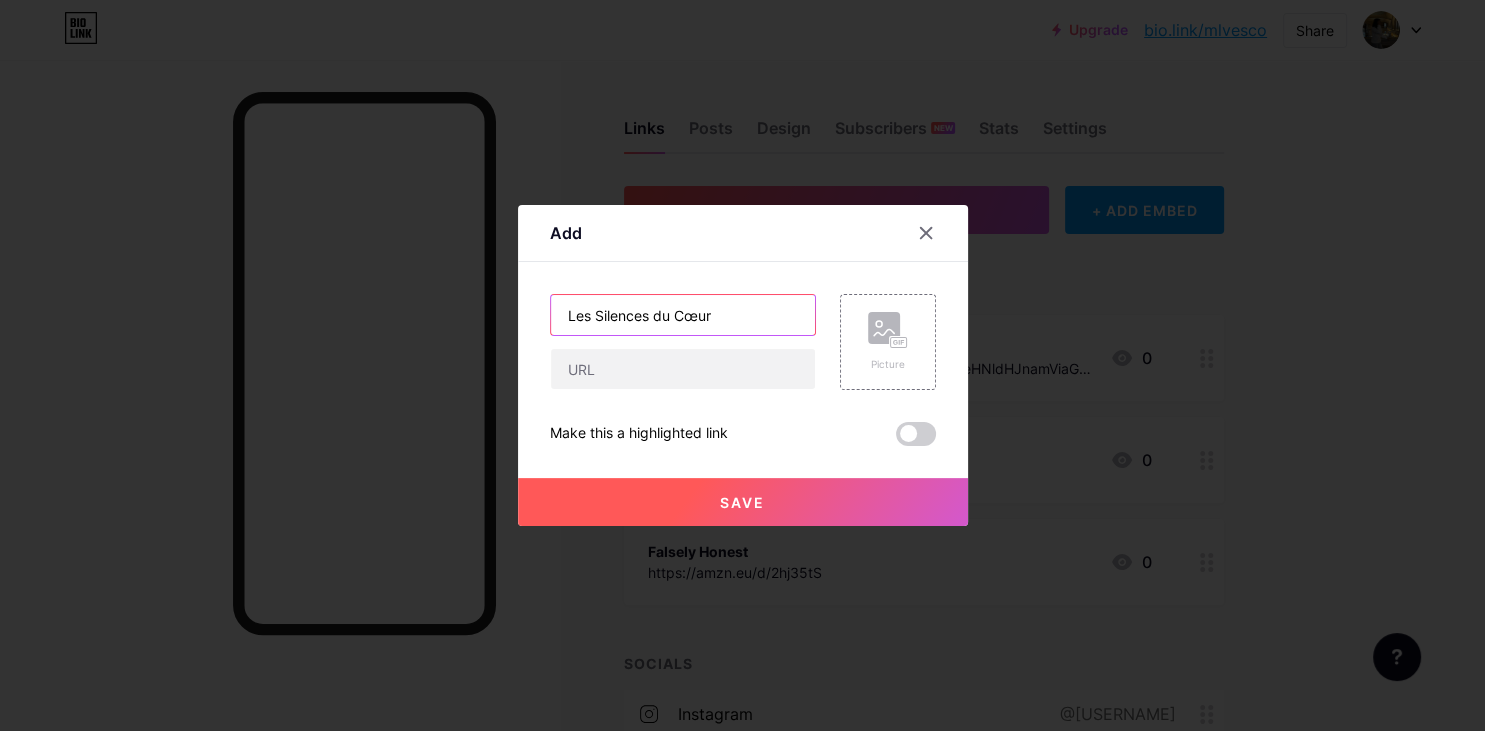 type on "Les Silences du Cœur" 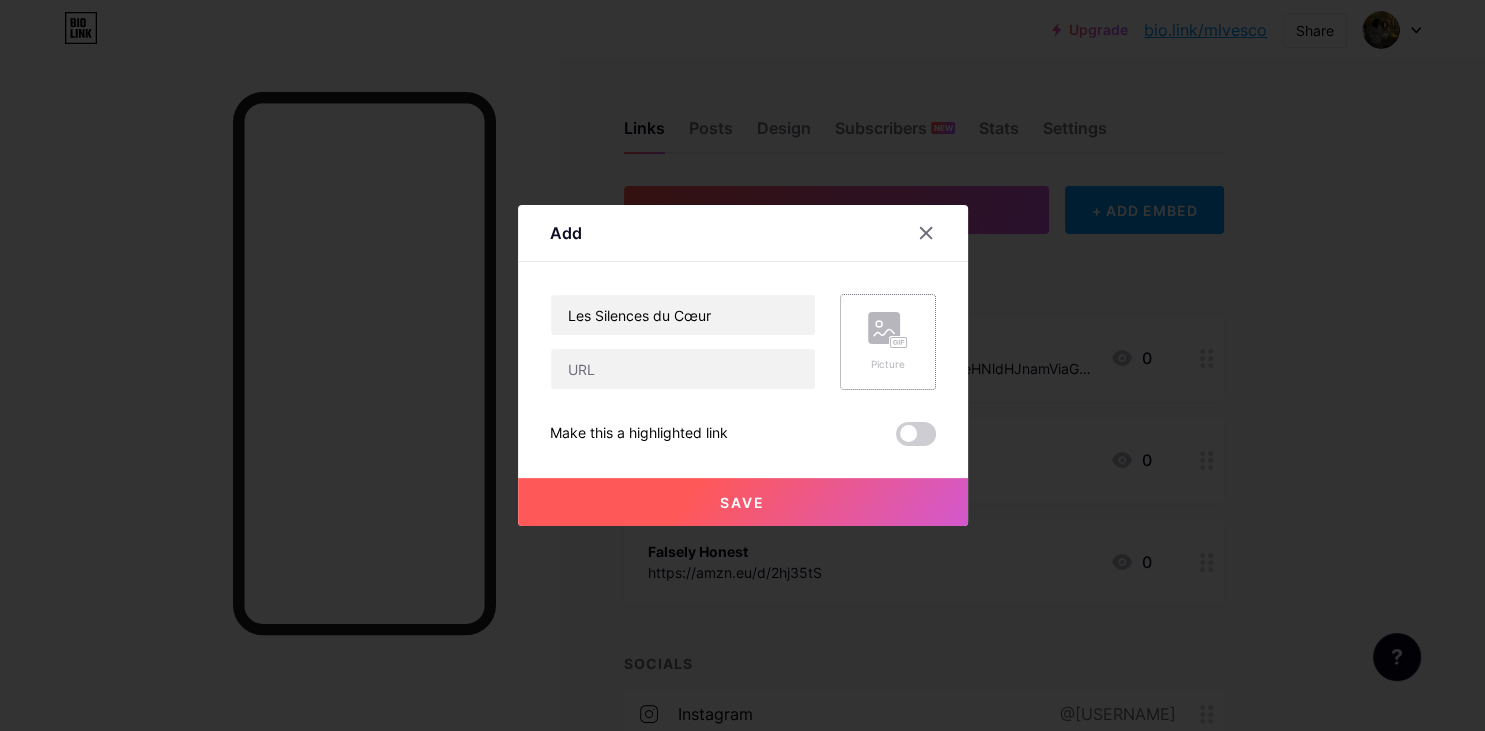 click on "Picture" at bounding box center [888, 342] 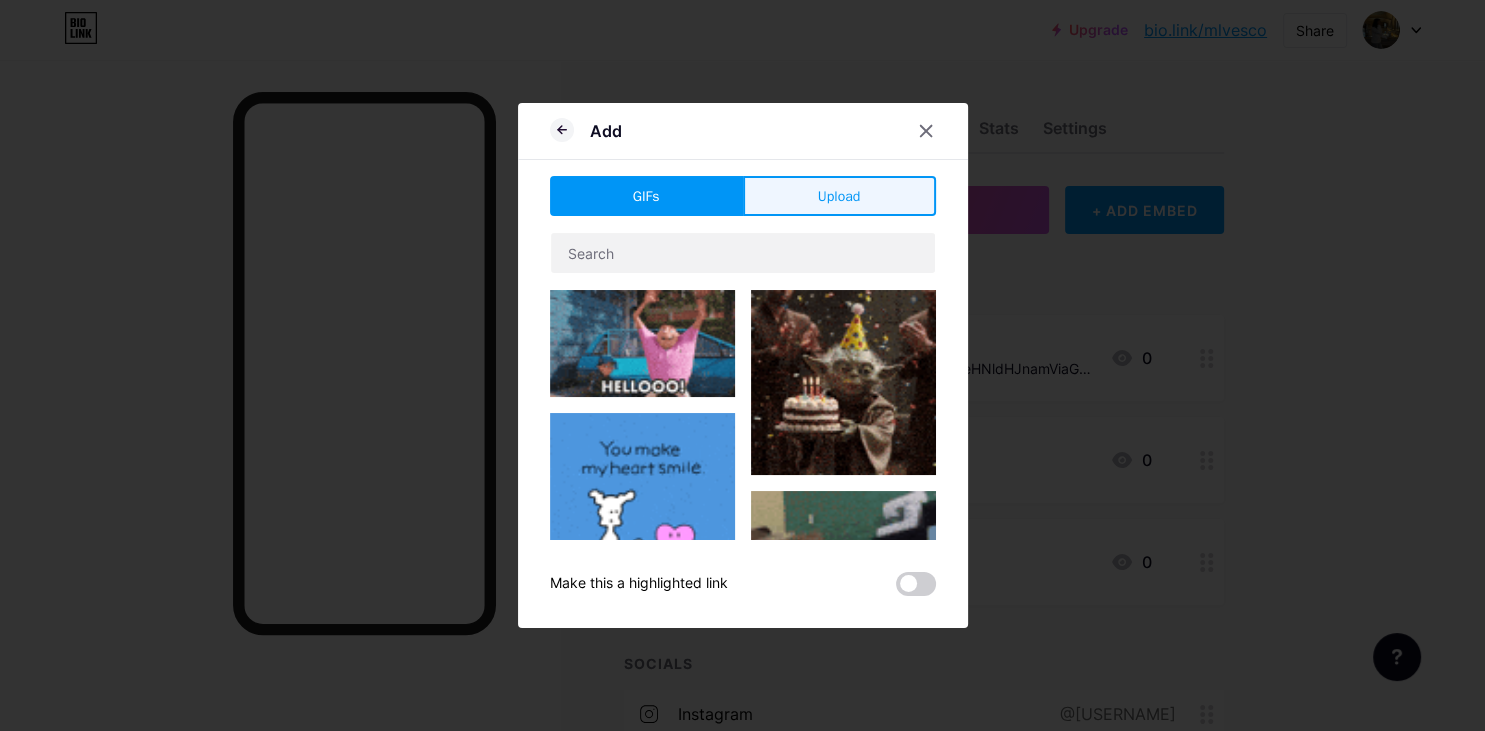 click on "Upload" at bounding box center [839, 196] 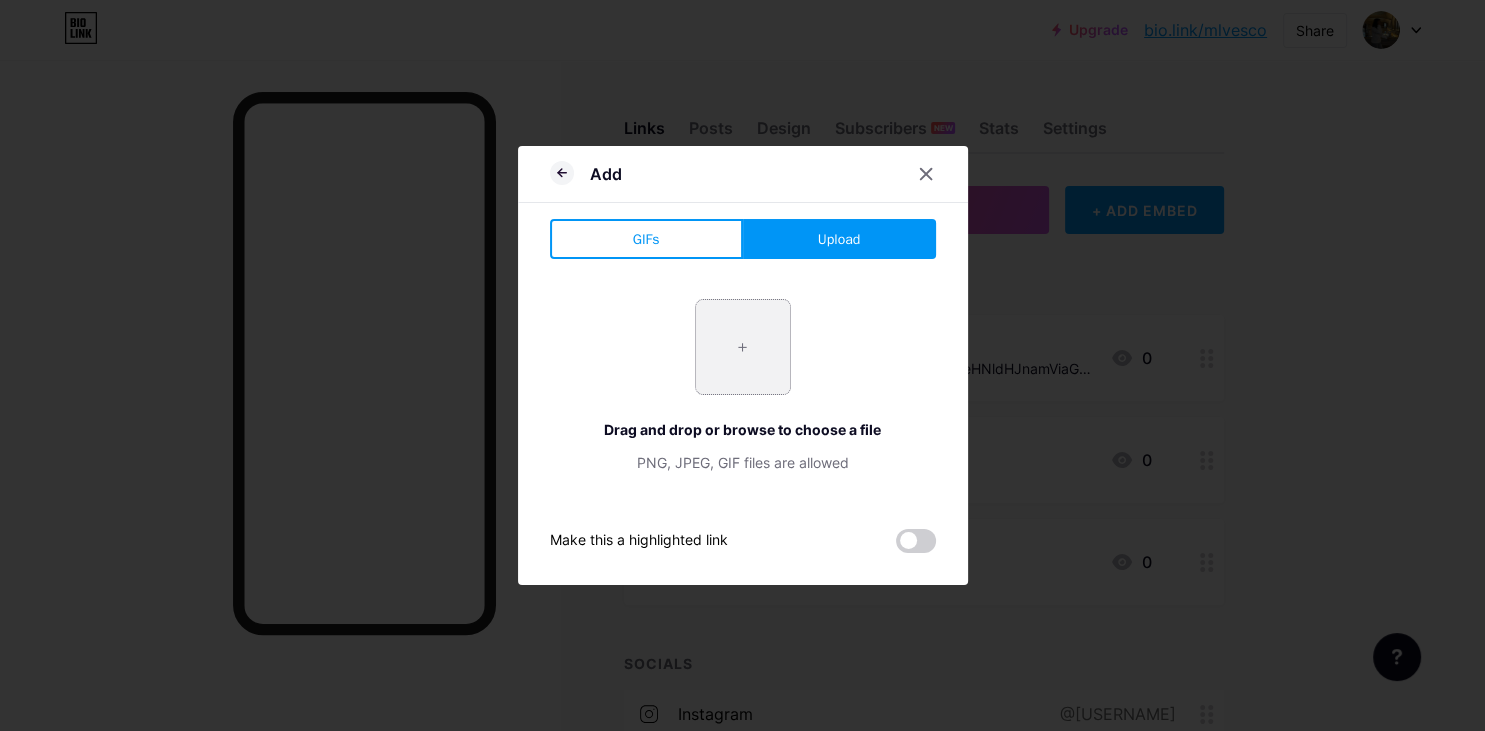 click at bounding box center (743, 347) 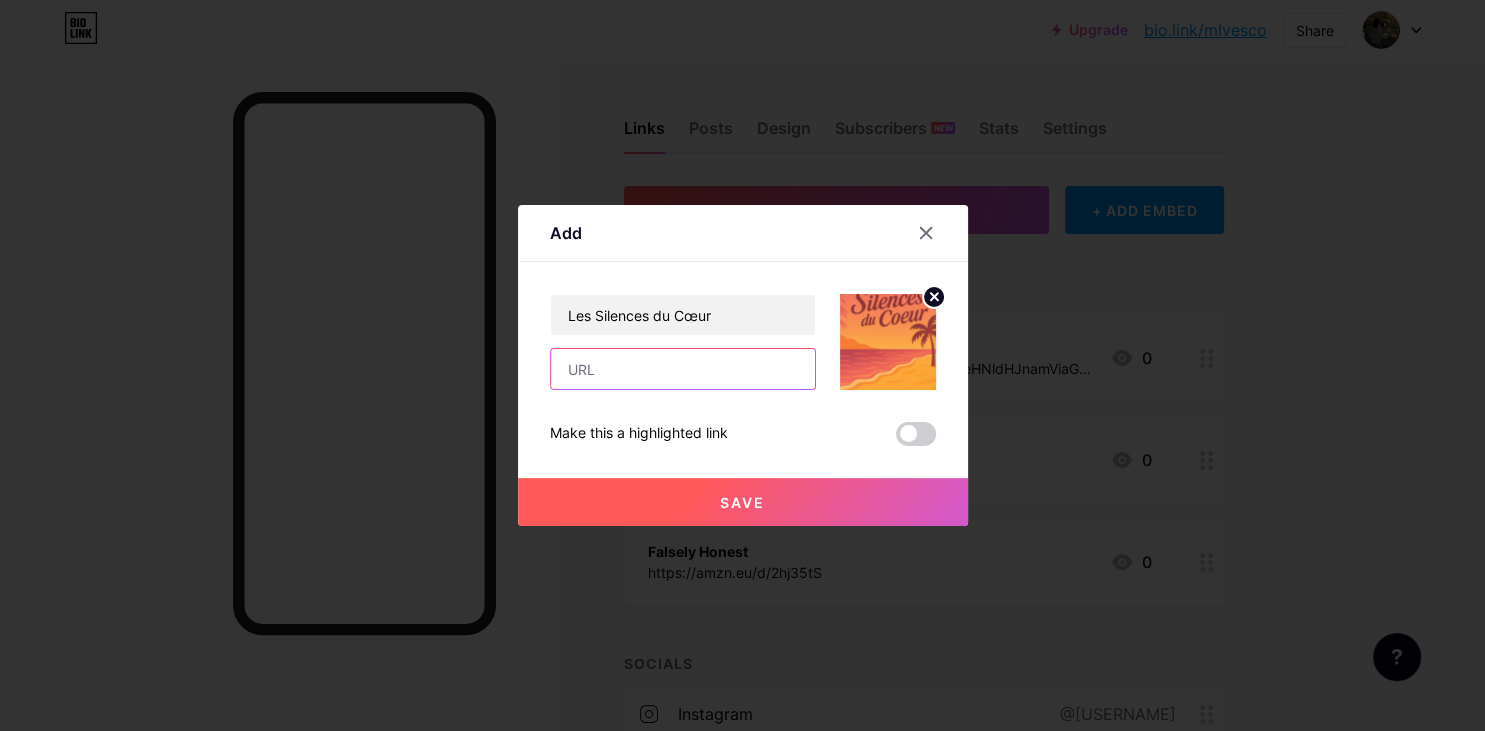 click at bounding box center (683, 369) 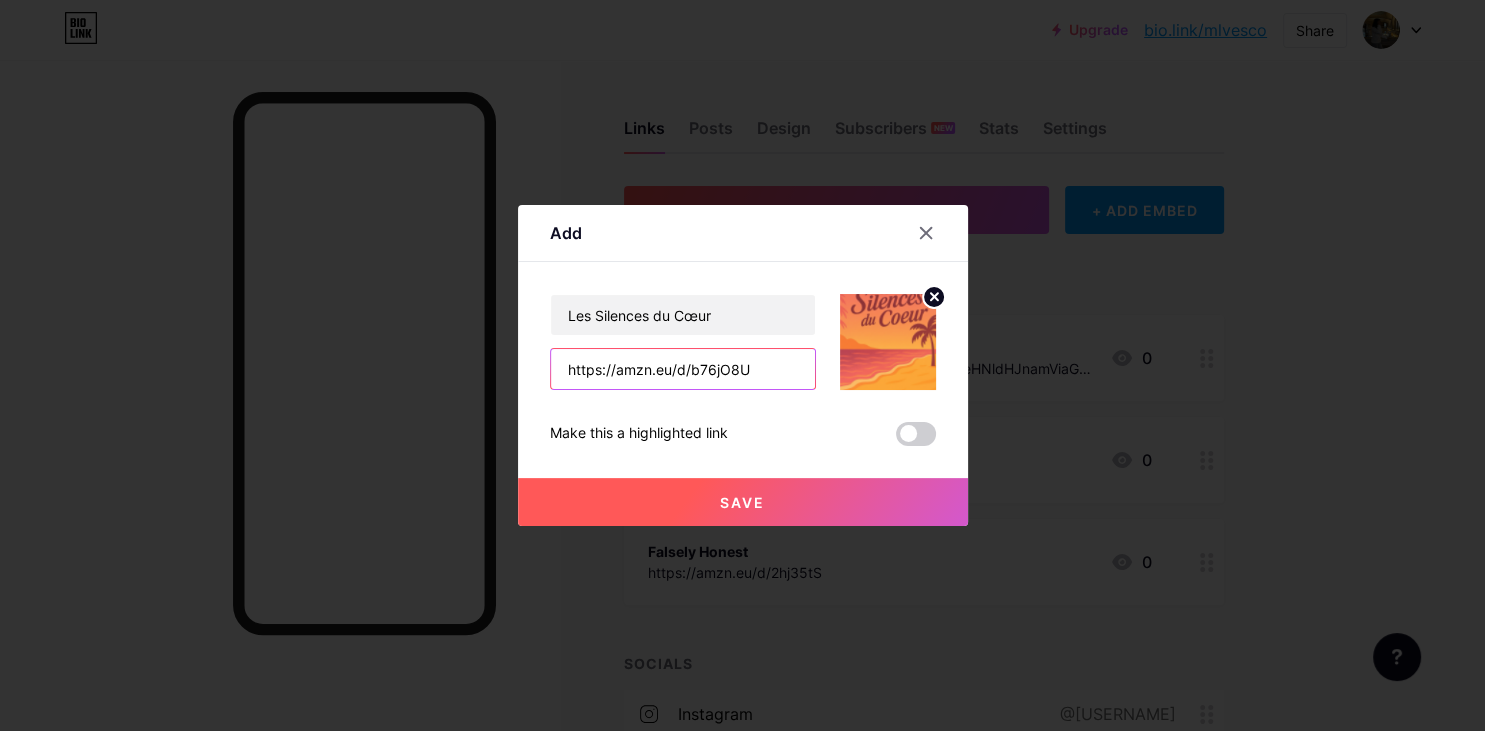 type on "https://amzn.eu/d/b76jO8U" 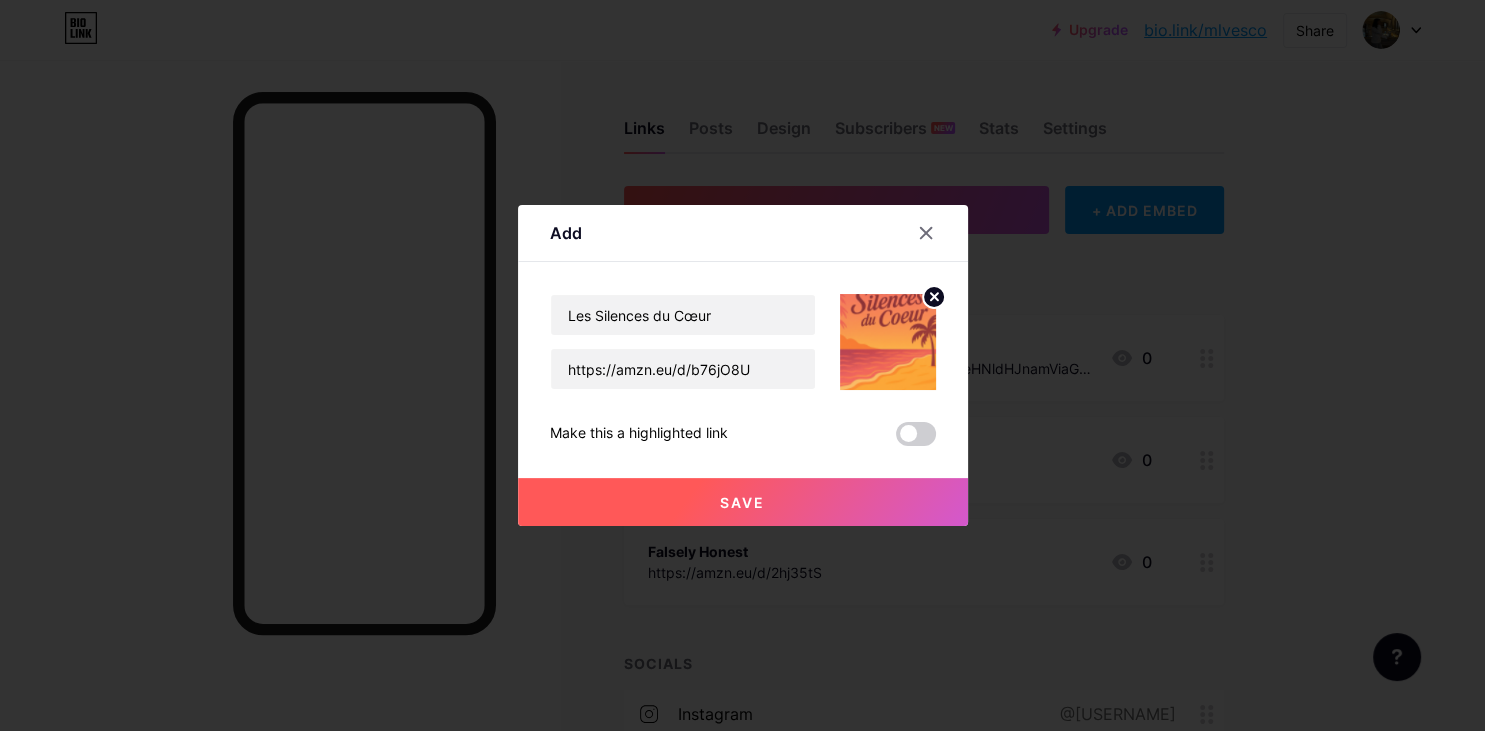 click on "Save" at bounding box center (743, 502) 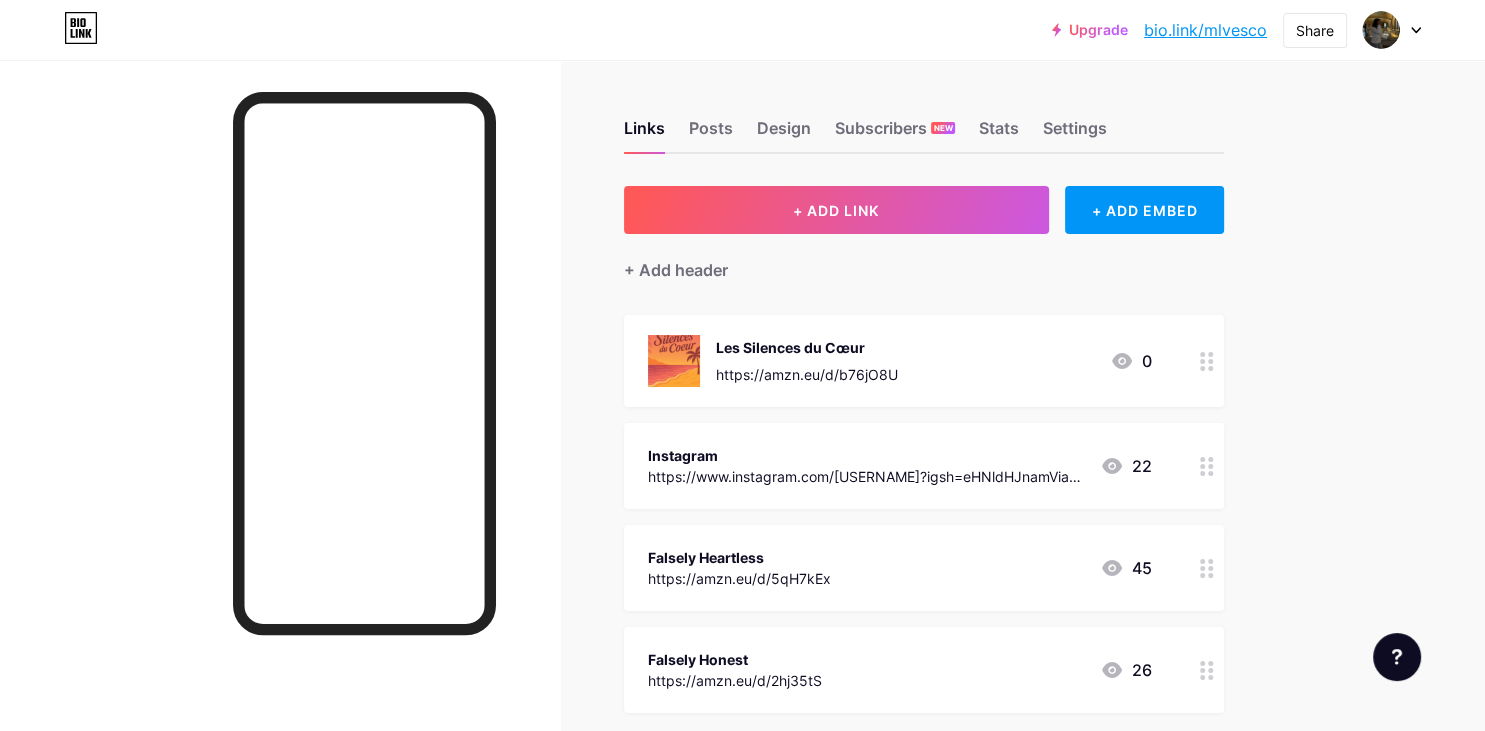 click at bounding box center (674, 361) 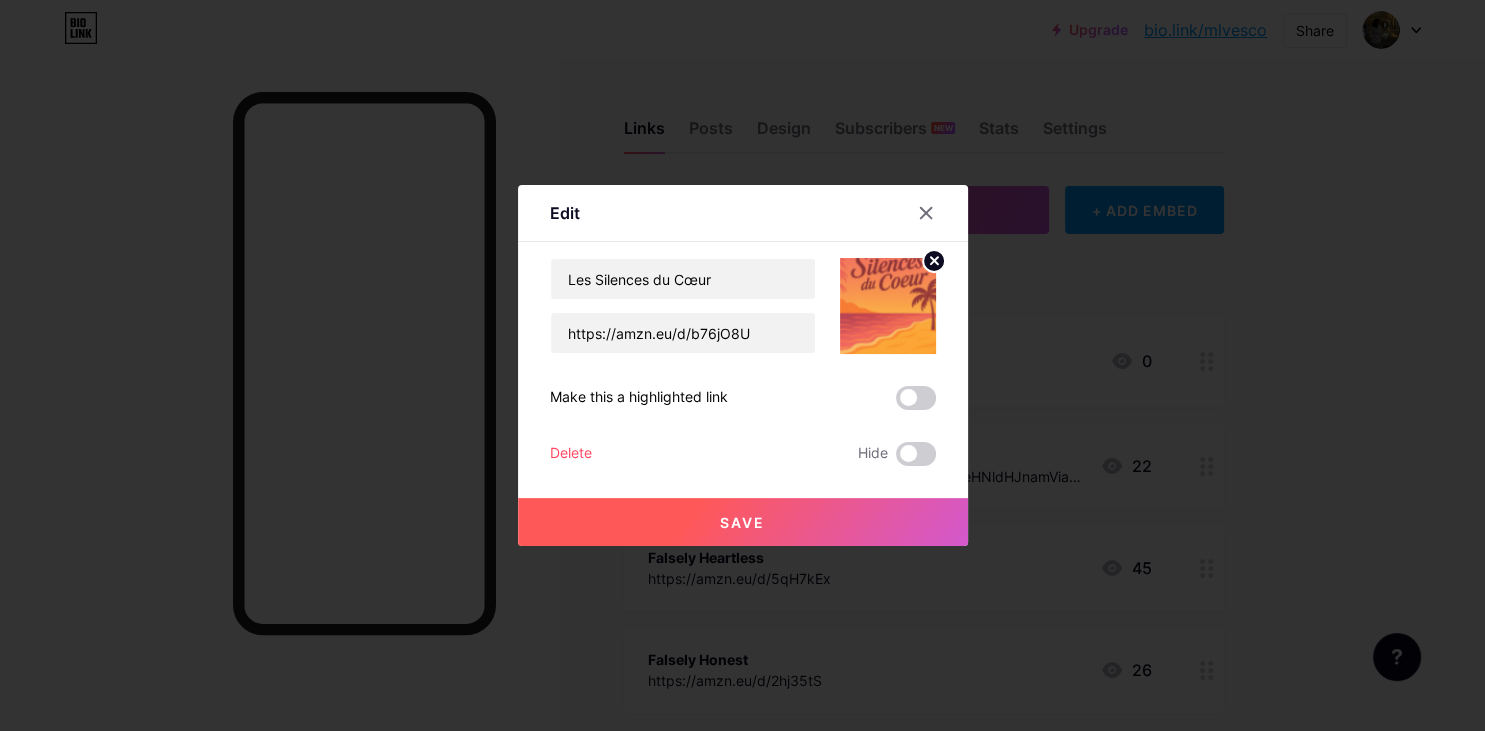 click at bounding box center [888, 306] 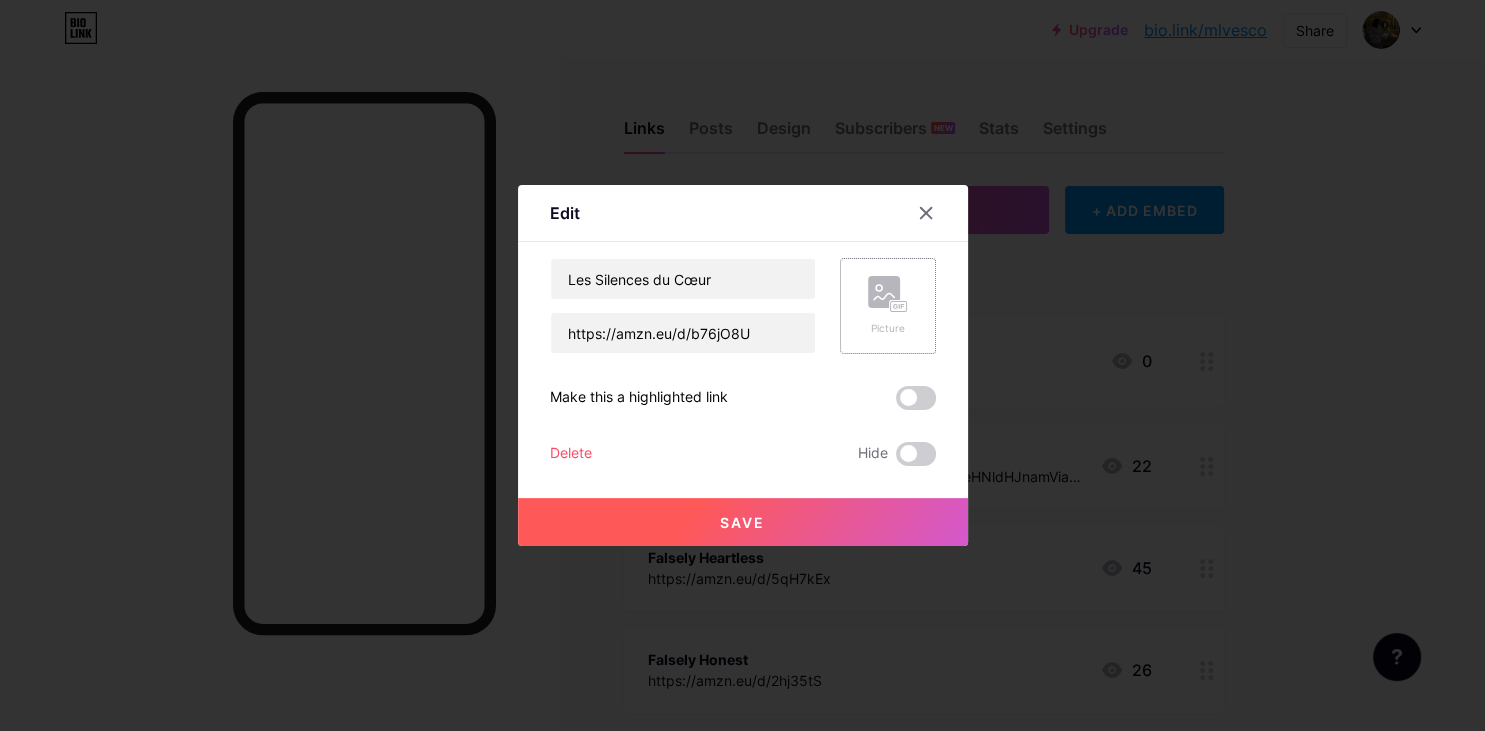 click 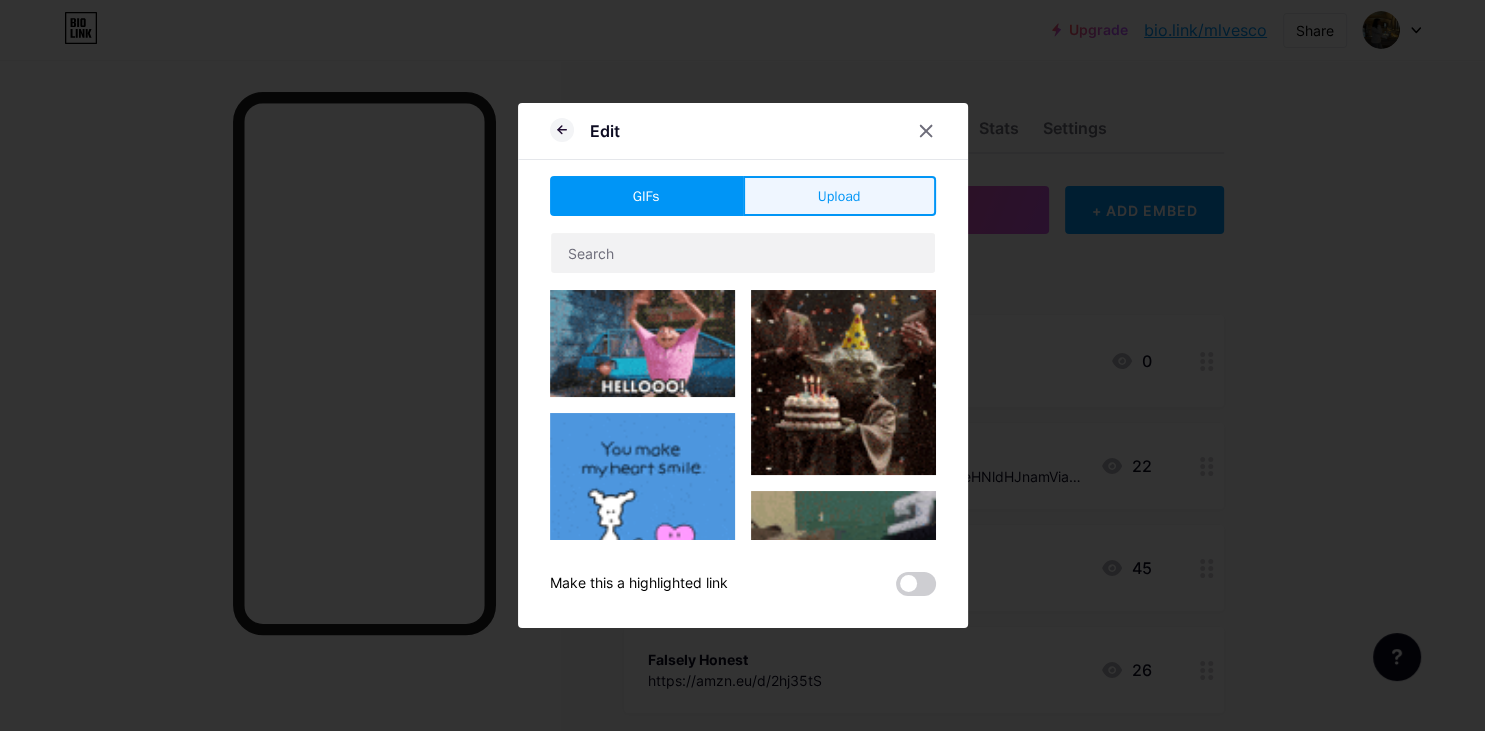 drag, startPoint x: 842, startPoint y: 164, endPoint x: 842, endPoint y: 182, distance: 18 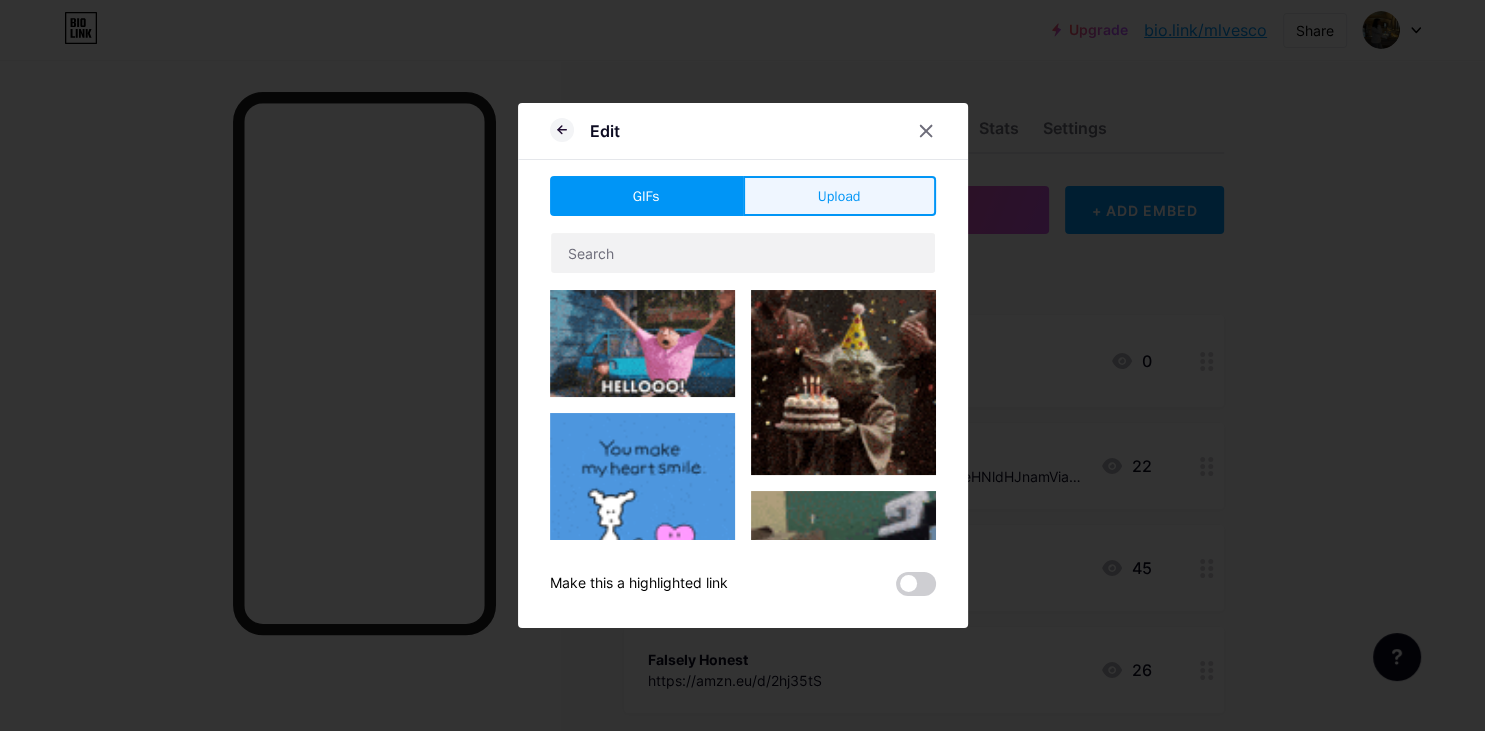click on "Edit       GIFs     Upload       Content
YouTube
Play YouTube video without leaving your page.
ADD
Vimeo
Play Vimeo video without leaving your page.
ADD
Tiktok
Grow your TikTok following
ADD
Tweet
Embed a tweet.
ADD
Reddit
Showcase your Reddit profile
ADD
Spotify
Embed Spotify to play the preview of a track.
ADD
Twitch
Play Twitch video without leaving your page.
ADD
ADD" at bounding box center [743, 365] 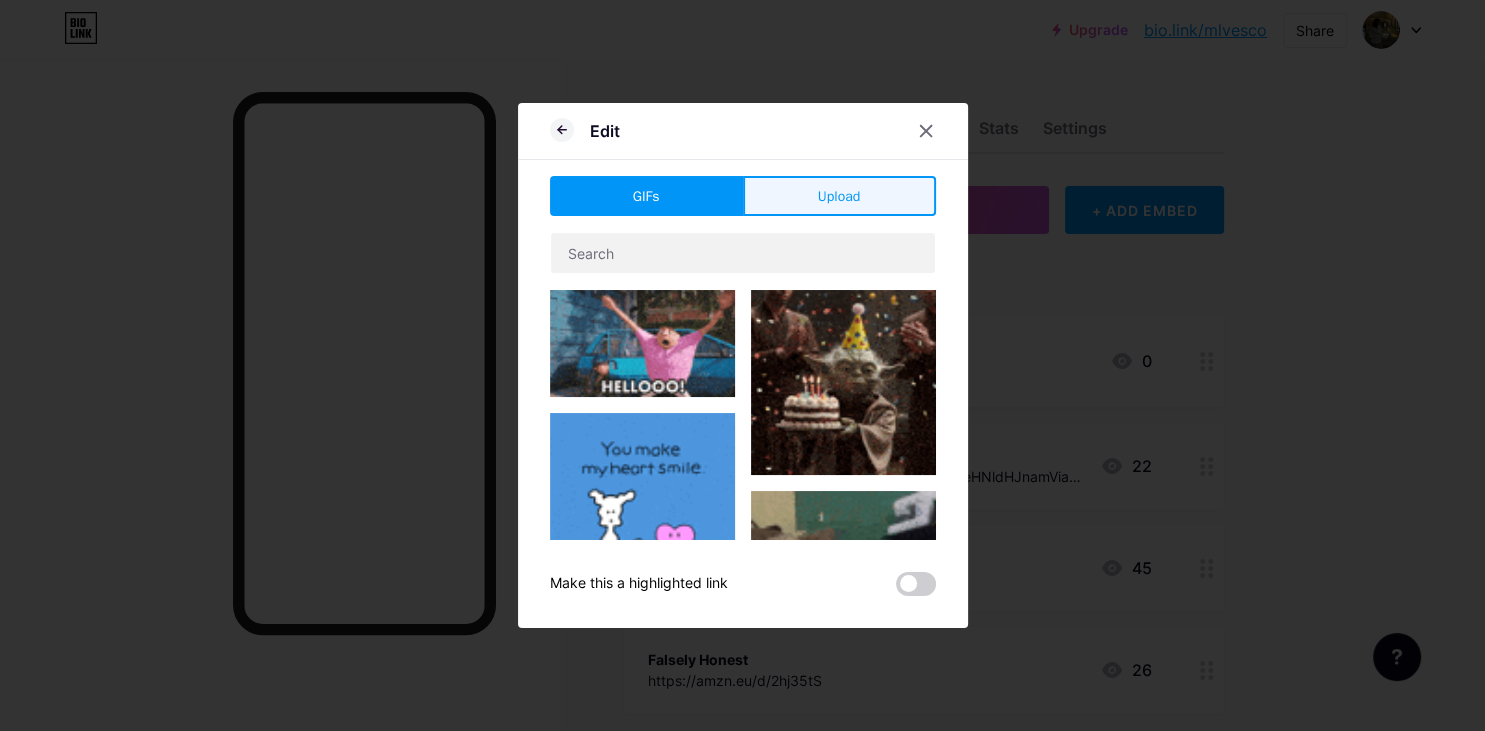 click on "Upload" at bounding box center [839, 196] 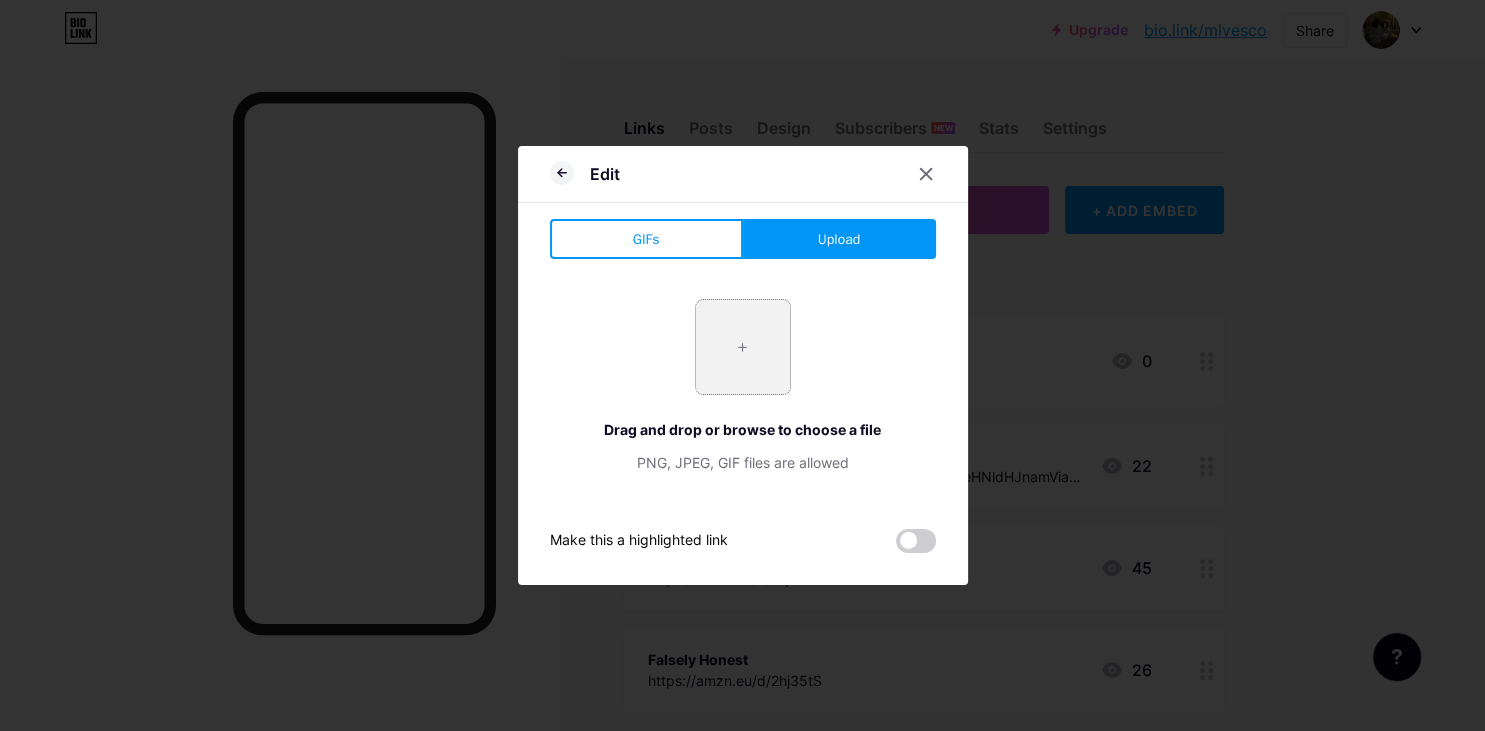 click at bounding box center (743, 347) 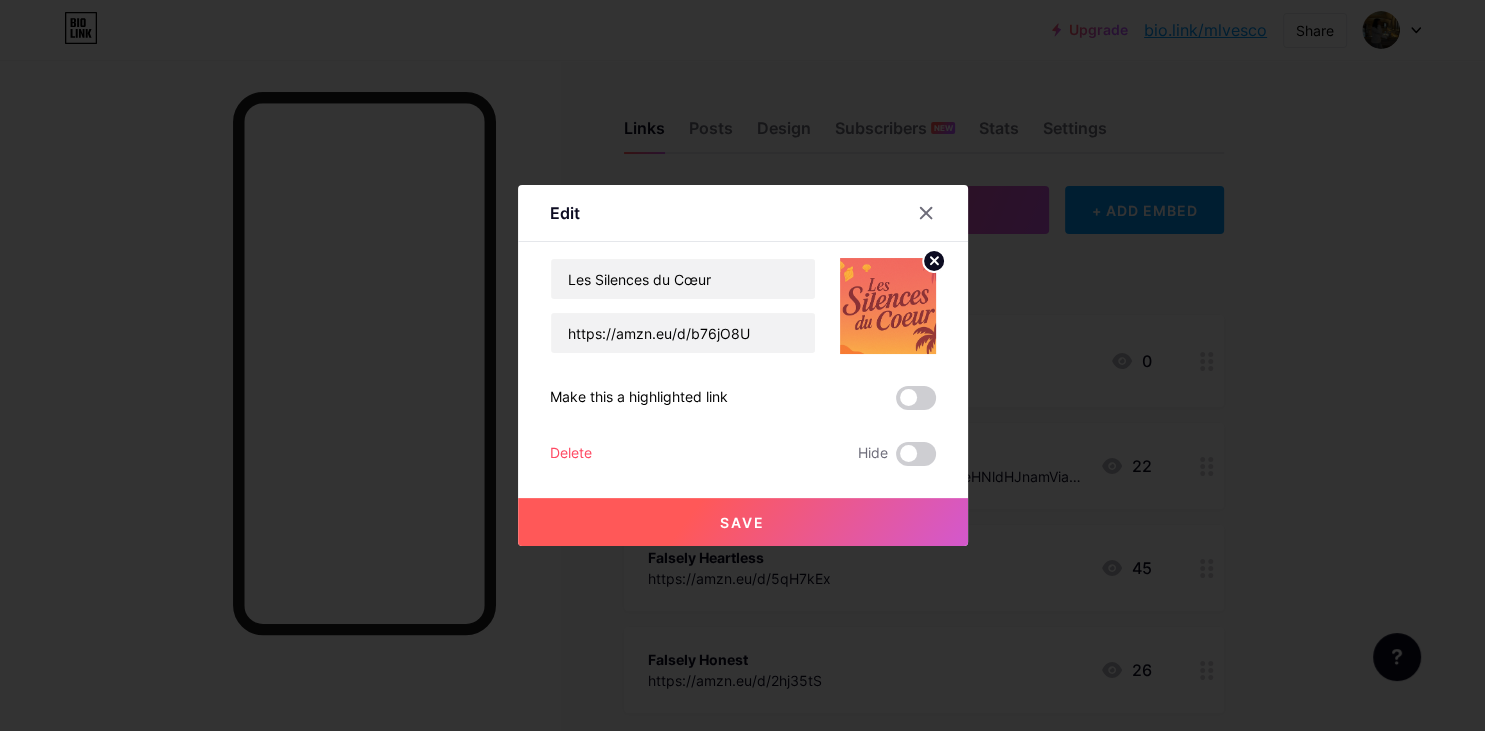 click on "Save" at bounding box center [743, 522] 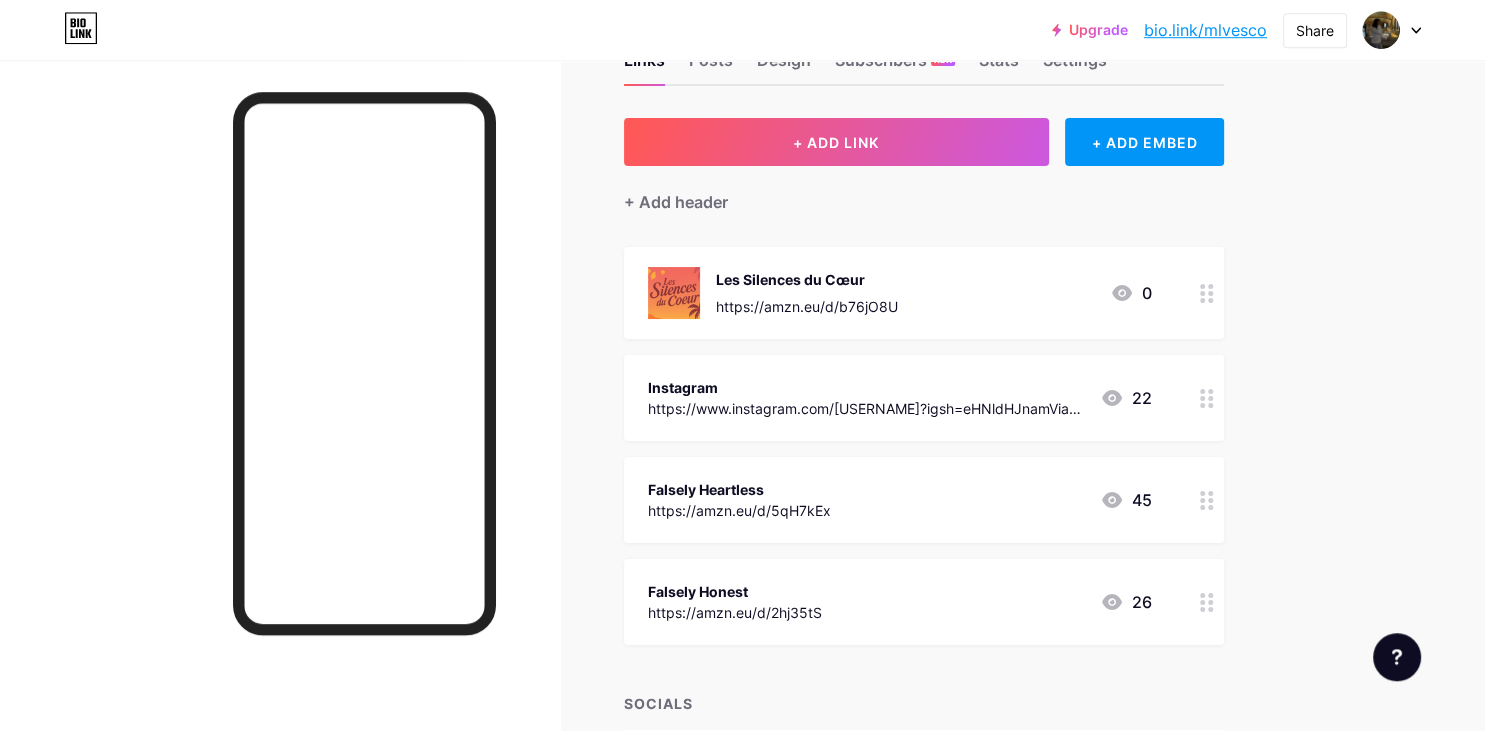 scroll, scrollTop: 105, scrollLeft: 0, axis: vertical 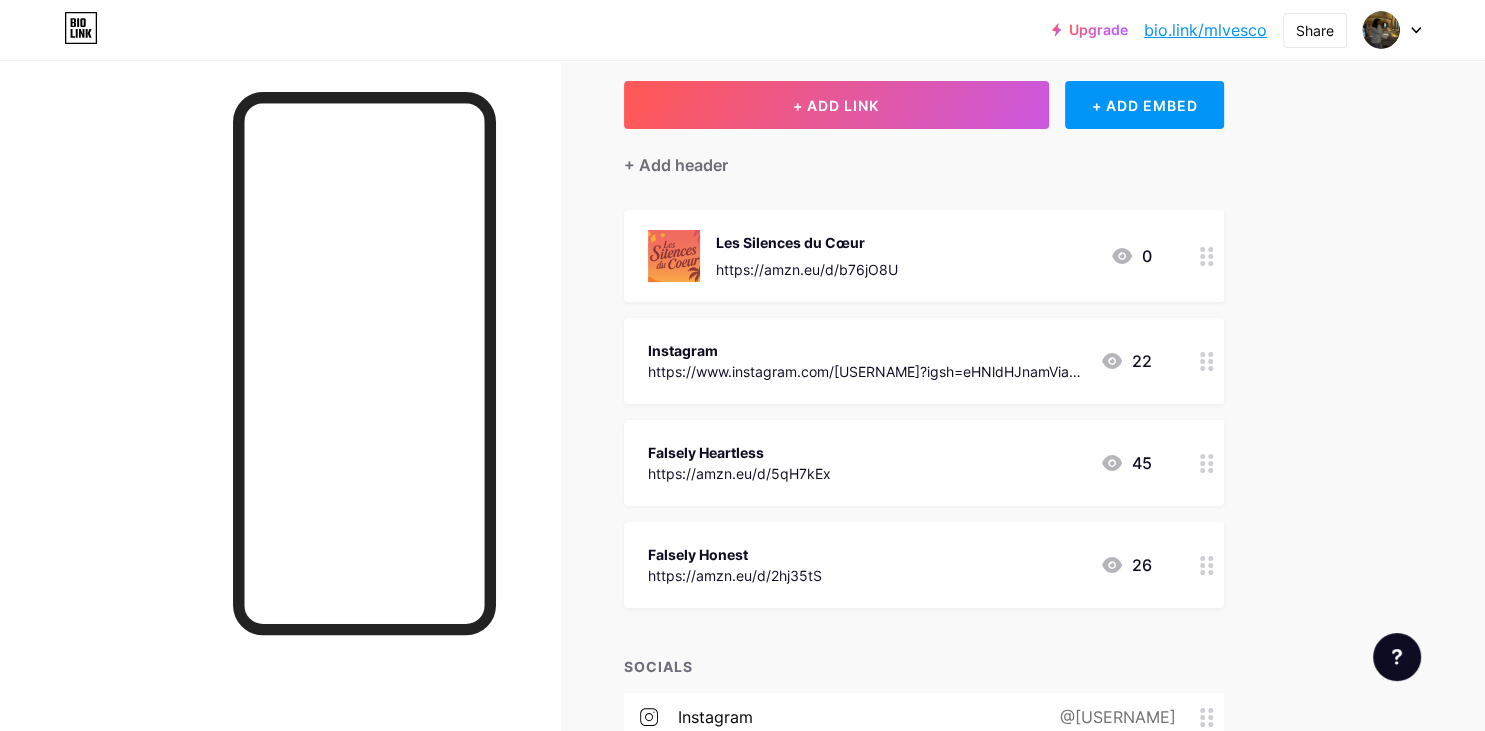 click on "Falsely Heartless
https://amzn.eu/d/5qH7kEx
45" at bounding box center (900, 463) 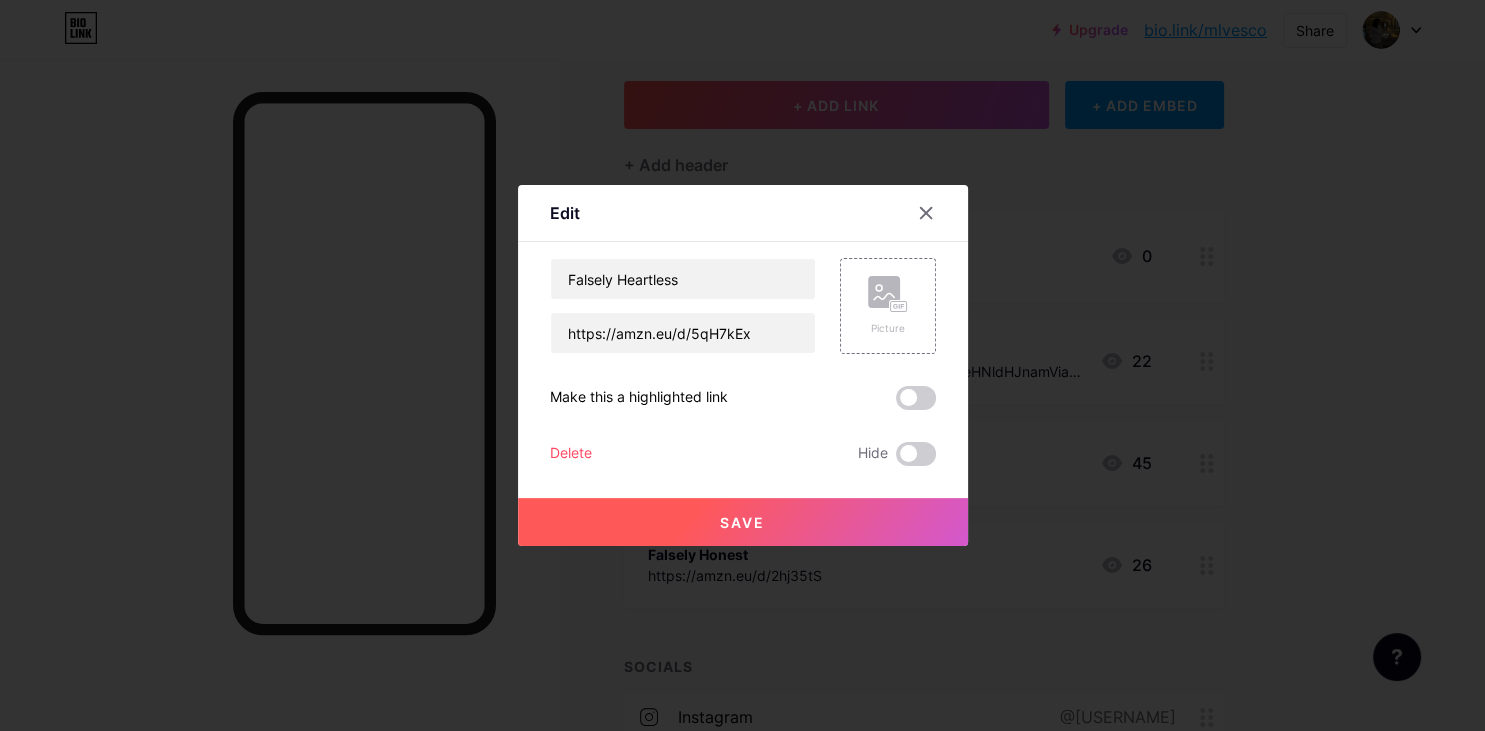 click 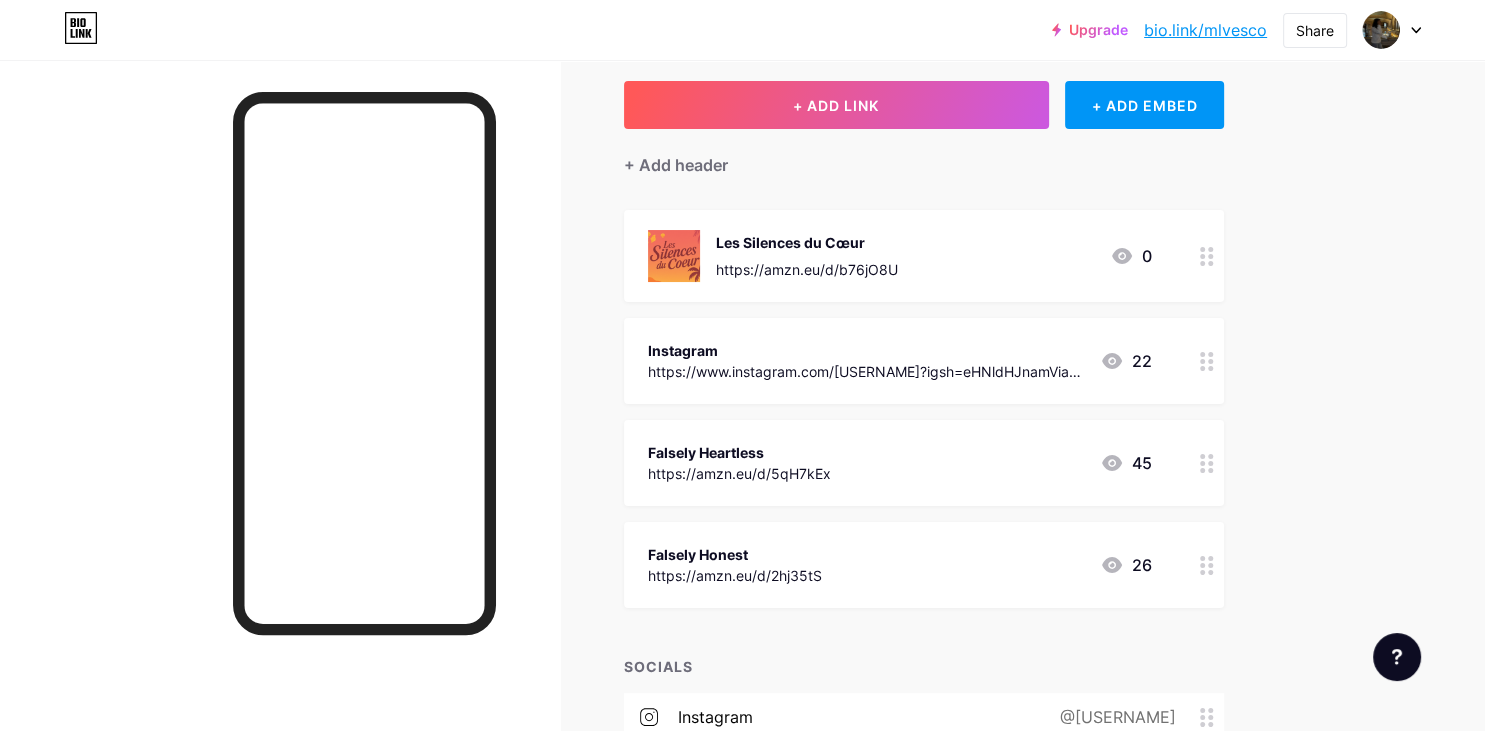 click 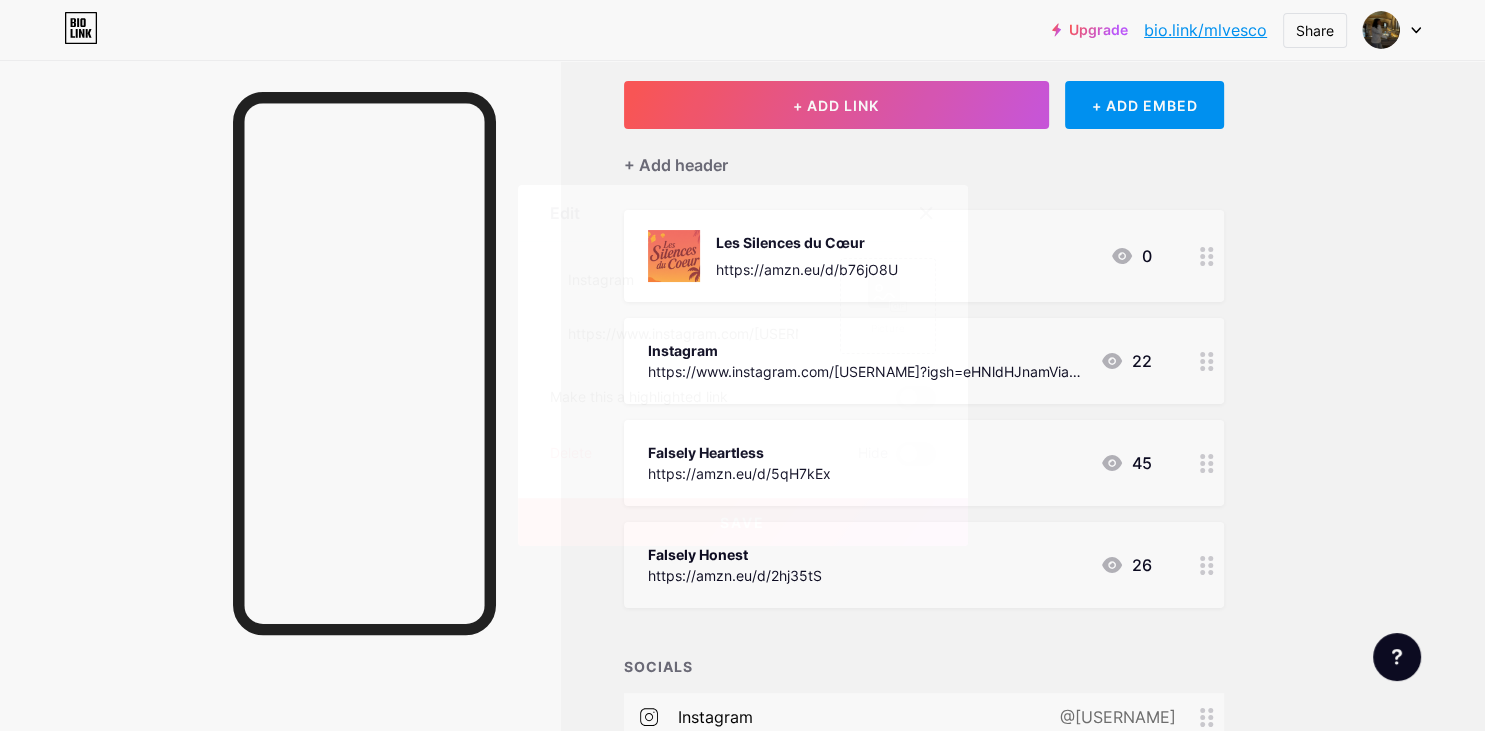 click on "Delete" at bounding box center [571, 454] 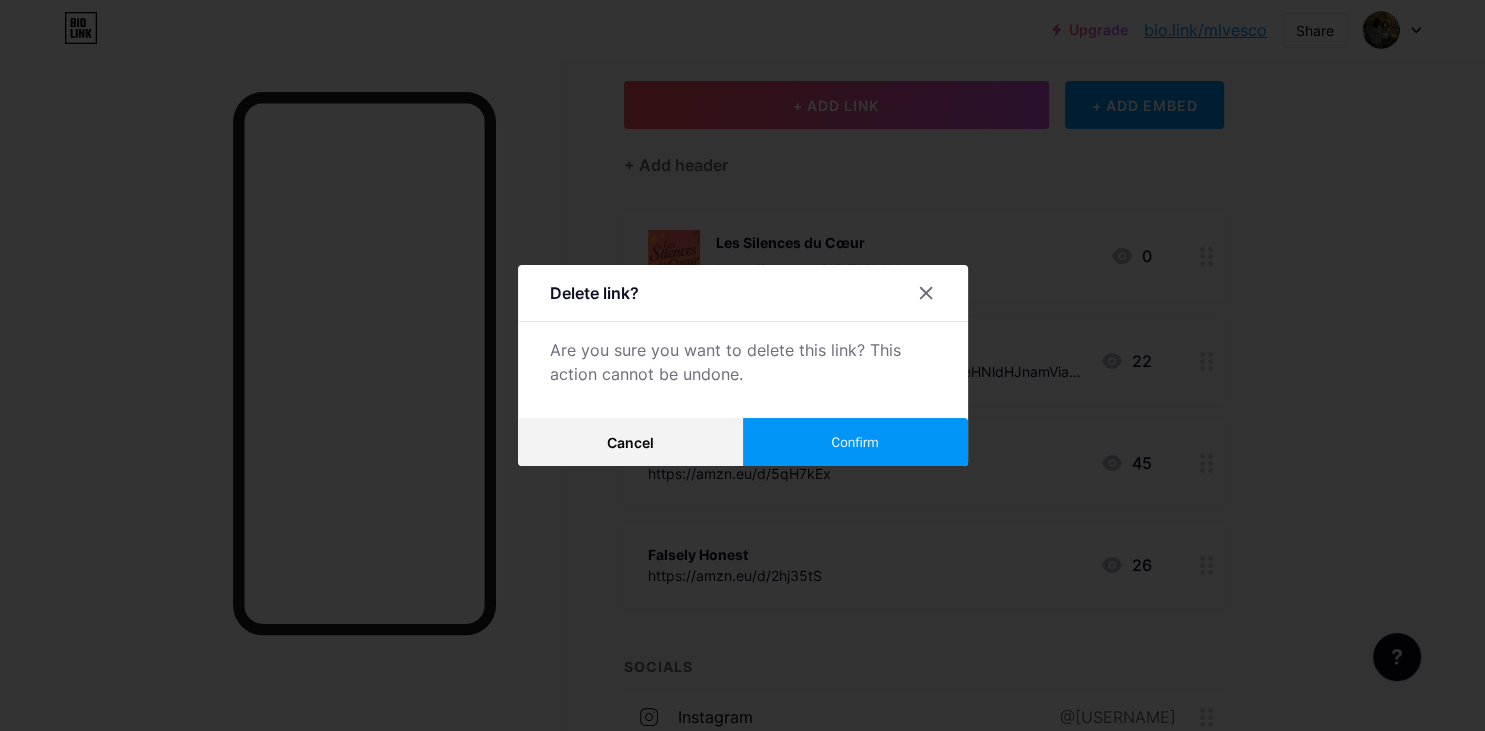 click on "Confirm" at bounding box center (854, 442) 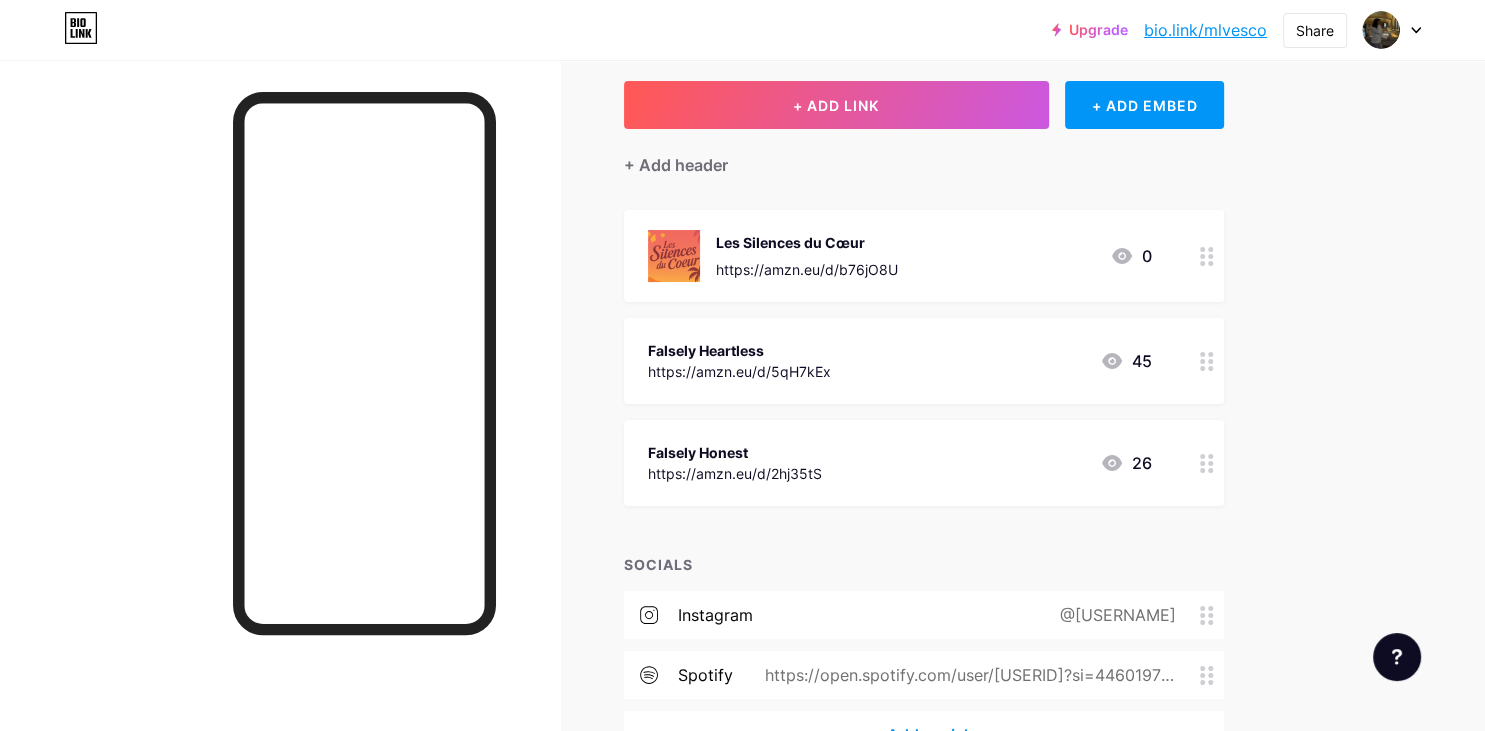 click on "Falsely Heartless
https://amzn.eu/d/5qH7kEx
45" at bounding box center (900, 361) 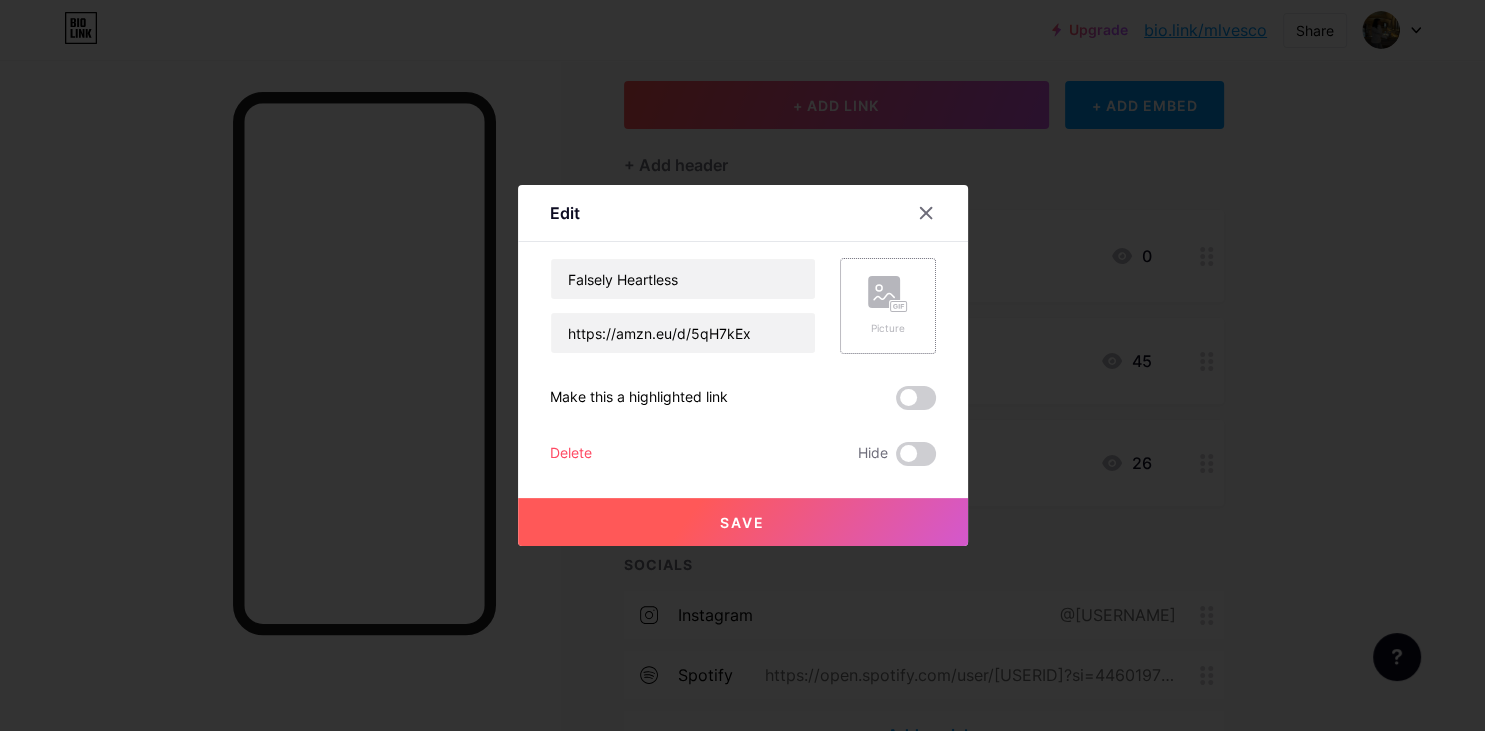 click on "Picture" at bounding box center [888, 328] 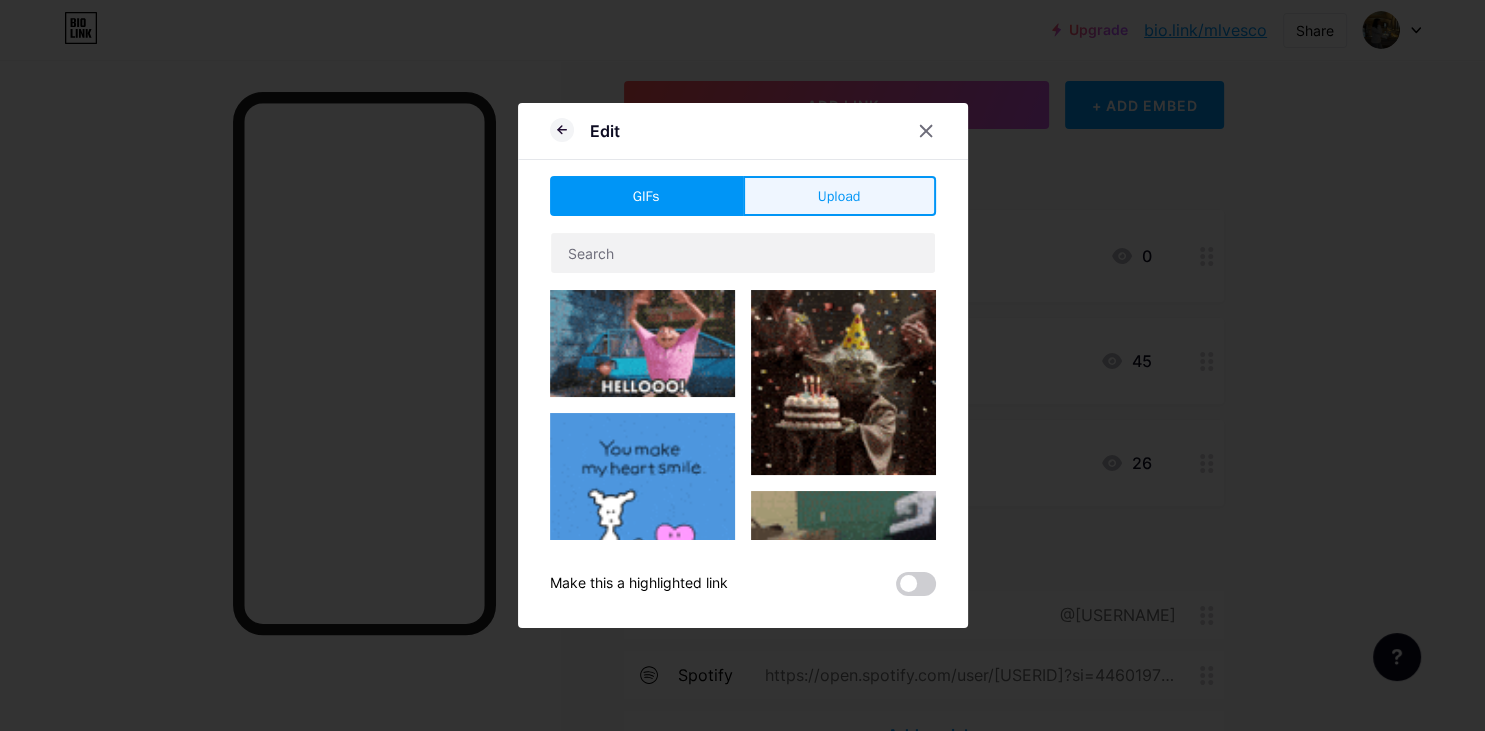 click on "Upload" at bounding box center [839, 196] 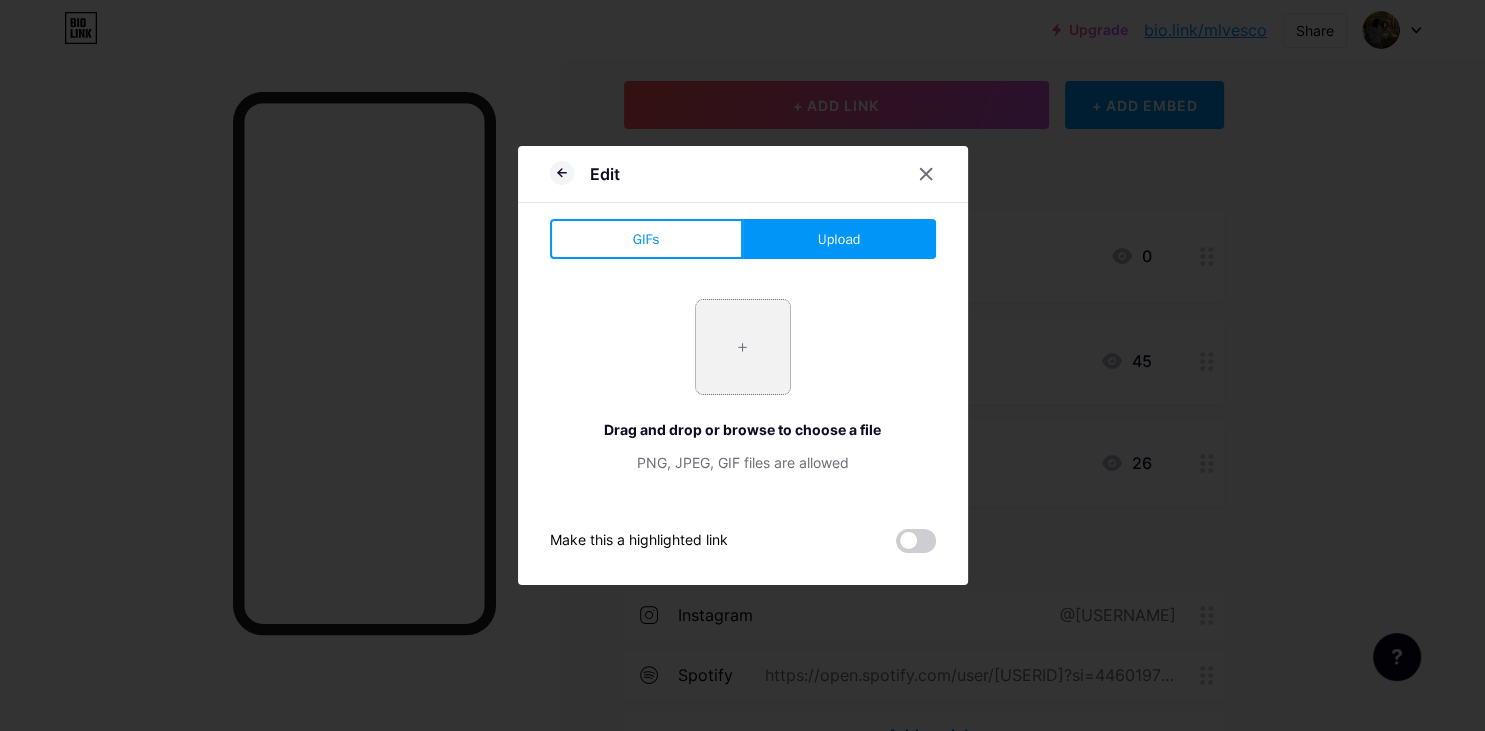 click at bounding box center [743, 347] 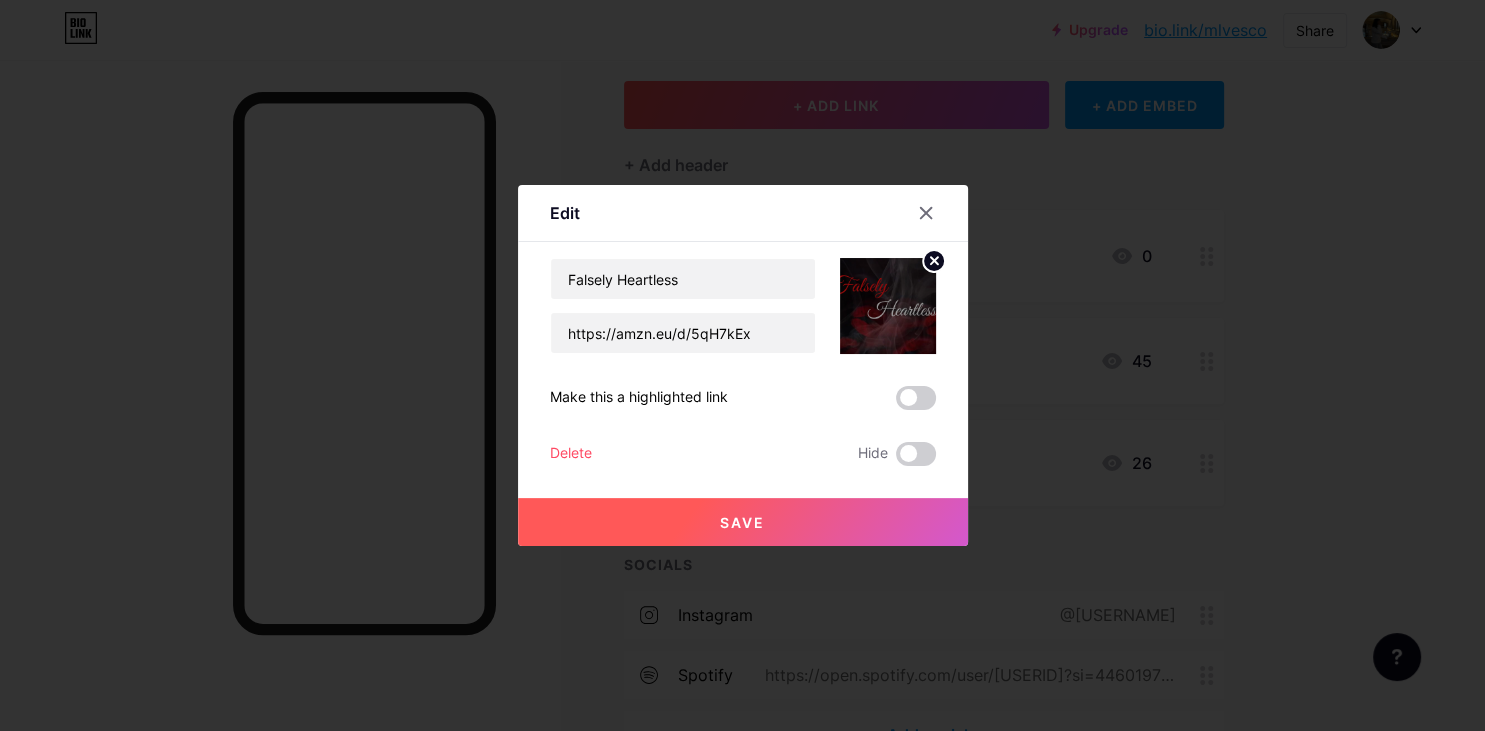 click 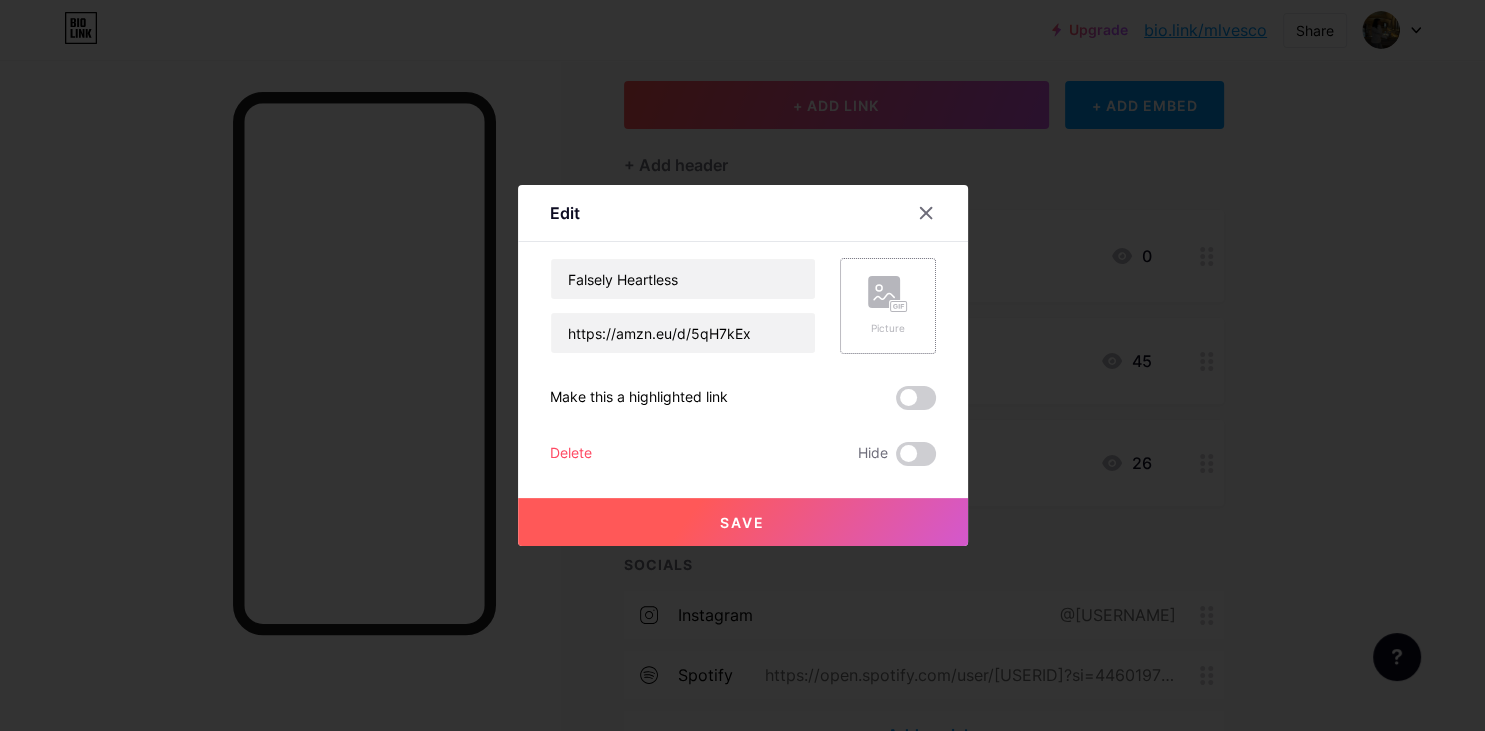 click 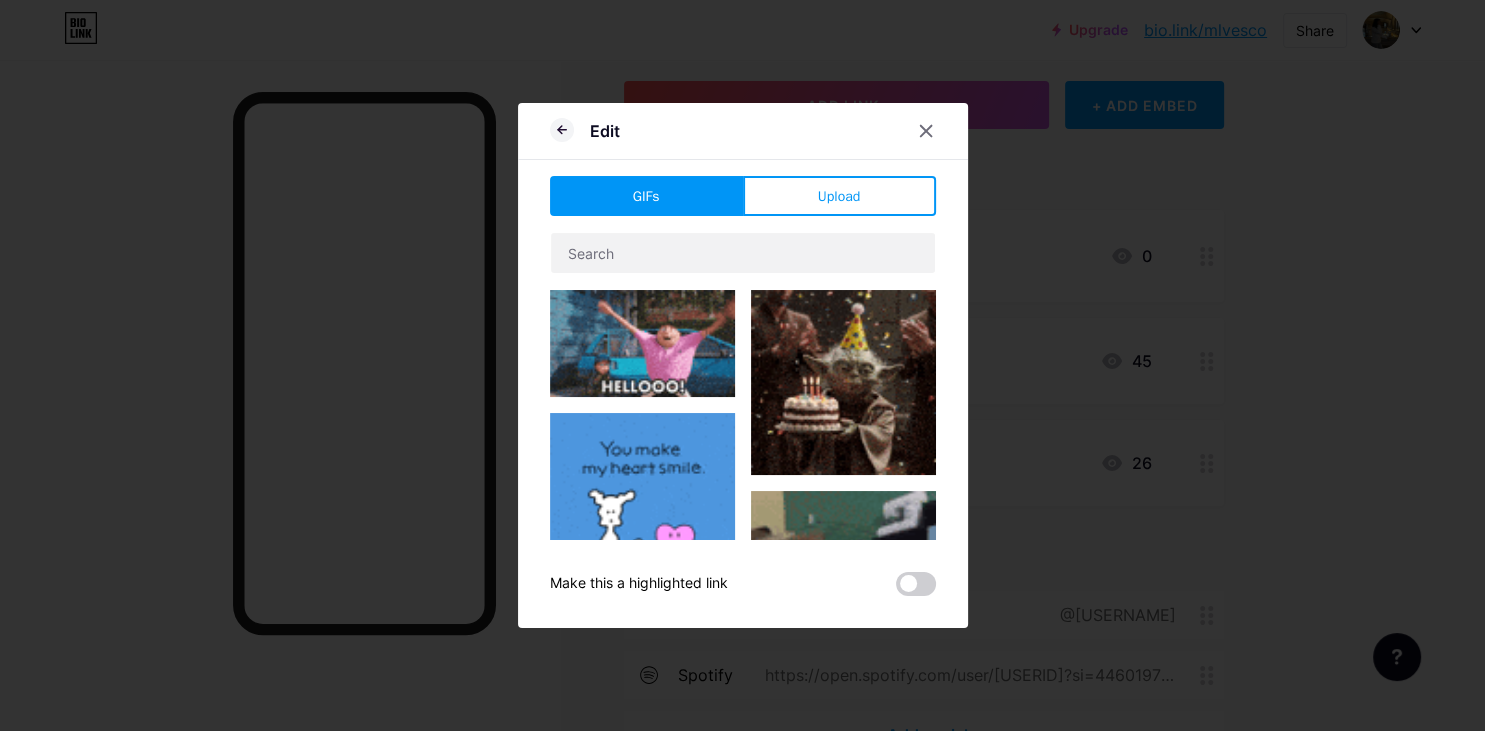 click on "Edit       GIFs     Upload       Content
YouTube
Play YouTube video without leaving your page.
ADD
Vimeo
Play Vimeo video without leaving your page.
ADD
Tiktok
Grow your TikTok following
ADD
Tweet
Embed a tweet.
ADD
Reddit
Showcase your Reddit profile
ADD
Spotify
Embed Spotify to play the preview of a track.
ADD
Twitch
Play Twitch video without leaving your page.
ADD
ADD" at bounding box center [743, 365] 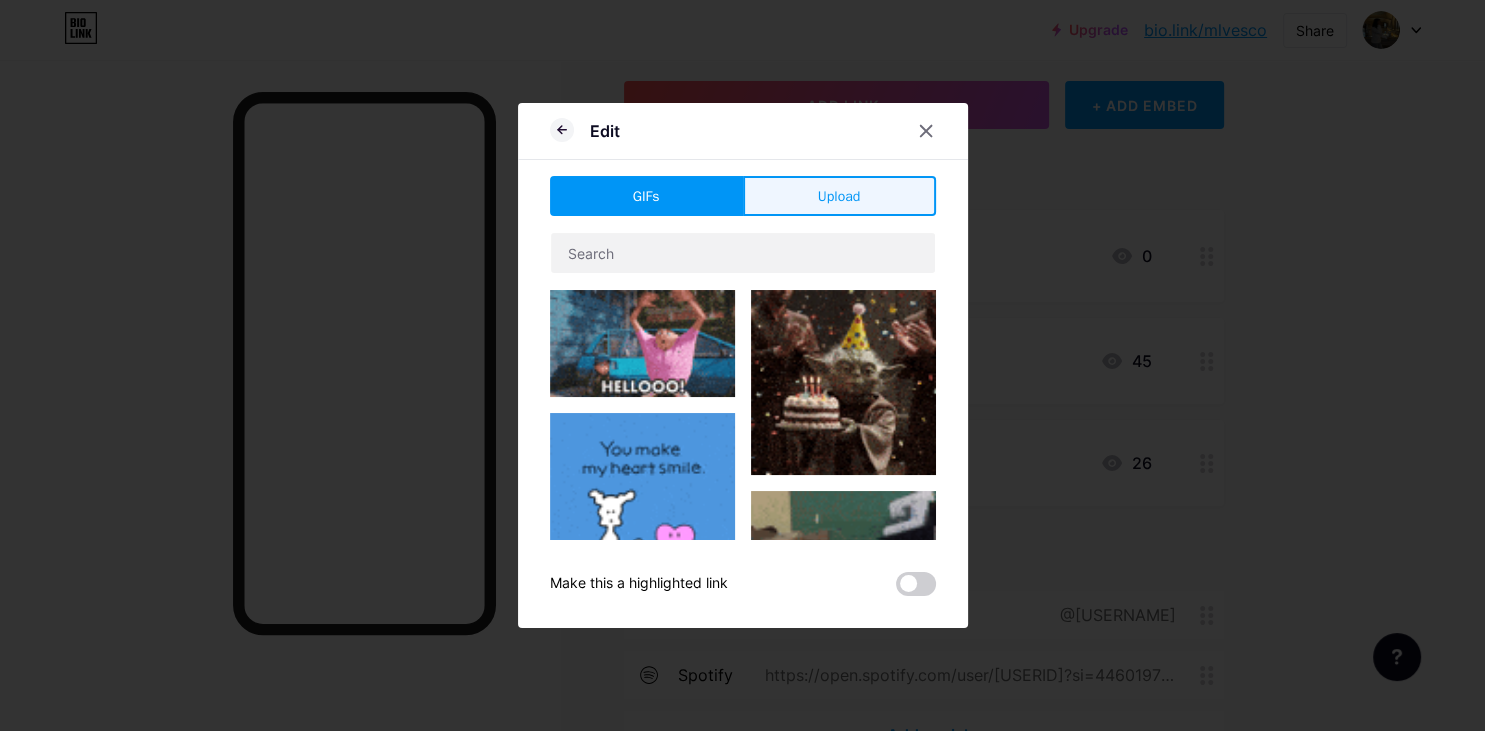 click on "Upload" at bounding box center (839, 196) 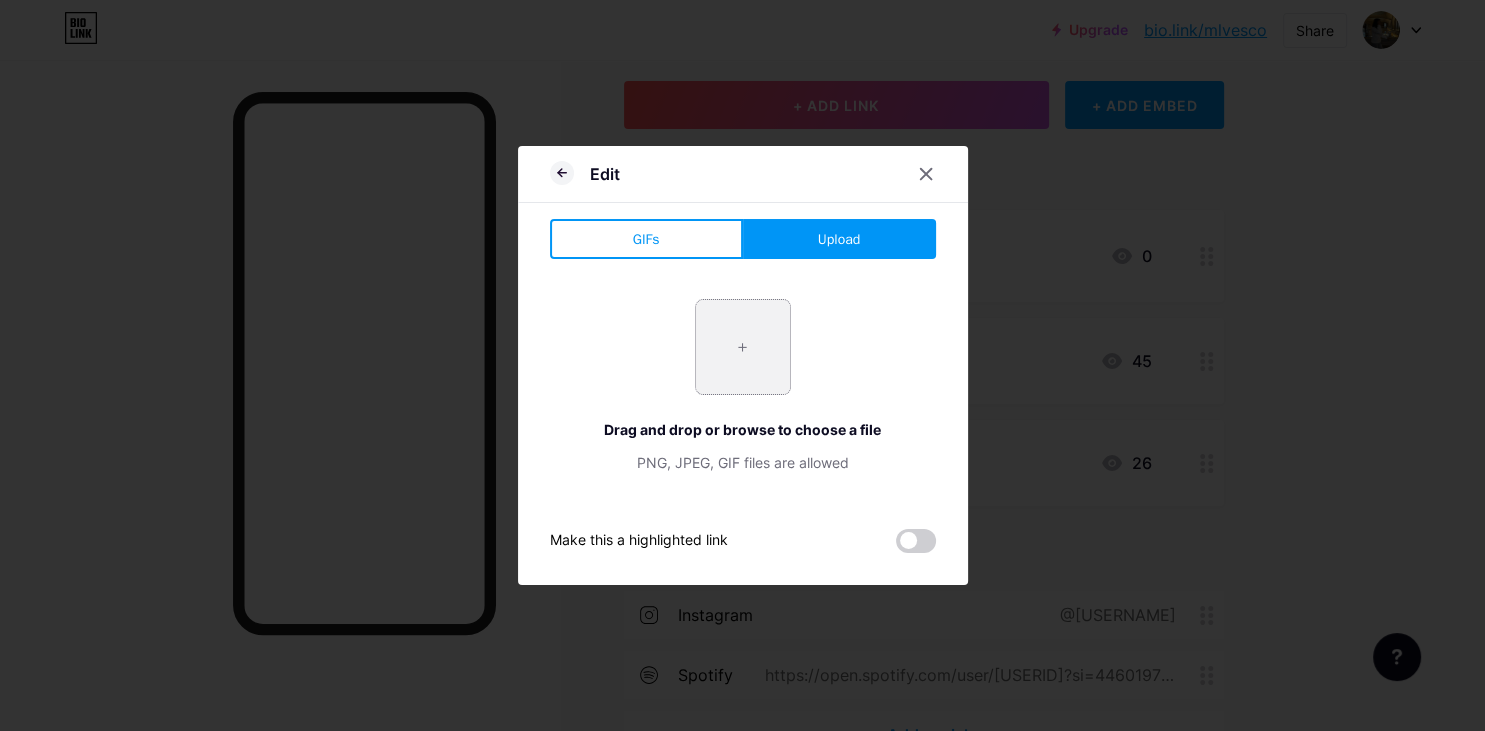 click at bounding box center [743, 347] 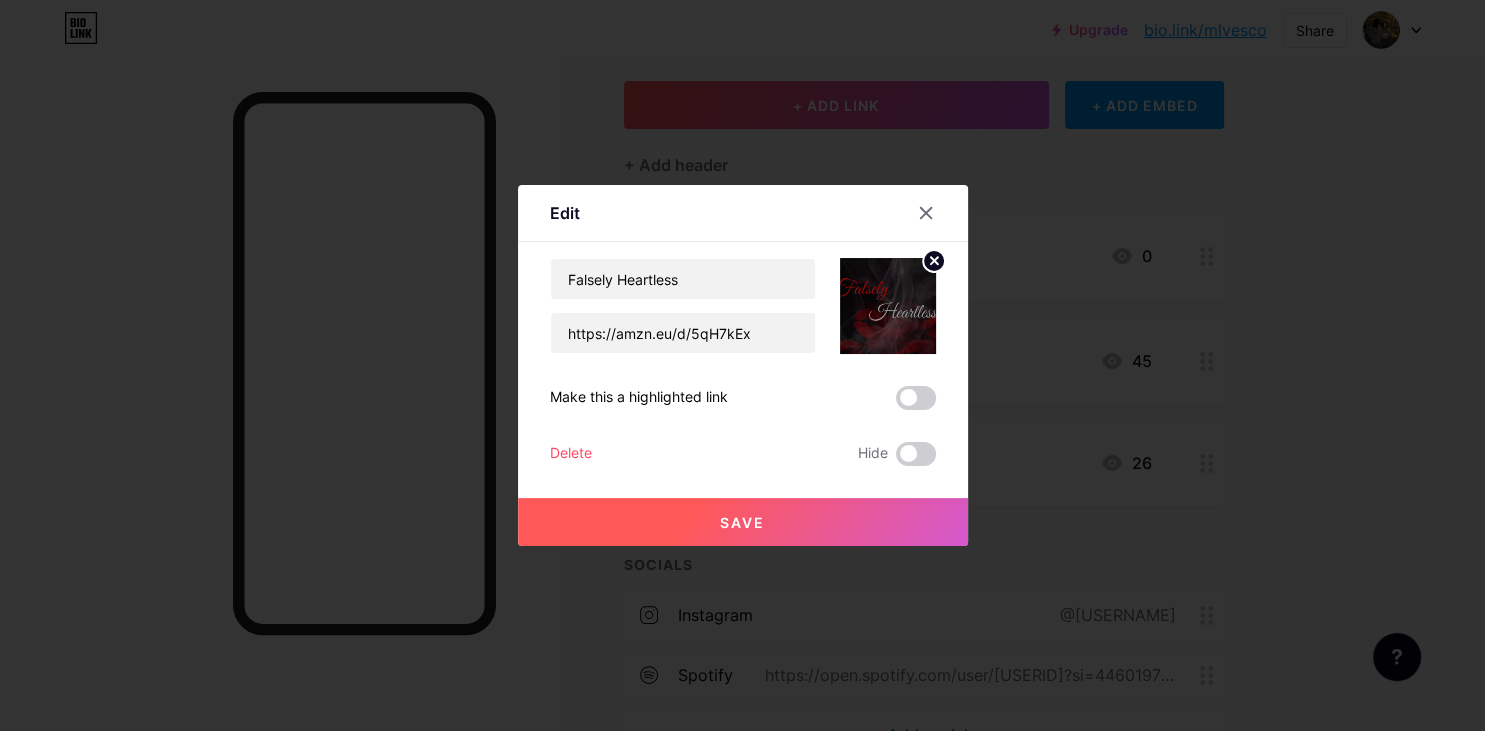 click on "Save" at bounding box center (743, 522) 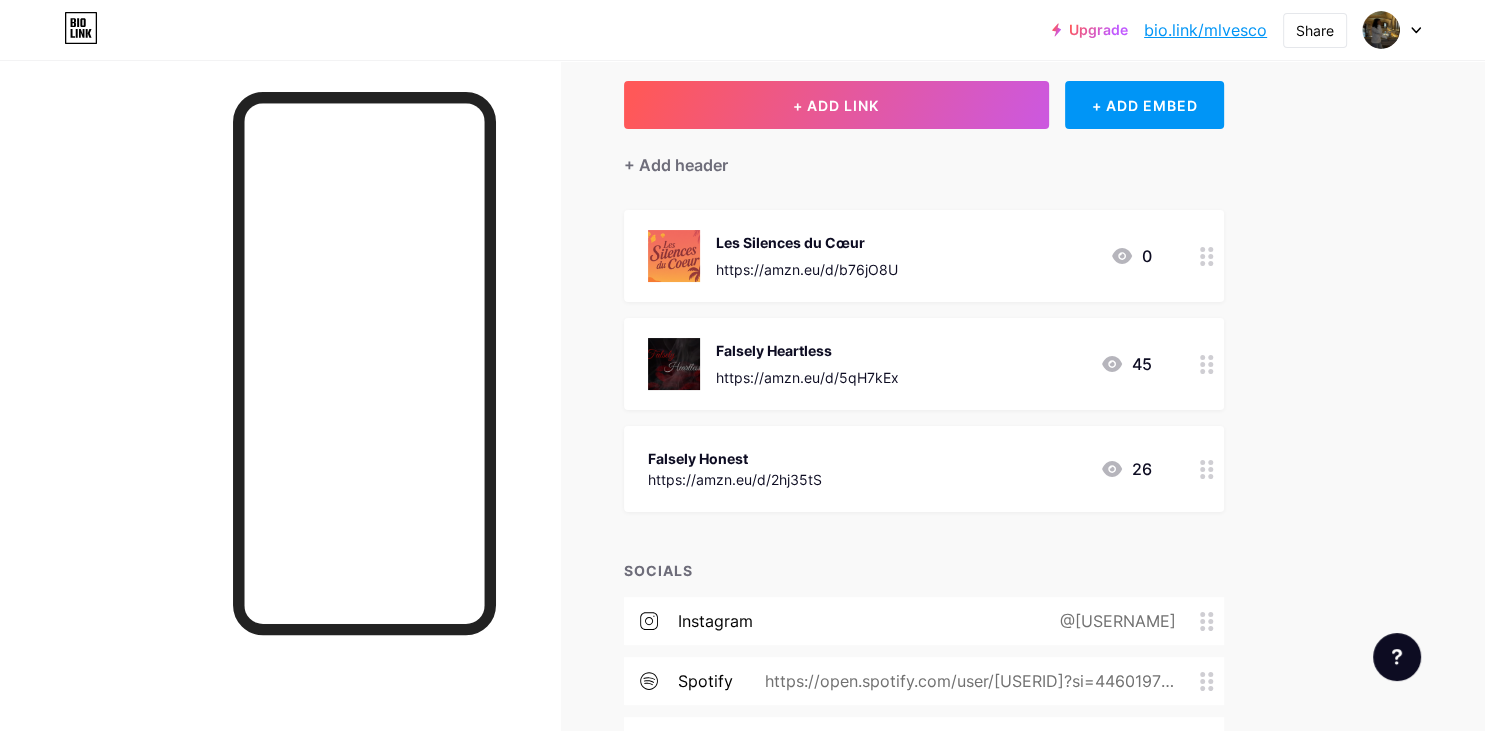 click on "https://amzn.eu/d/2hj35tS" at bounding box center [735, 479] 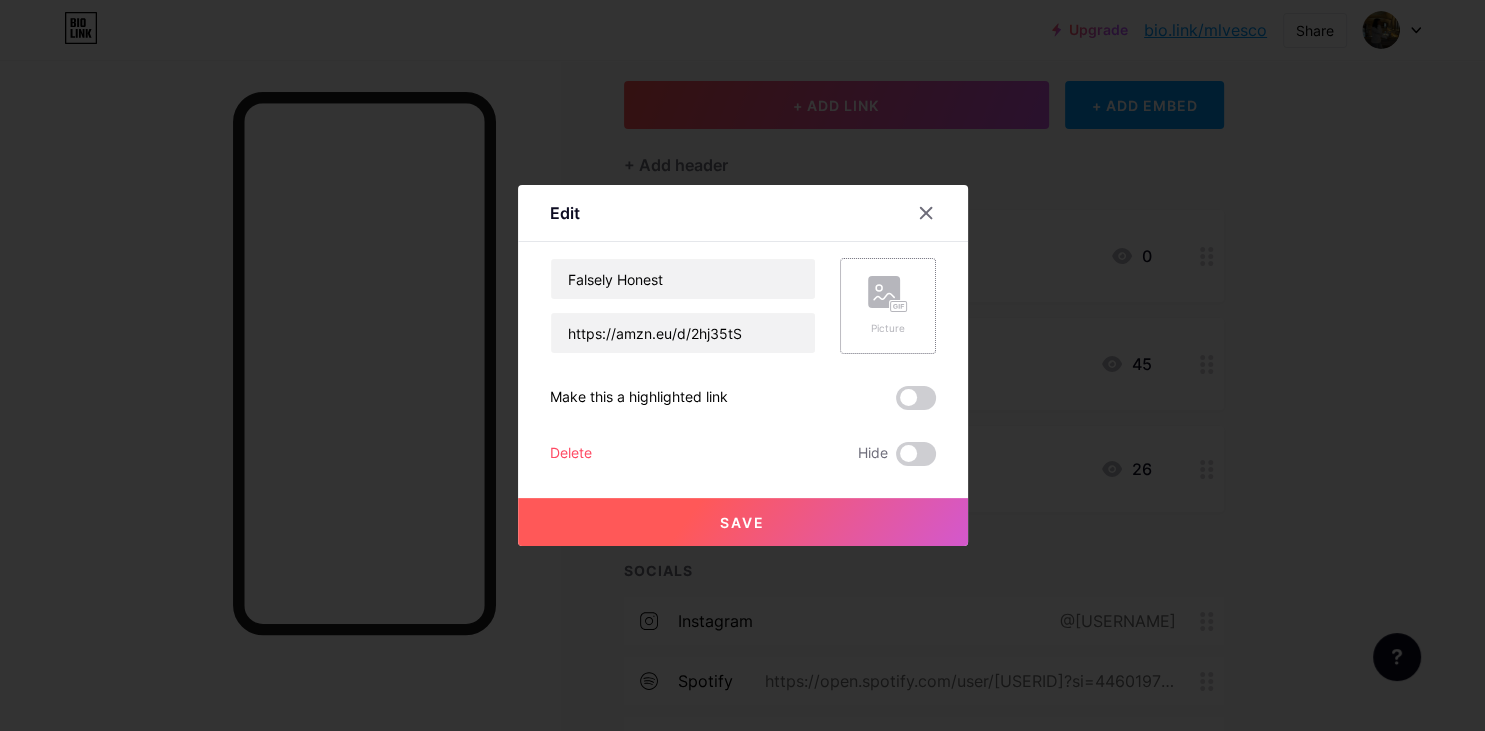 click 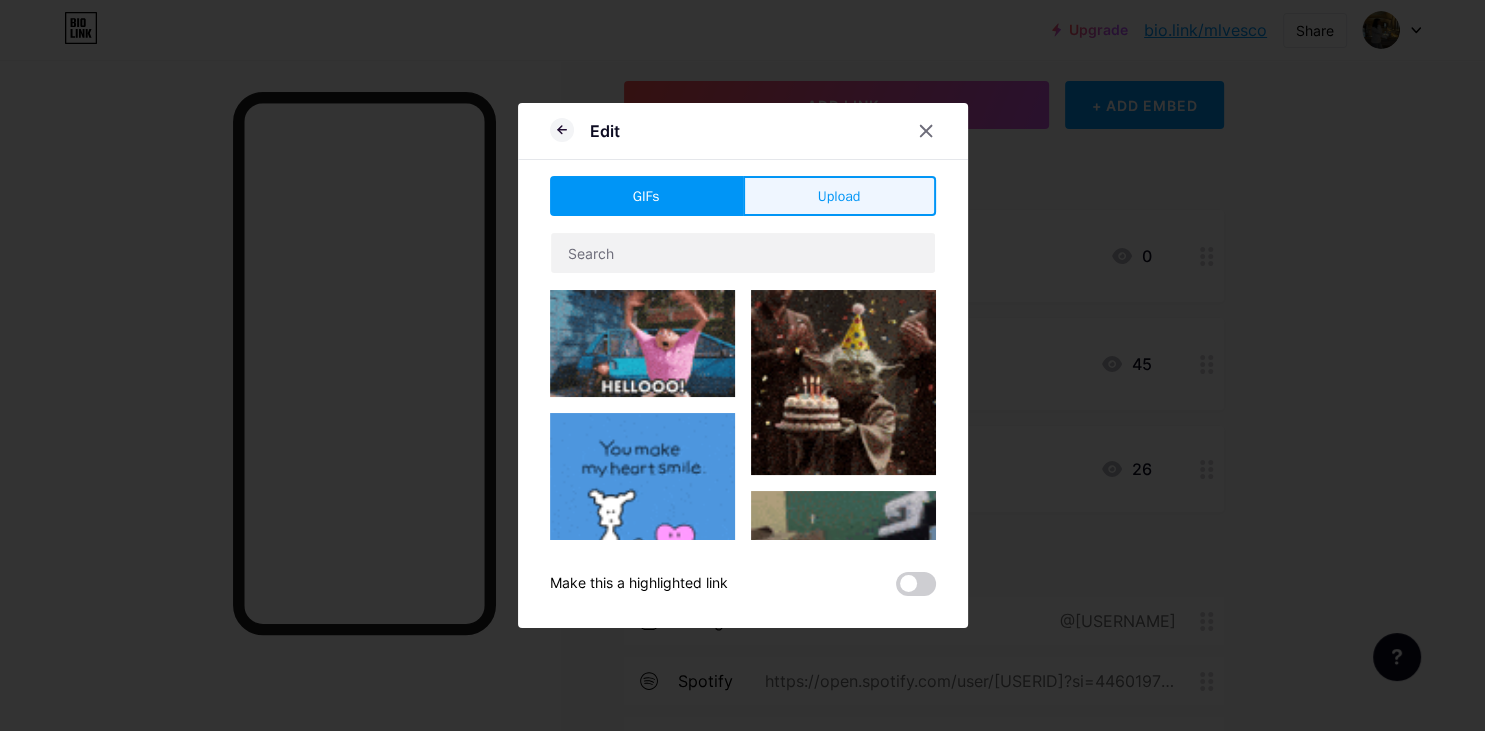 click on "Upload" at bounding box center [839, 196] 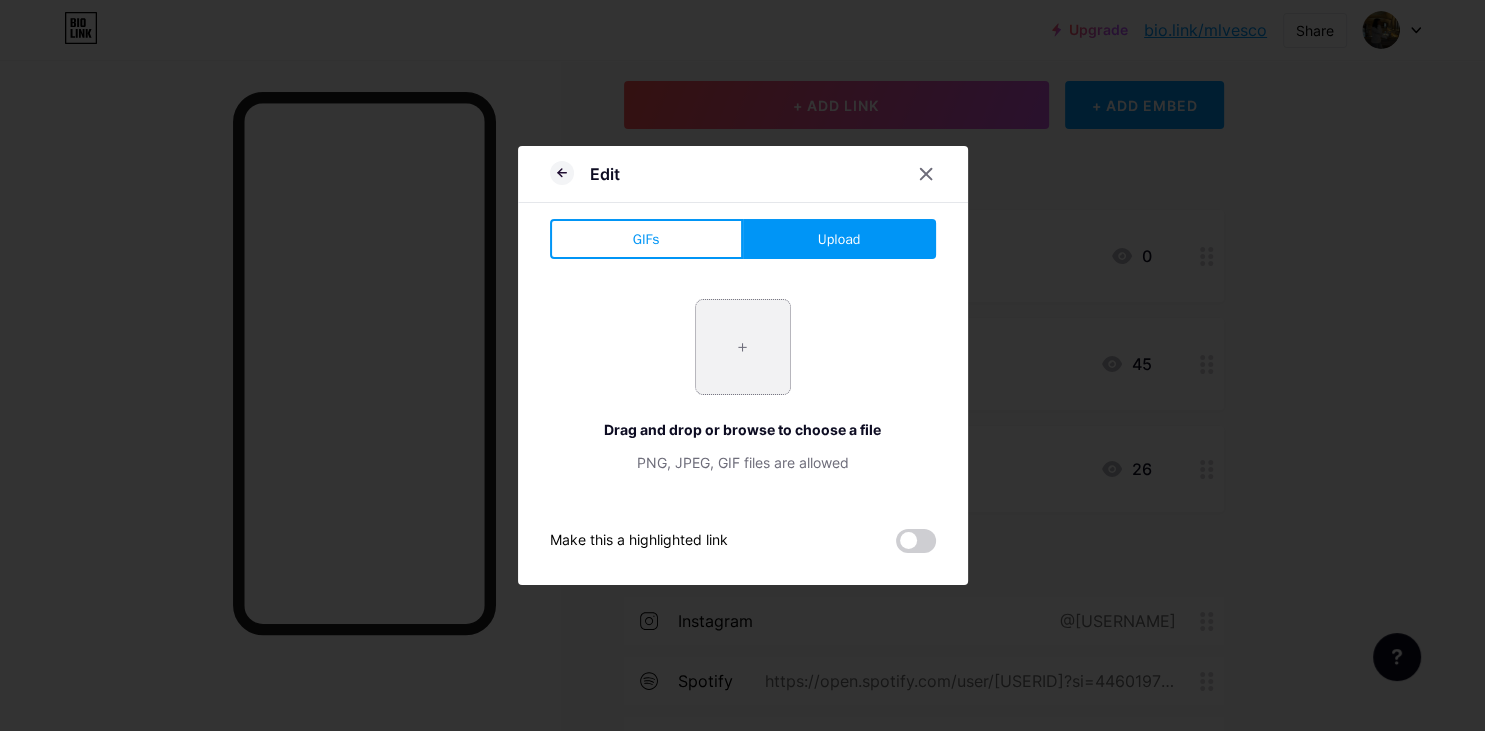click at bounding box center (743, 347) 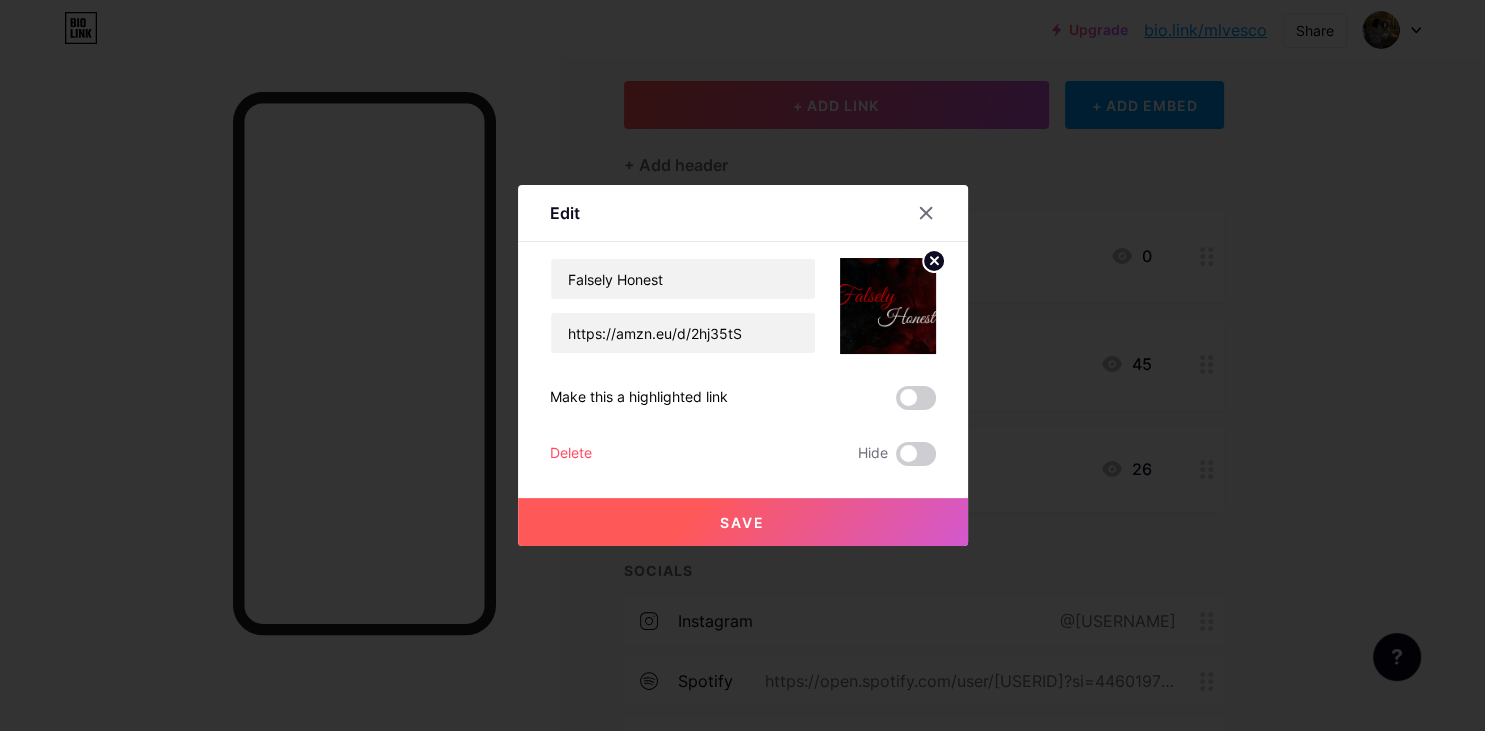 click on "Save" at bounding box center [742, 522] 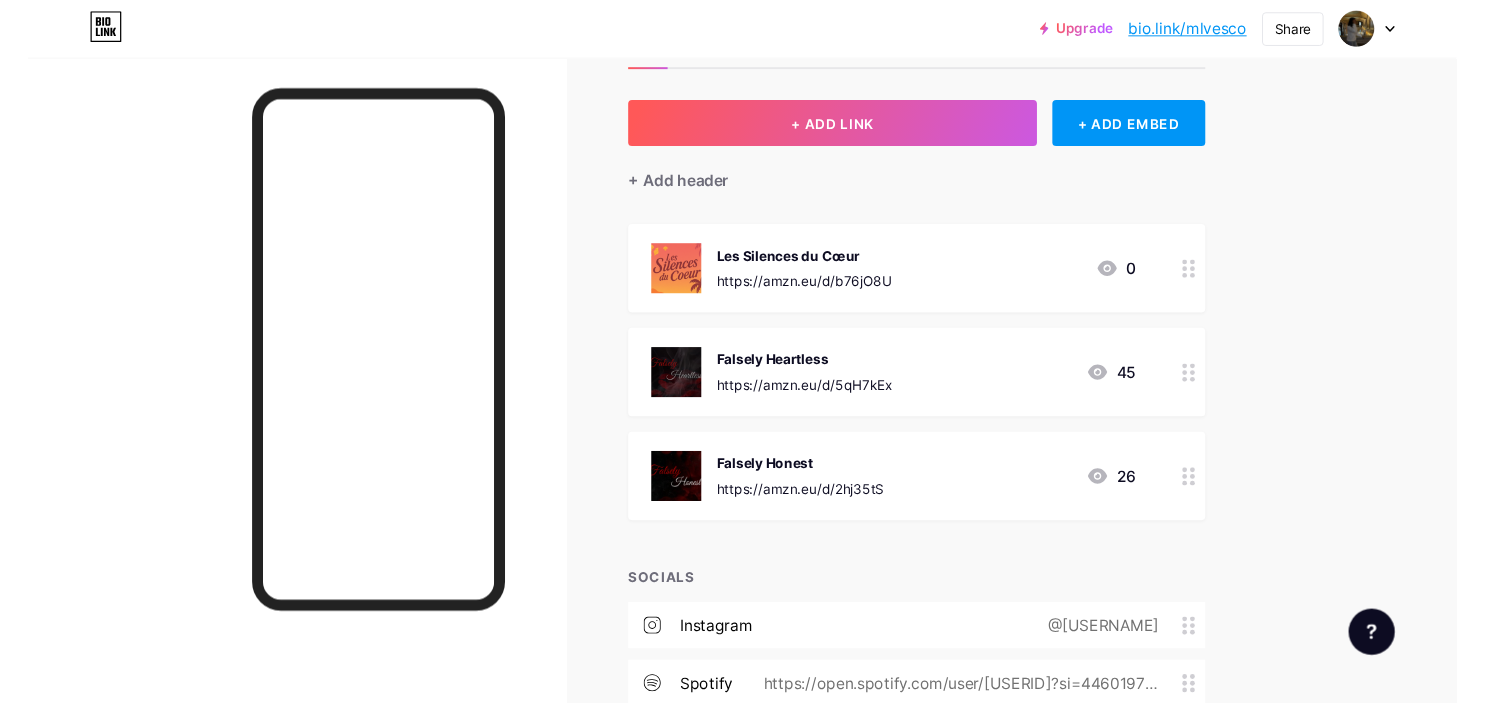 scroll, scrollTop: 0, scrollLeft: 0, axis: both 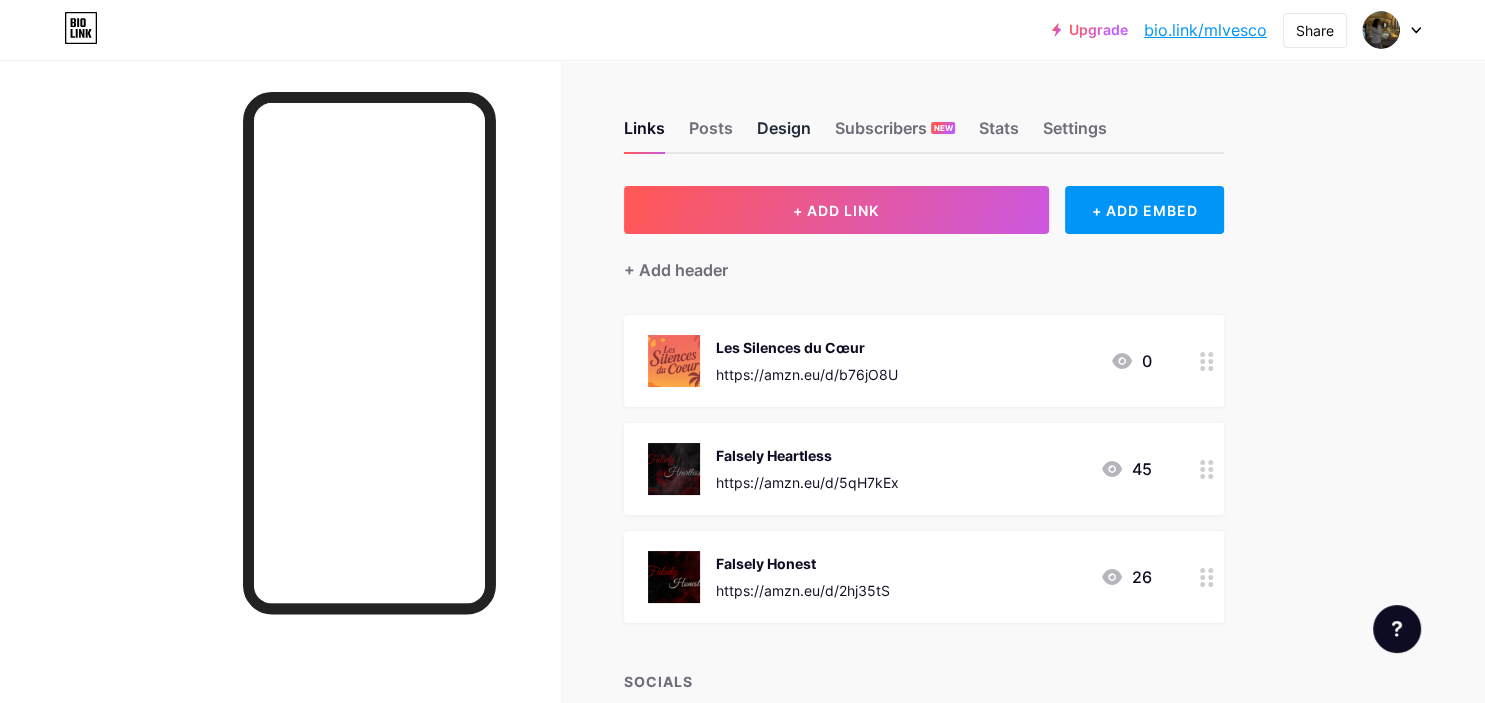 click on "Design" at bounding box center [784, 134] 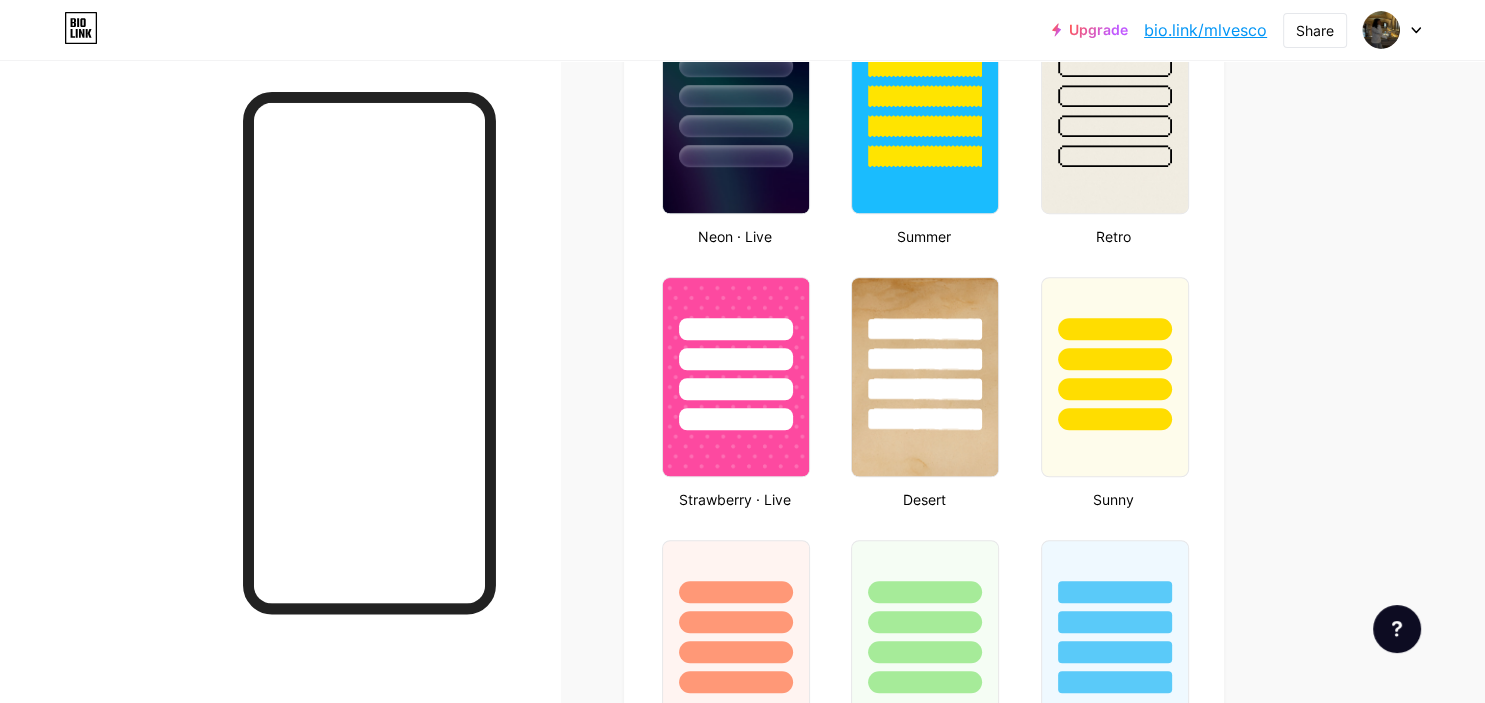 scroll, scrollTop: 950, scrollLeft: 0, axis: vertical 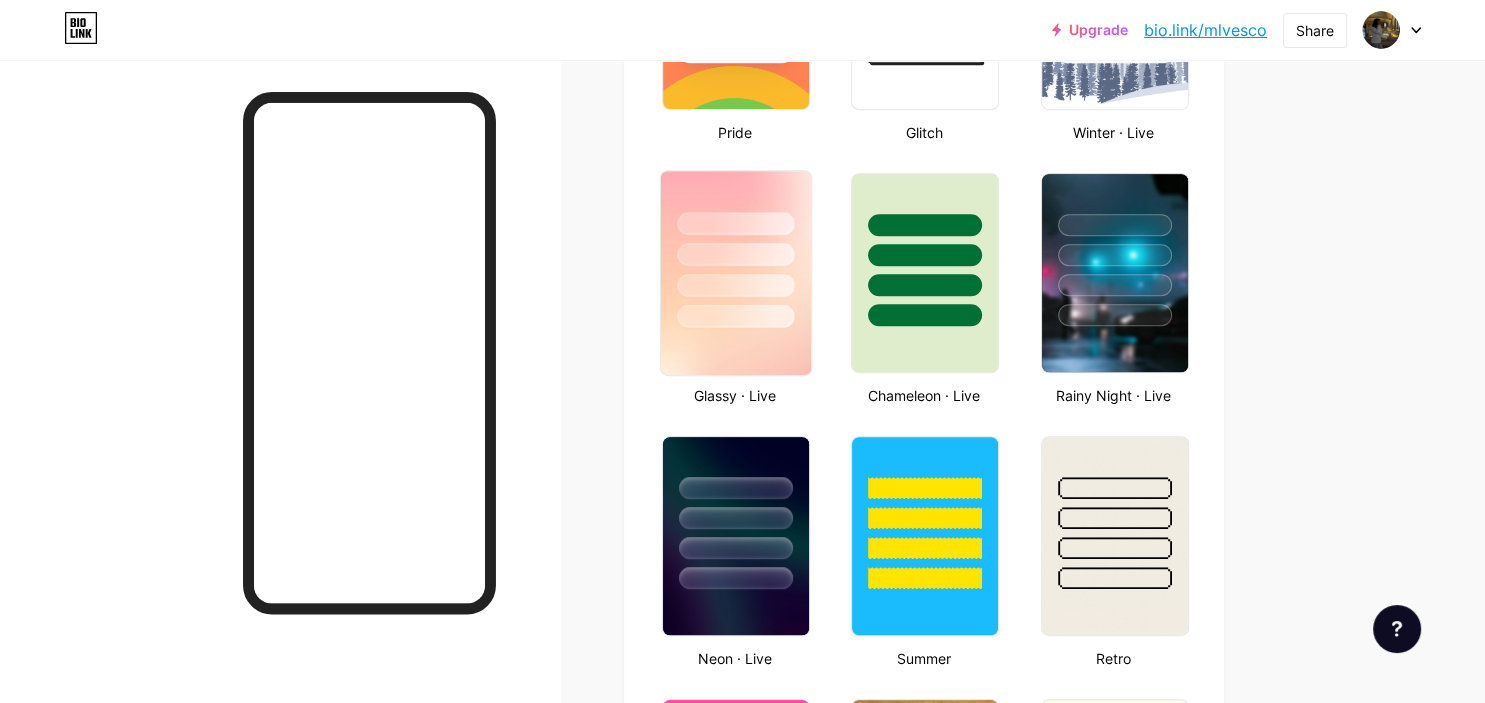 click at bounding box center [736, 273] 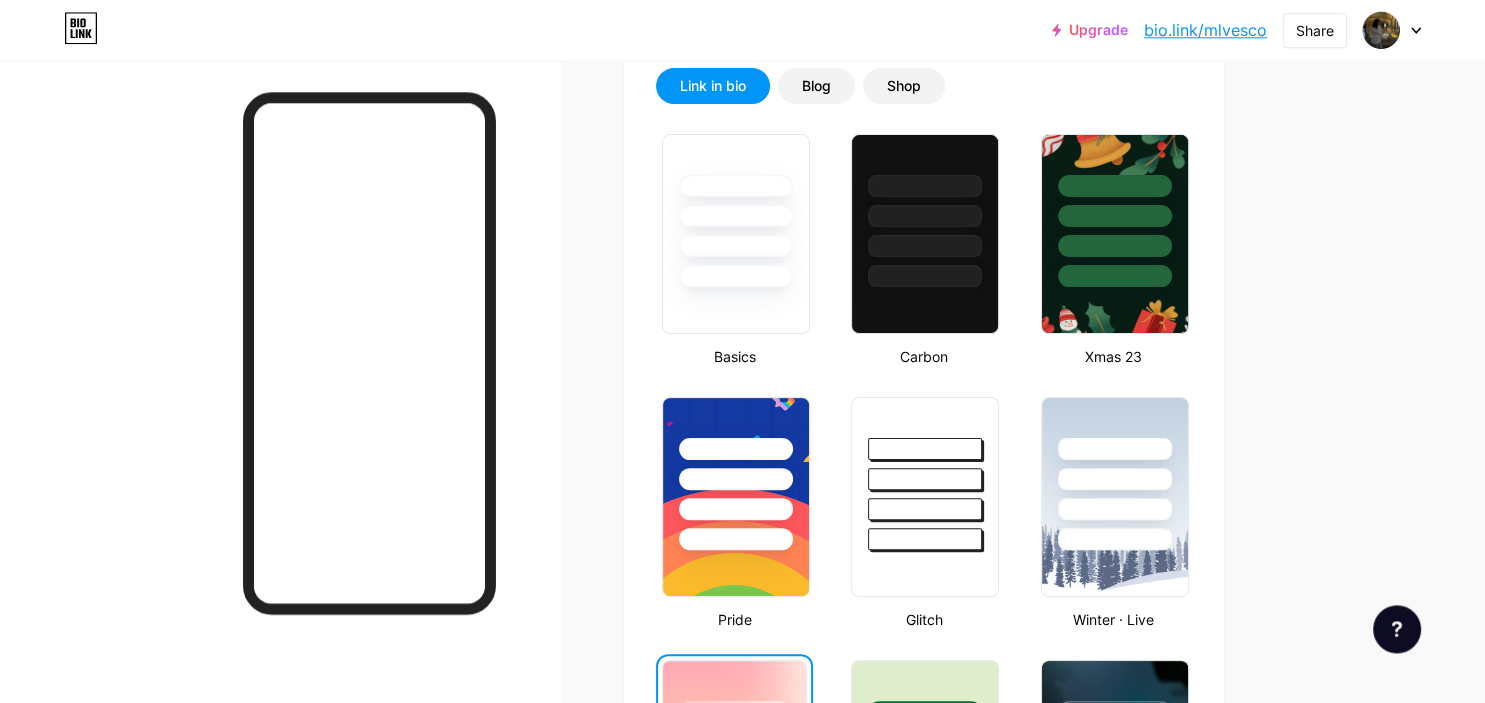scroll, scrollTop: 422, scrollLeft: 0, axis: vertical 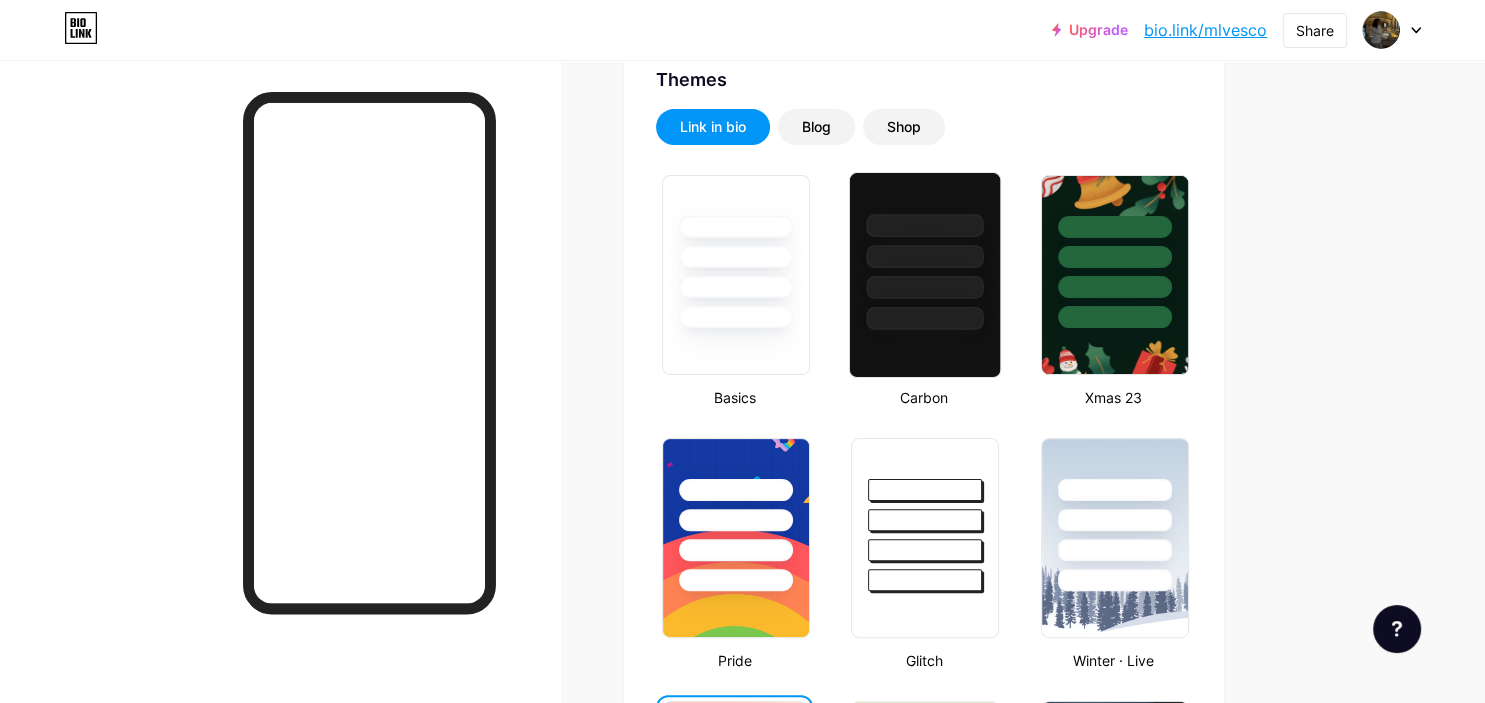 click at bounding box center [925, 318] 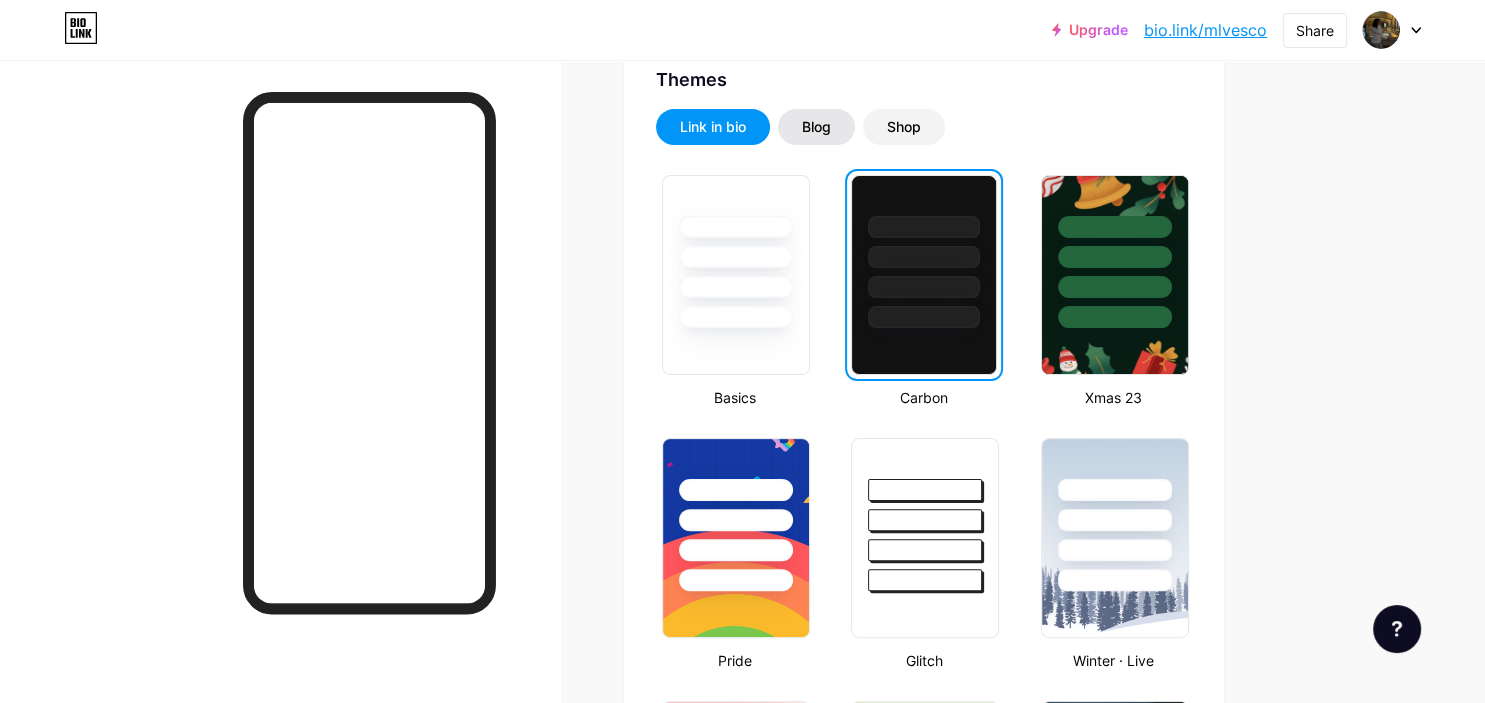 click on "Blog" at bounding box center (816, 127) 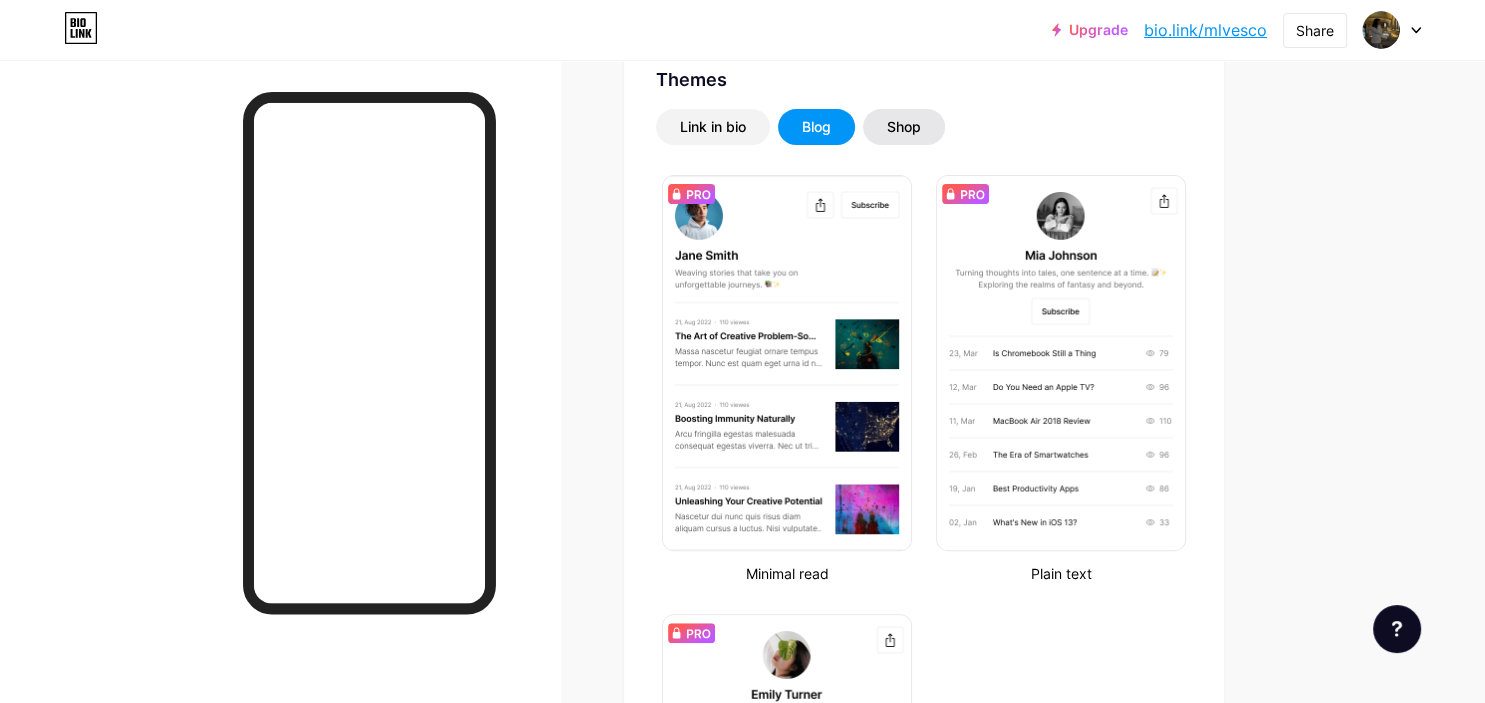 click on "Shop" at bounding box center [904, 127] 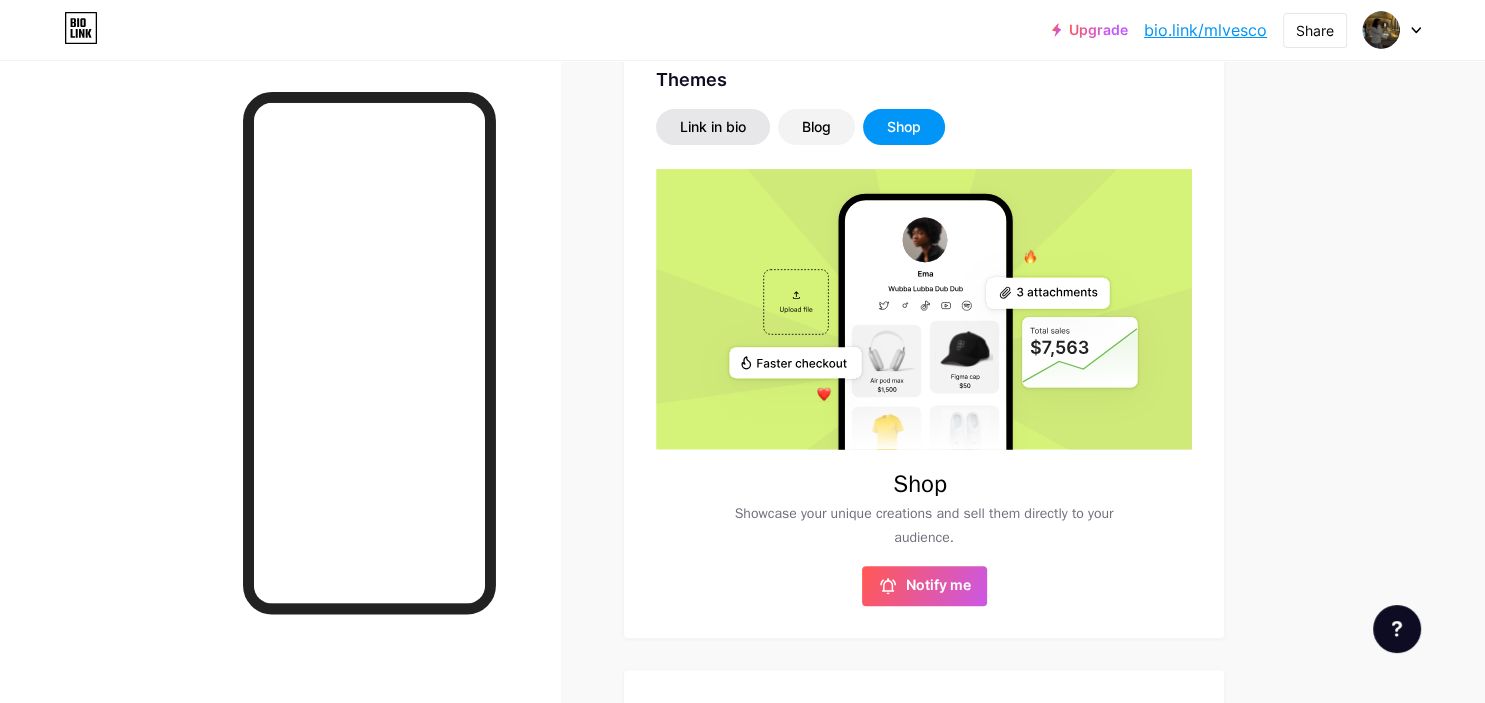 click on "Link in bio" at bounding box center (713, 127) 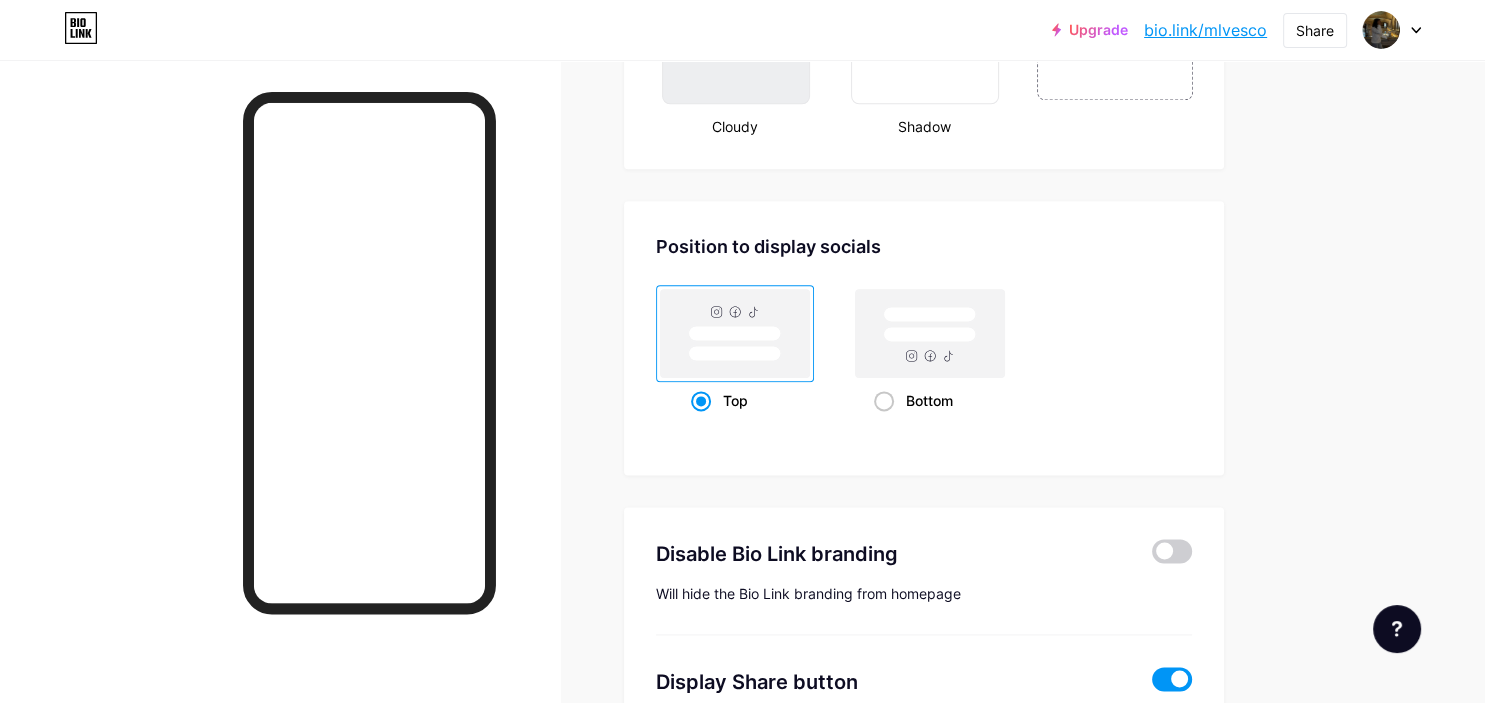 scroll, scrollTop: 2428, scrollLeft: 0, axis: vertical 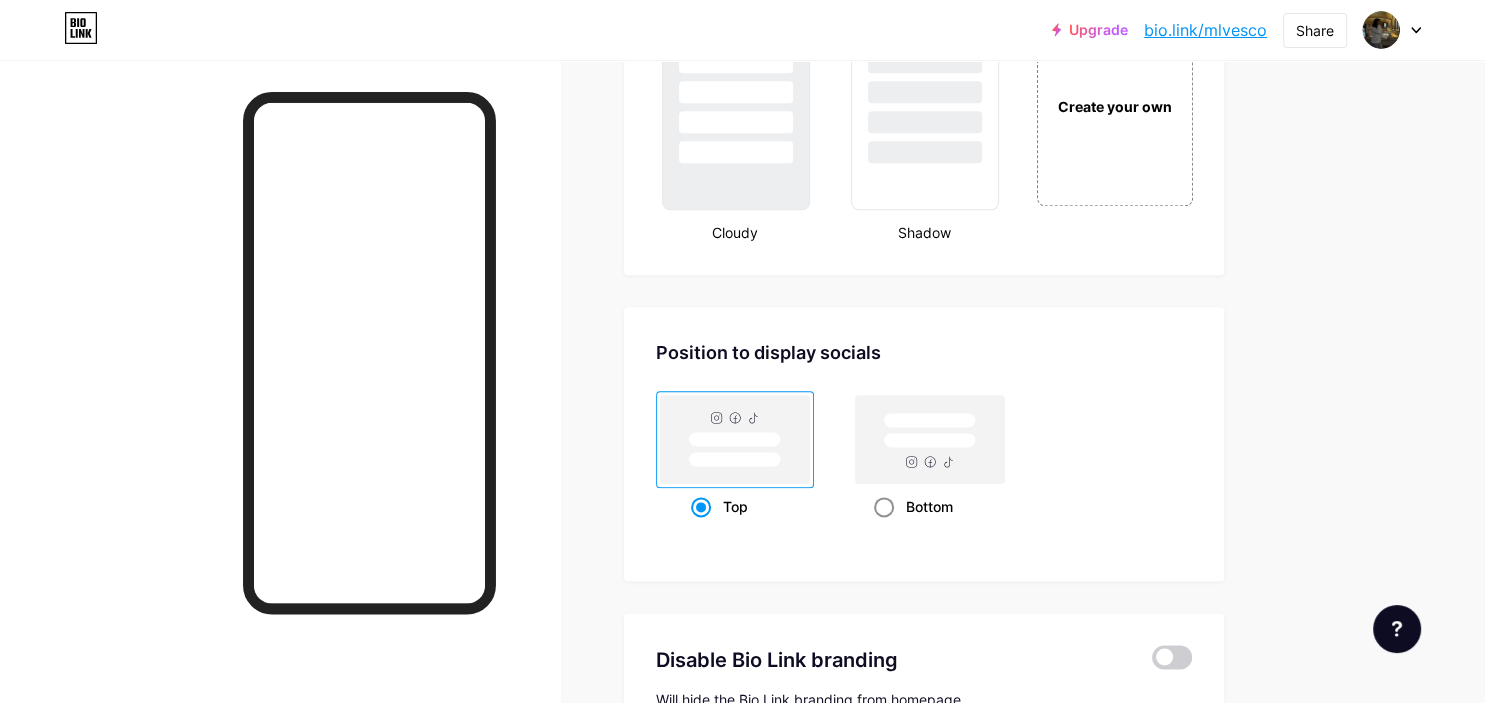 click on "Bottom" at bounding box center [929, 506] 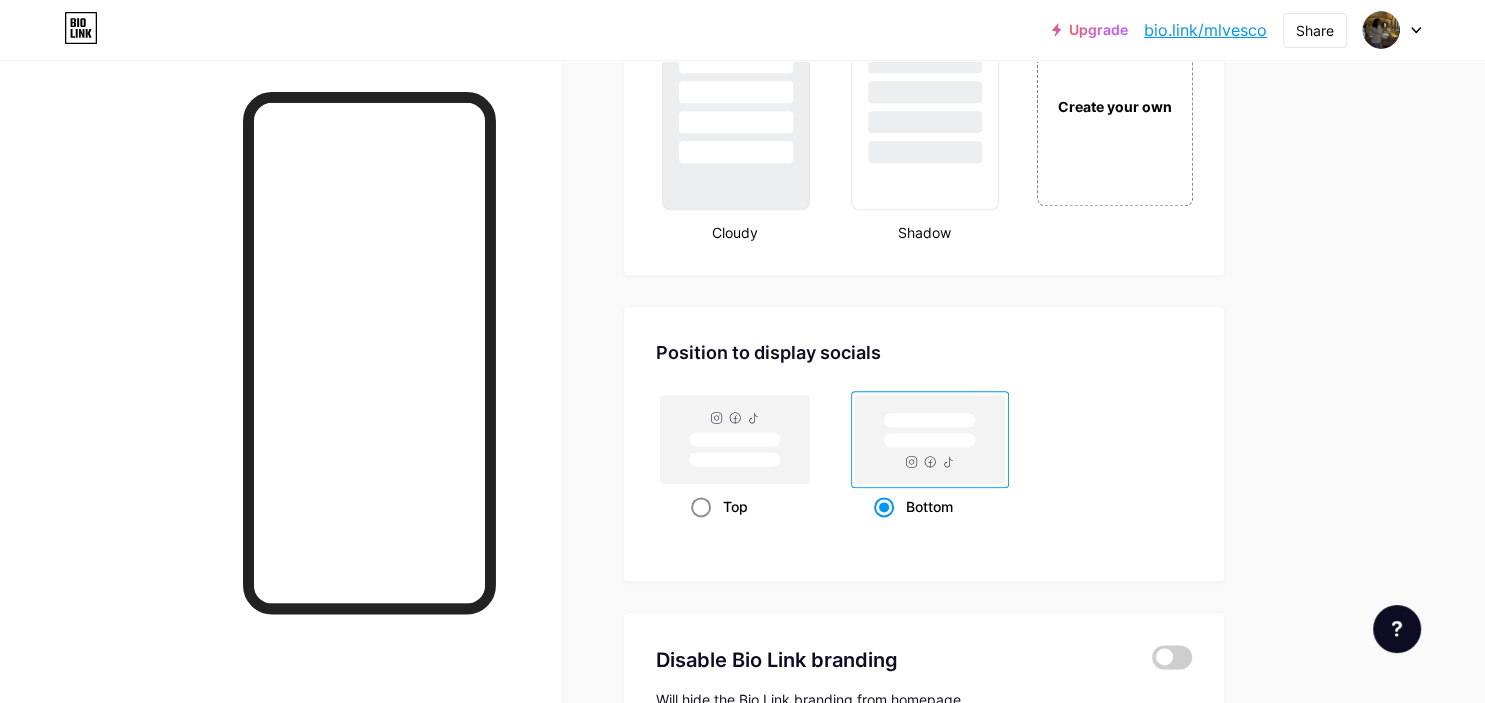 click at bounding box center (701, 507) 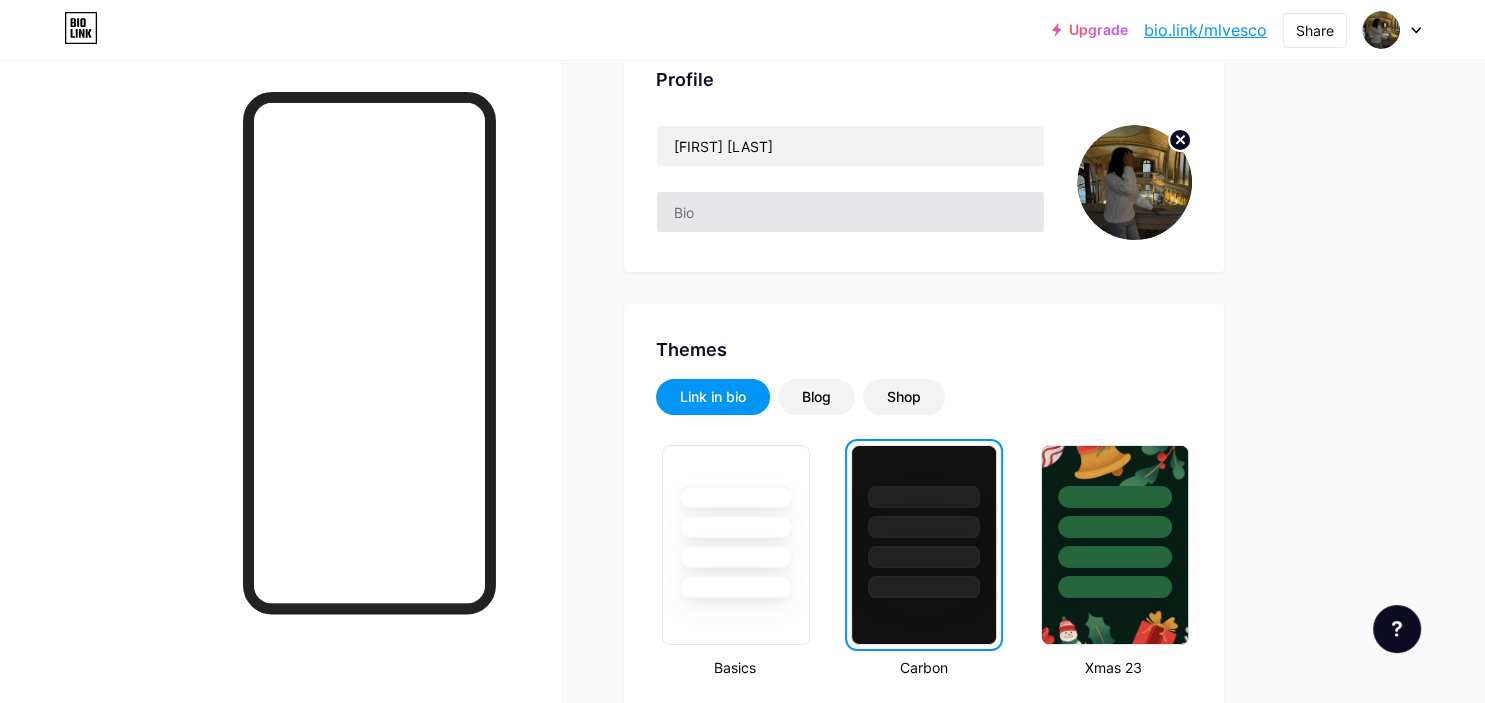 scroll, scrollTop: 0, scrollLeft: 0, axis: both 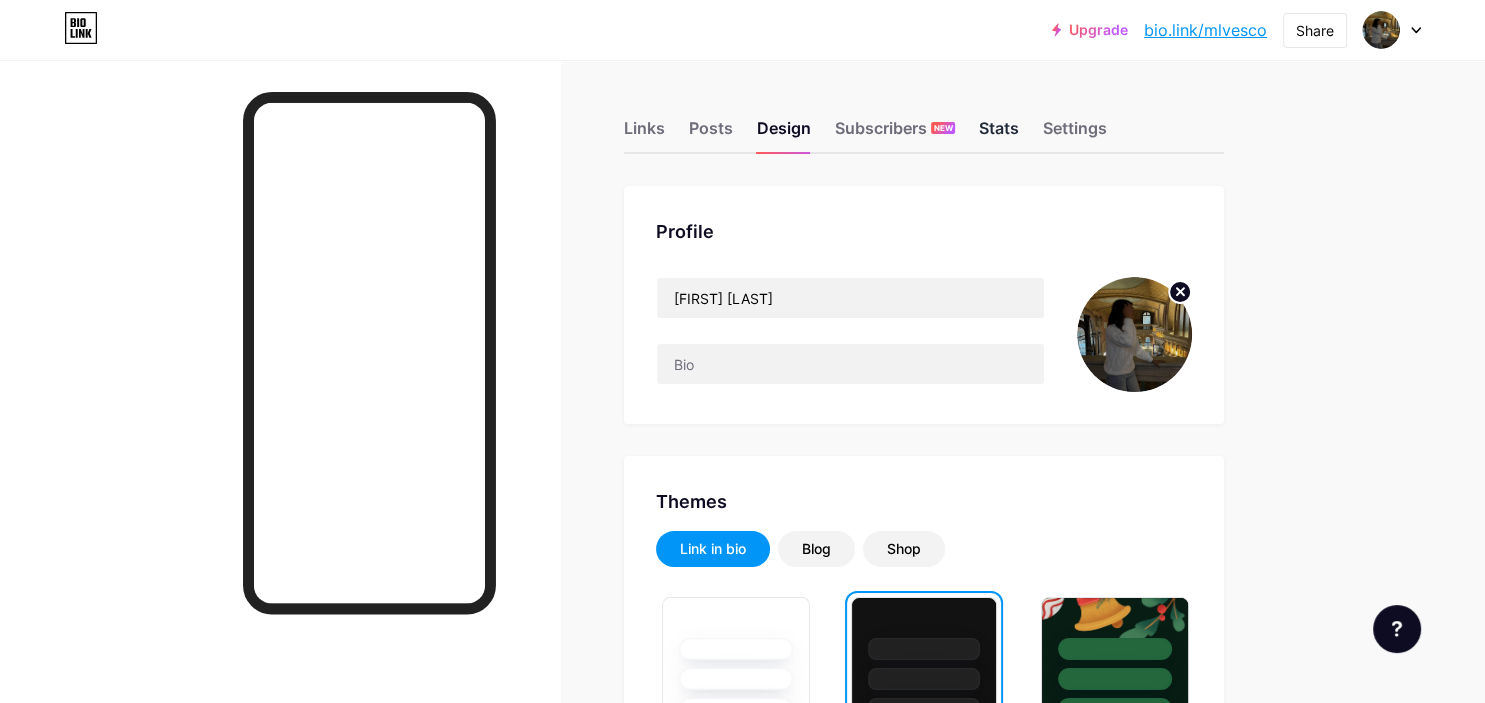 click on "Stats" at bounding box center (999, 134) 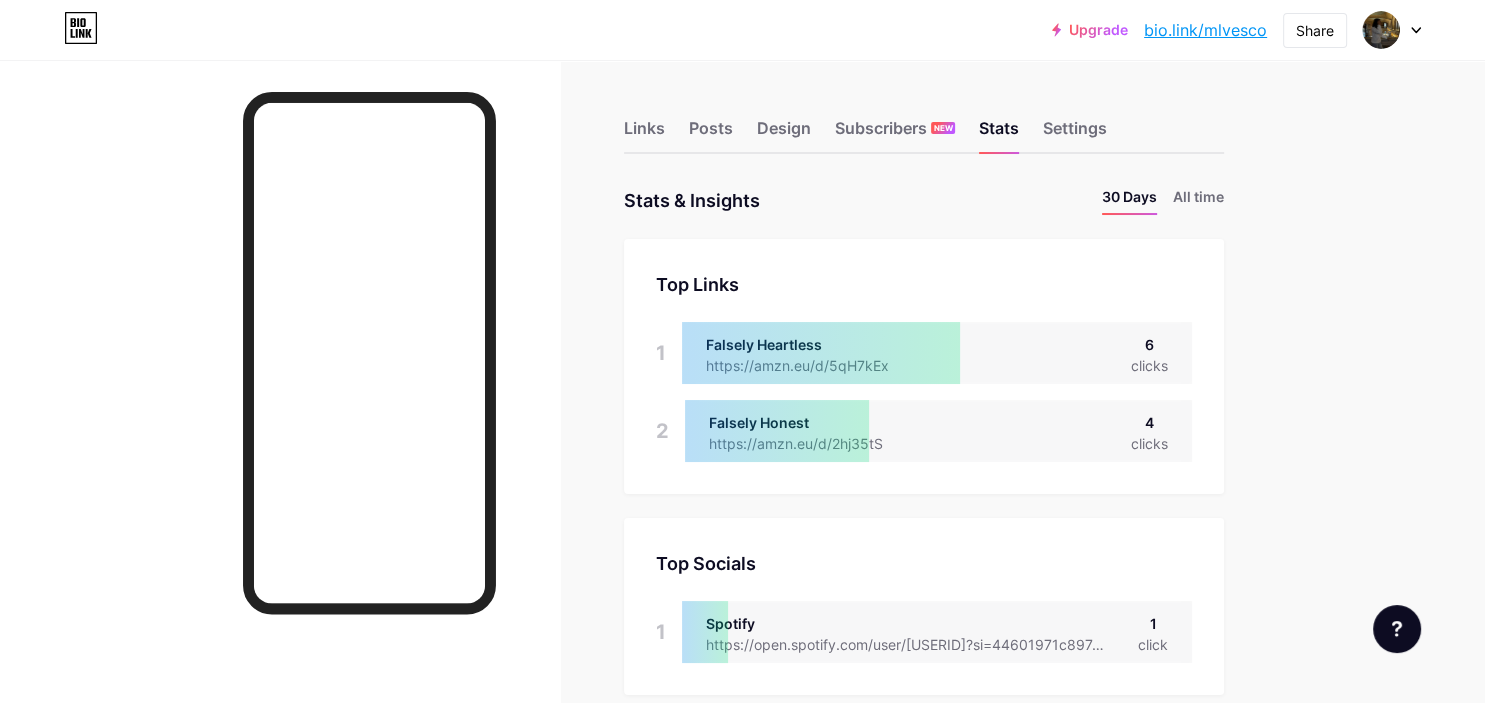 scroll, scrollTop: 999296, scrollLeft: 998515, axis: both 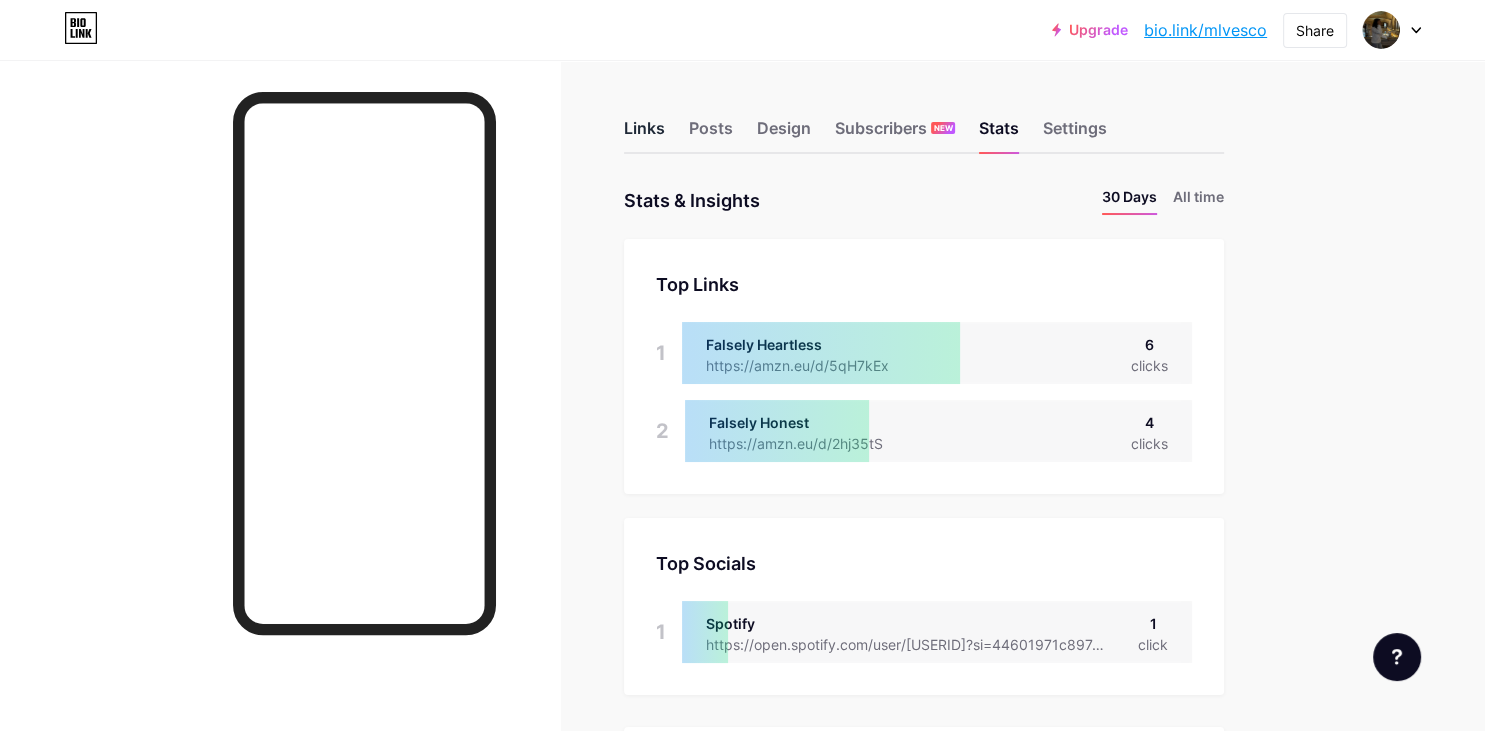 click on "Links" at bounding box center [644, 134] 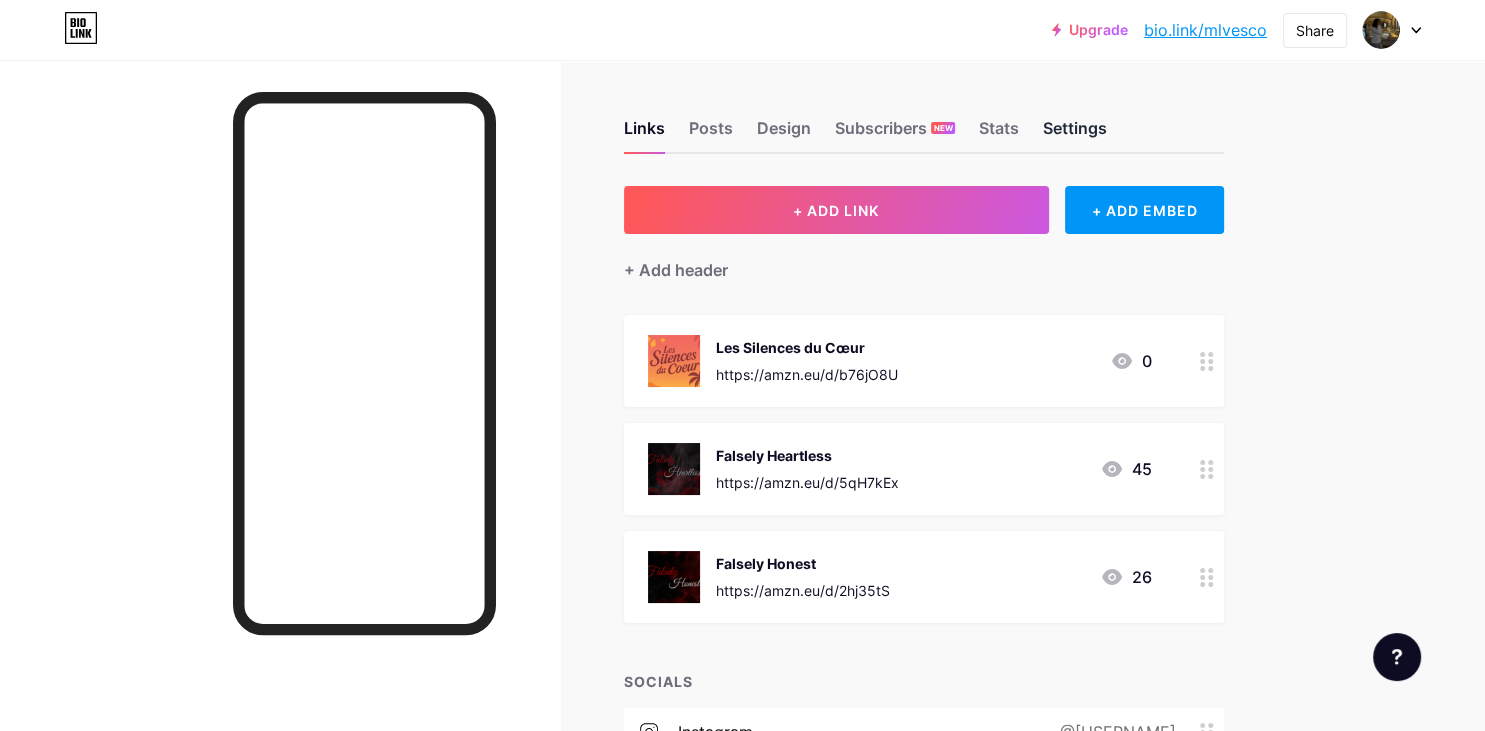 click on "Settings" at bounding box center (1075, 134) 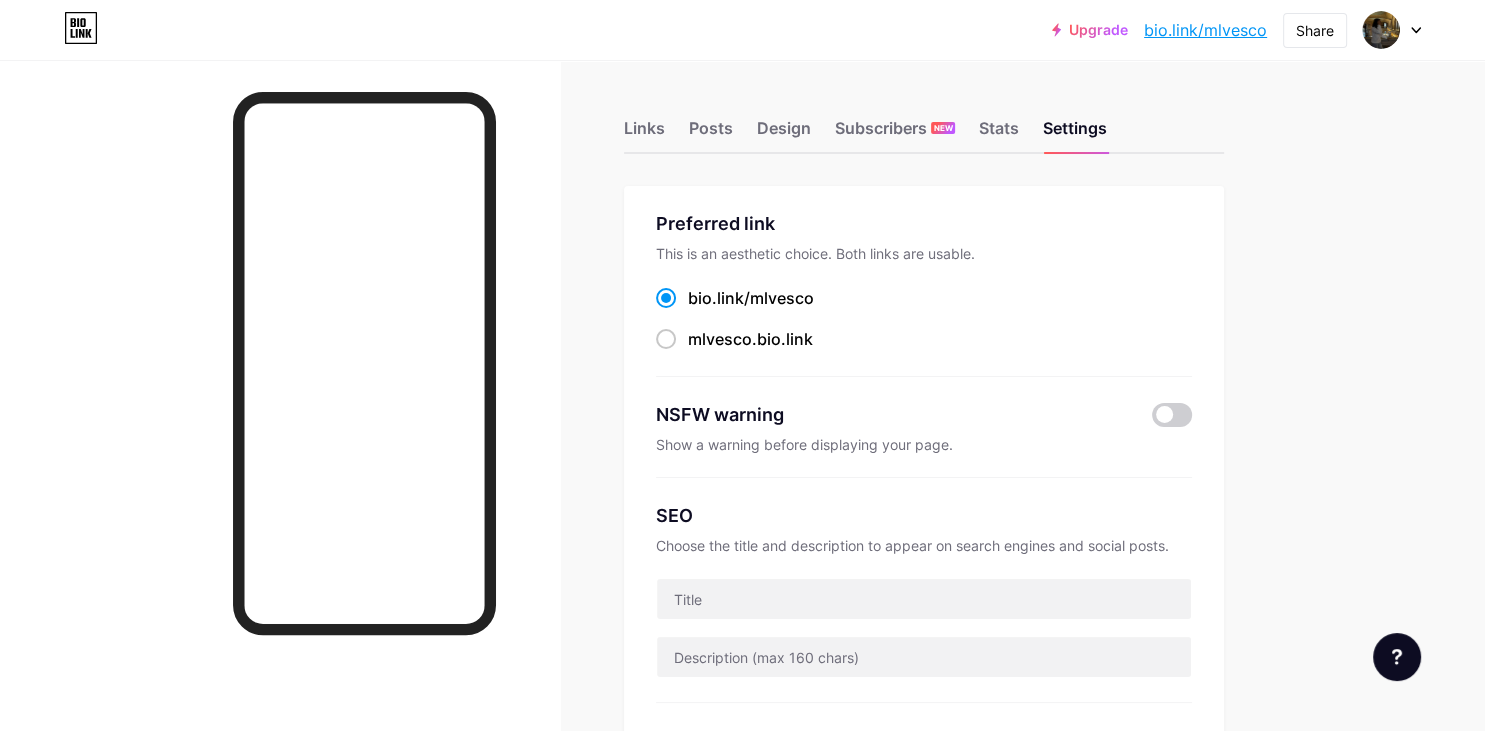 click on "Links
Posts
Design
Subscribers
NEW
Stats
Settings" at bounding box center [924, 119] 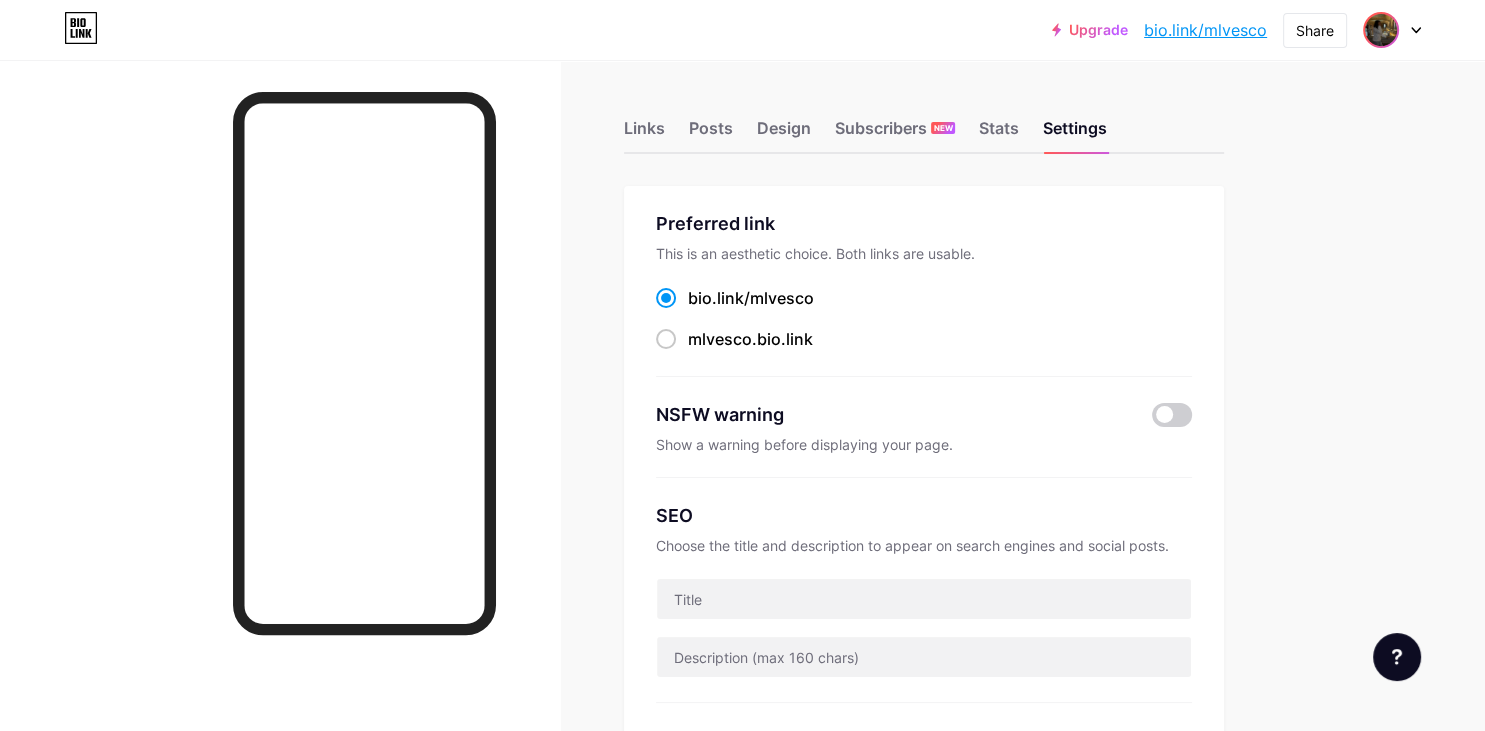 click at bounding box center (1381, 30) 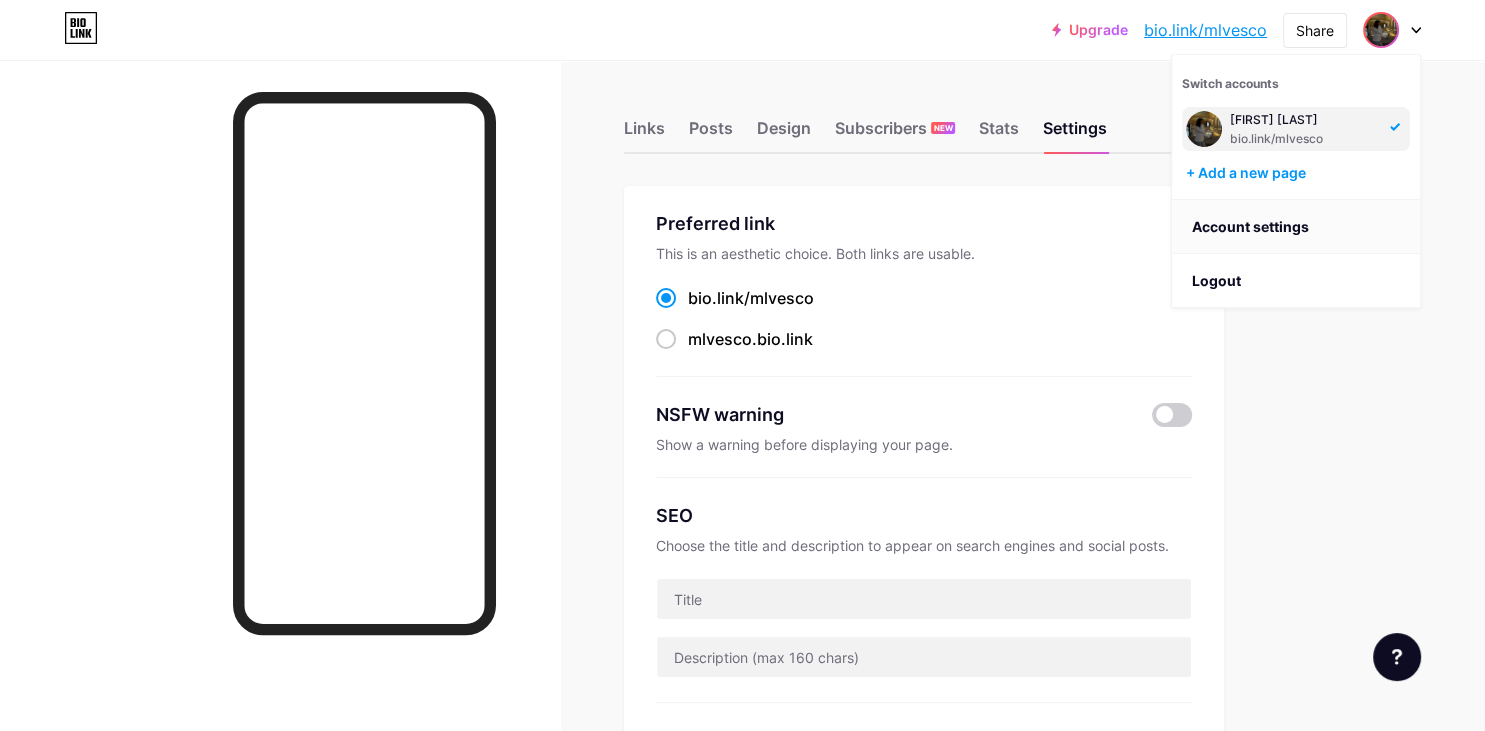 click on "Account settings" at bounding box center (1296, 227) 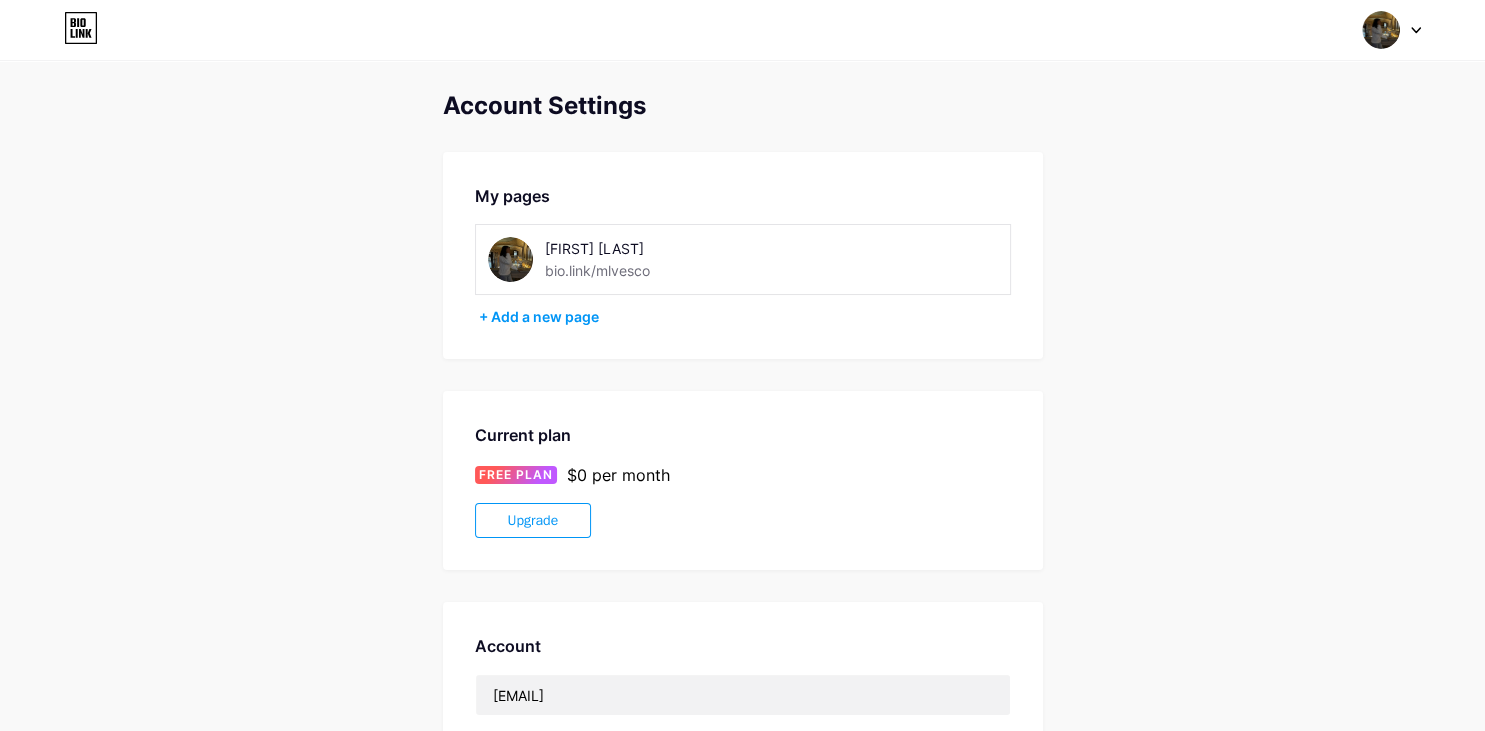 click on "[FIRST] [LAST]" at bounding box center (647, 248) 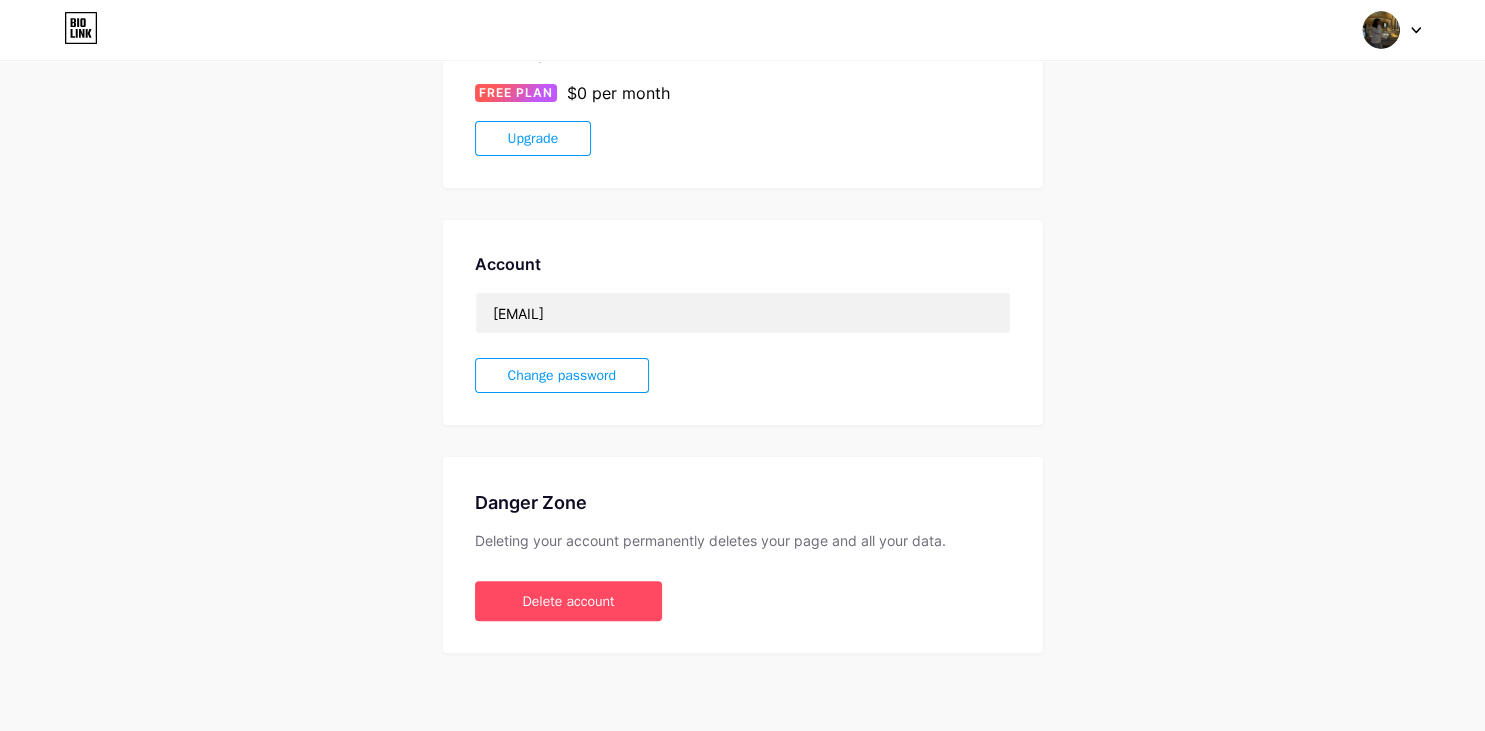 scroll, scrollTop: 0, scrollLeft: 0, axis: both 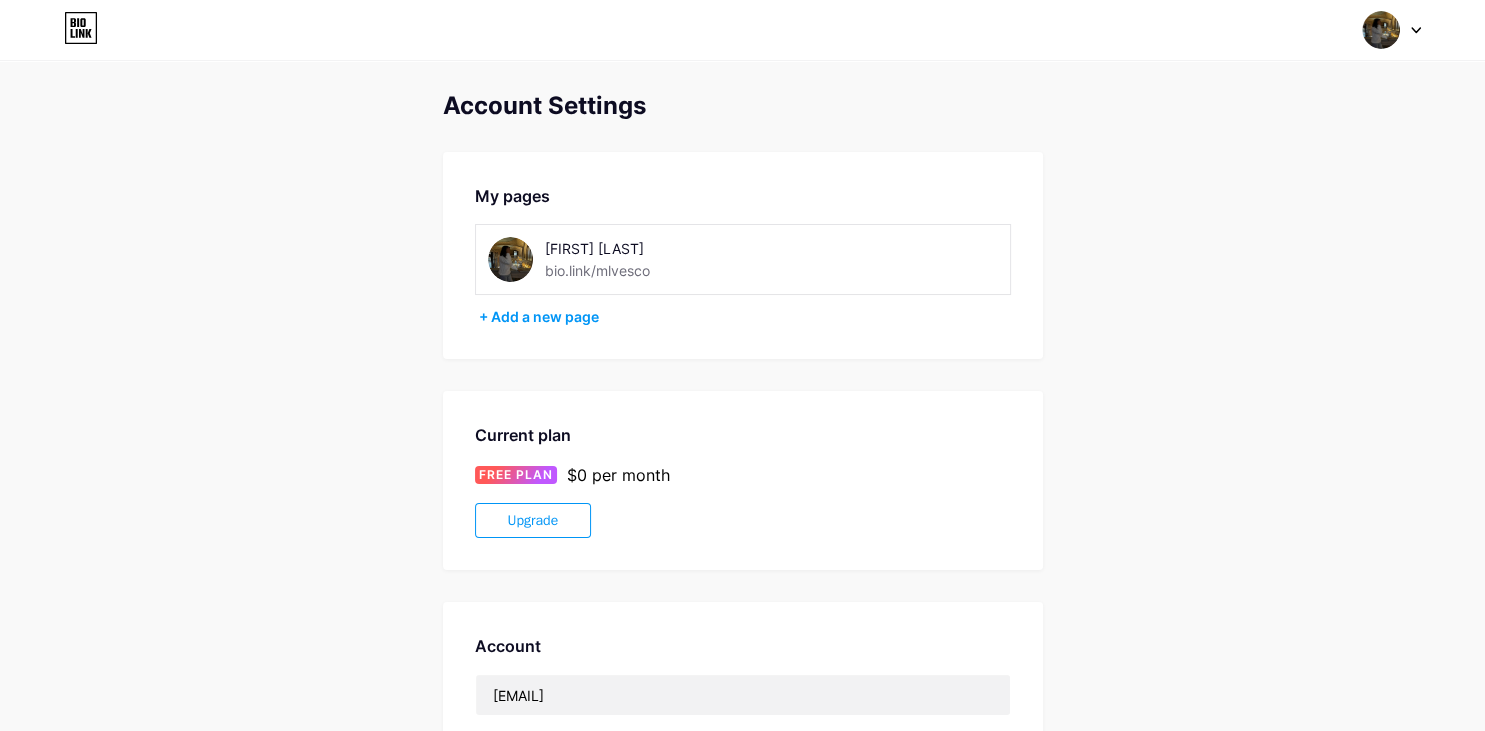 click on "bio.link/mlvesco" at bounding box center [597, 270] 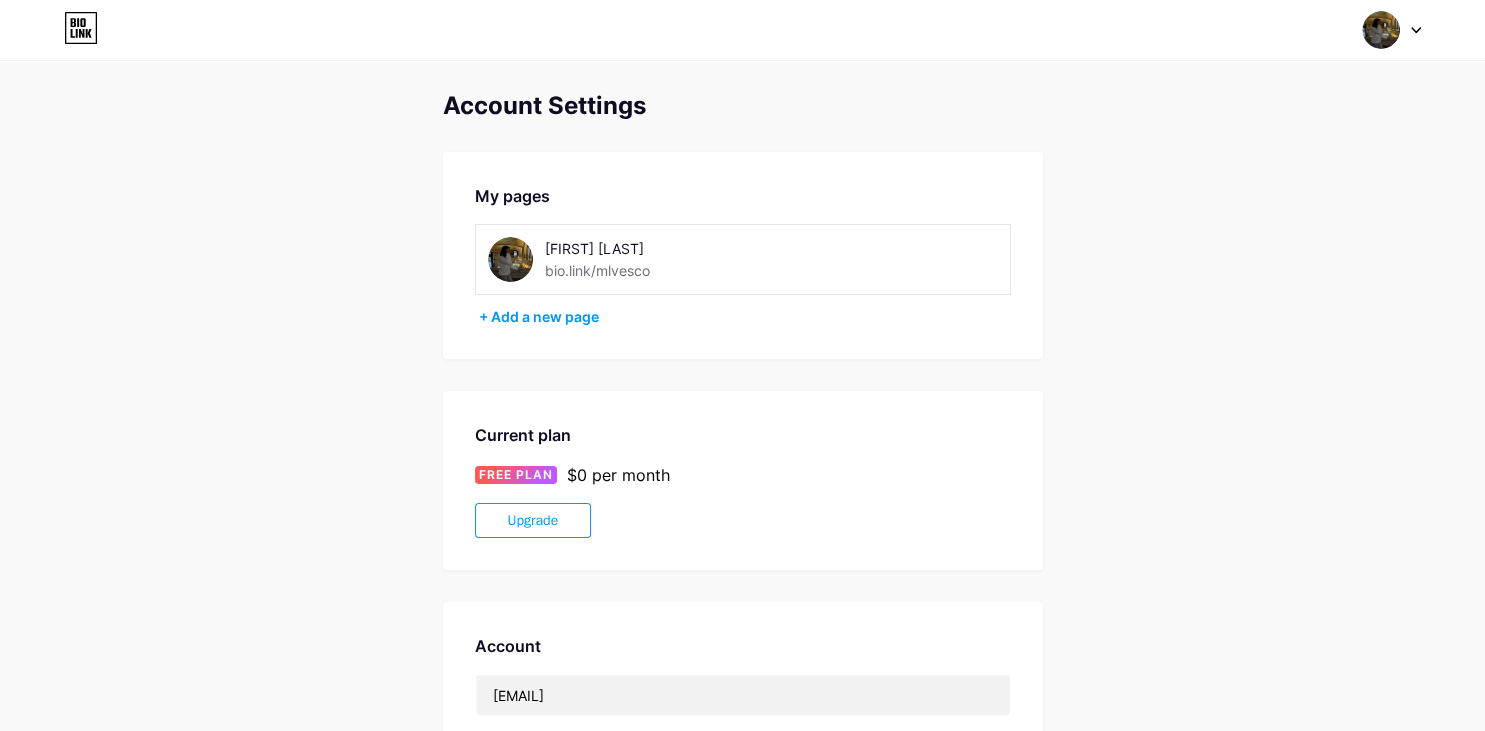 click at bounding box center (510, 259) 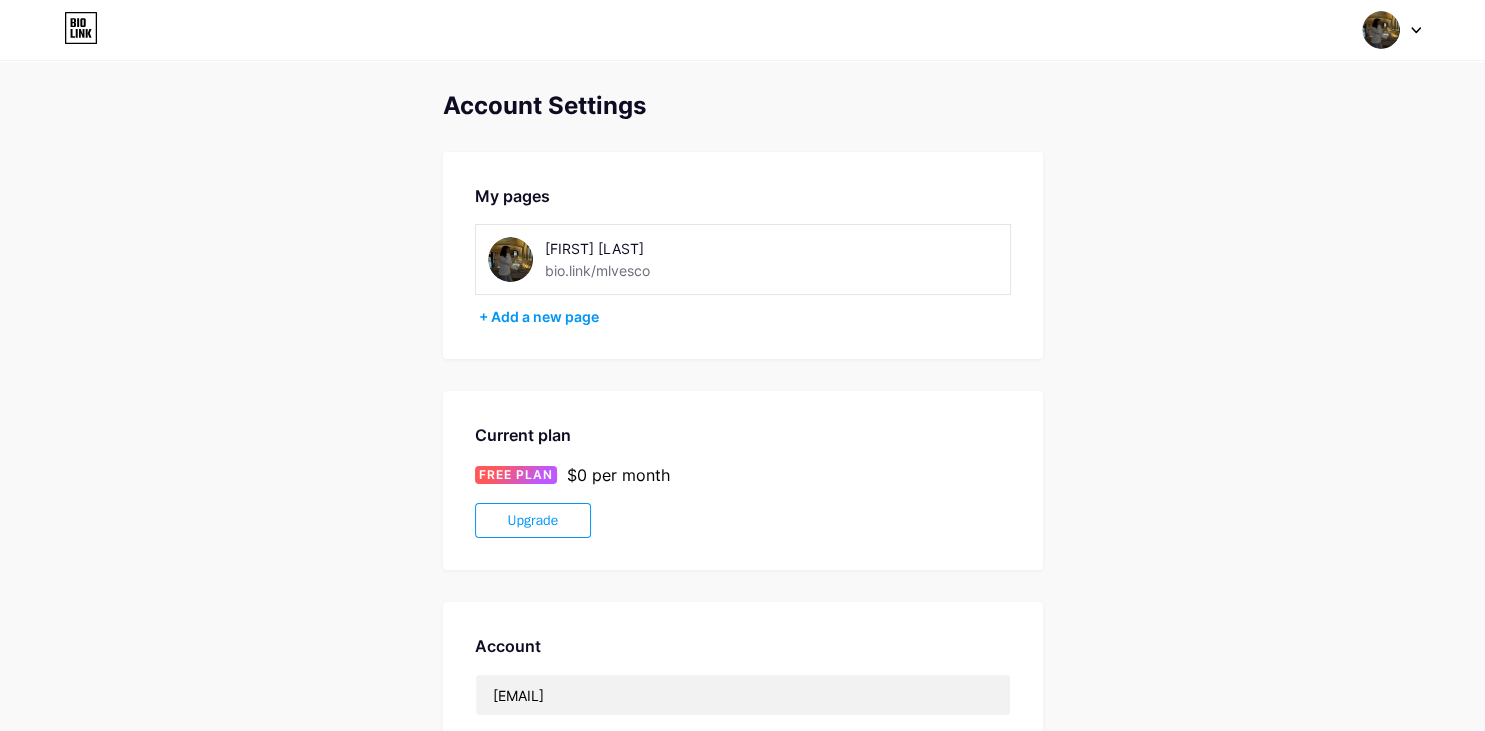 click at bounding box center [1392, 30] 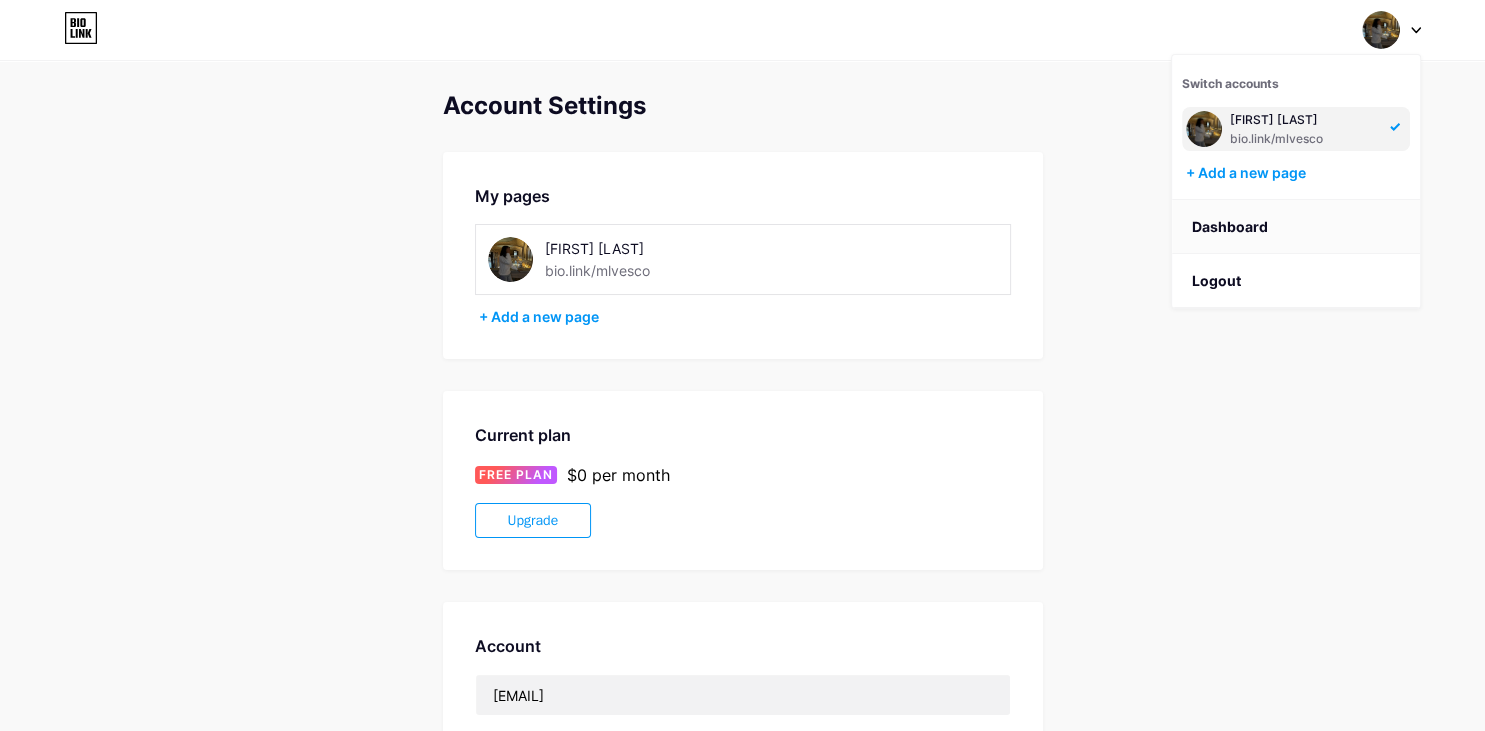 click on "Dashboard" at bounding box center (1296, 227) 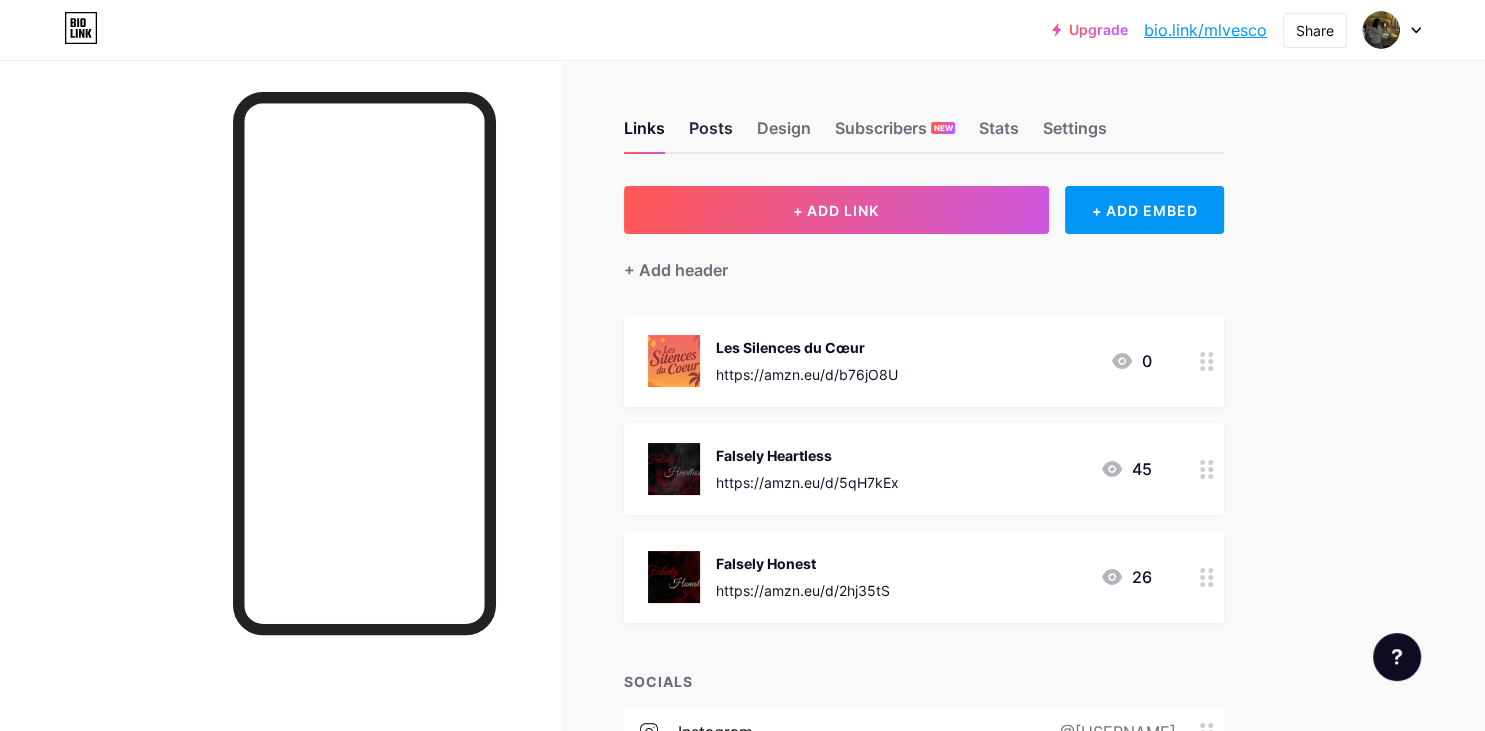 click on "Posts" at bounding box center [711, 134] 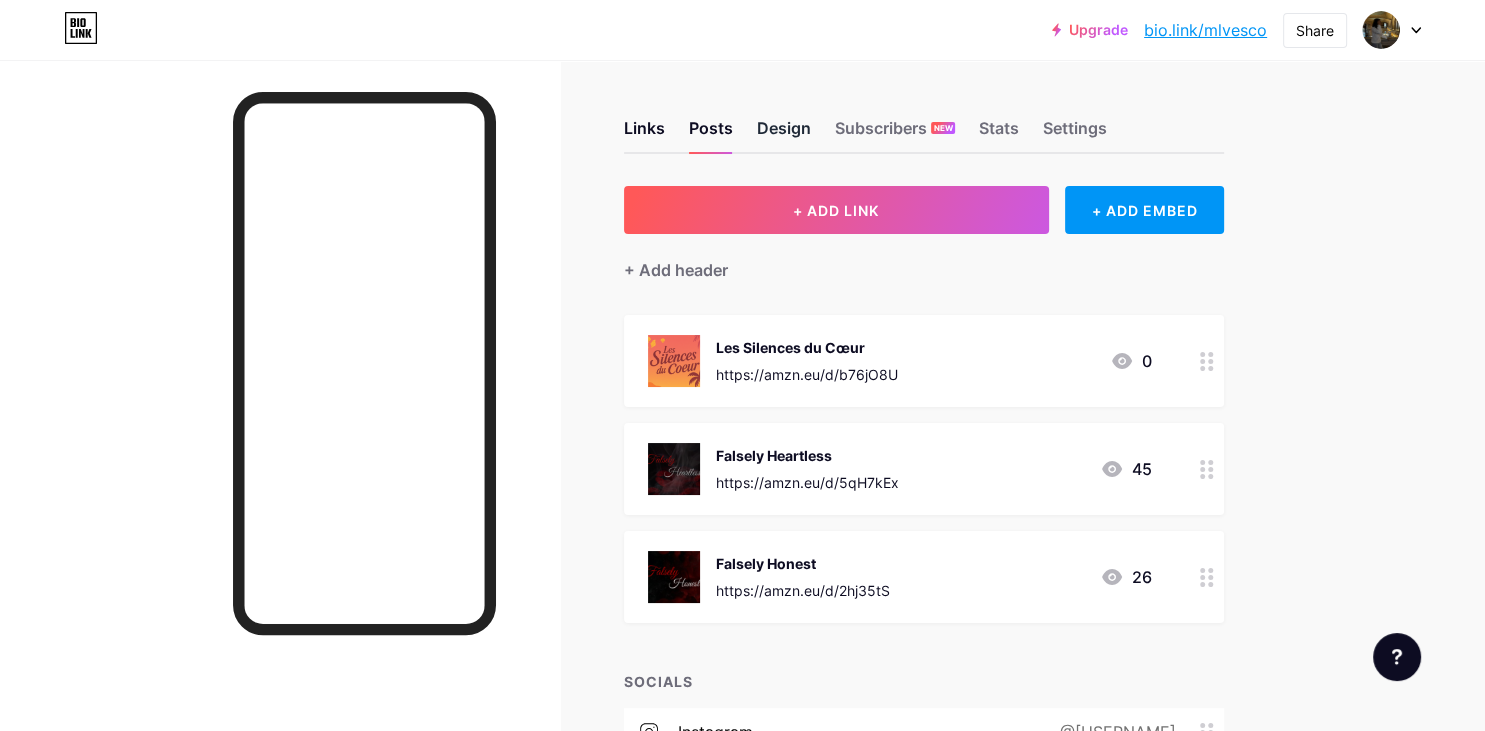 click on "Design" at bounding box center [784, 134] 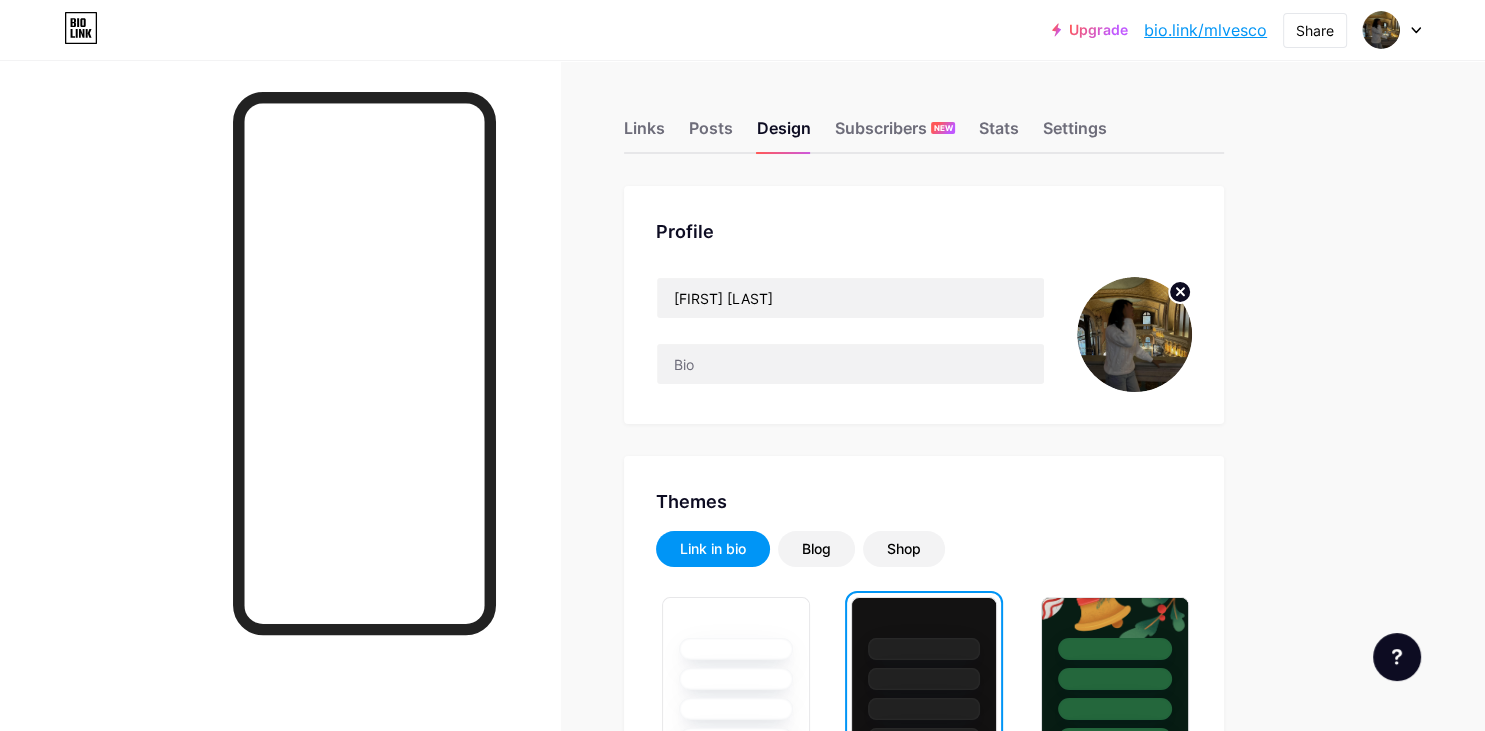 click at bounding box center [1134, 334] 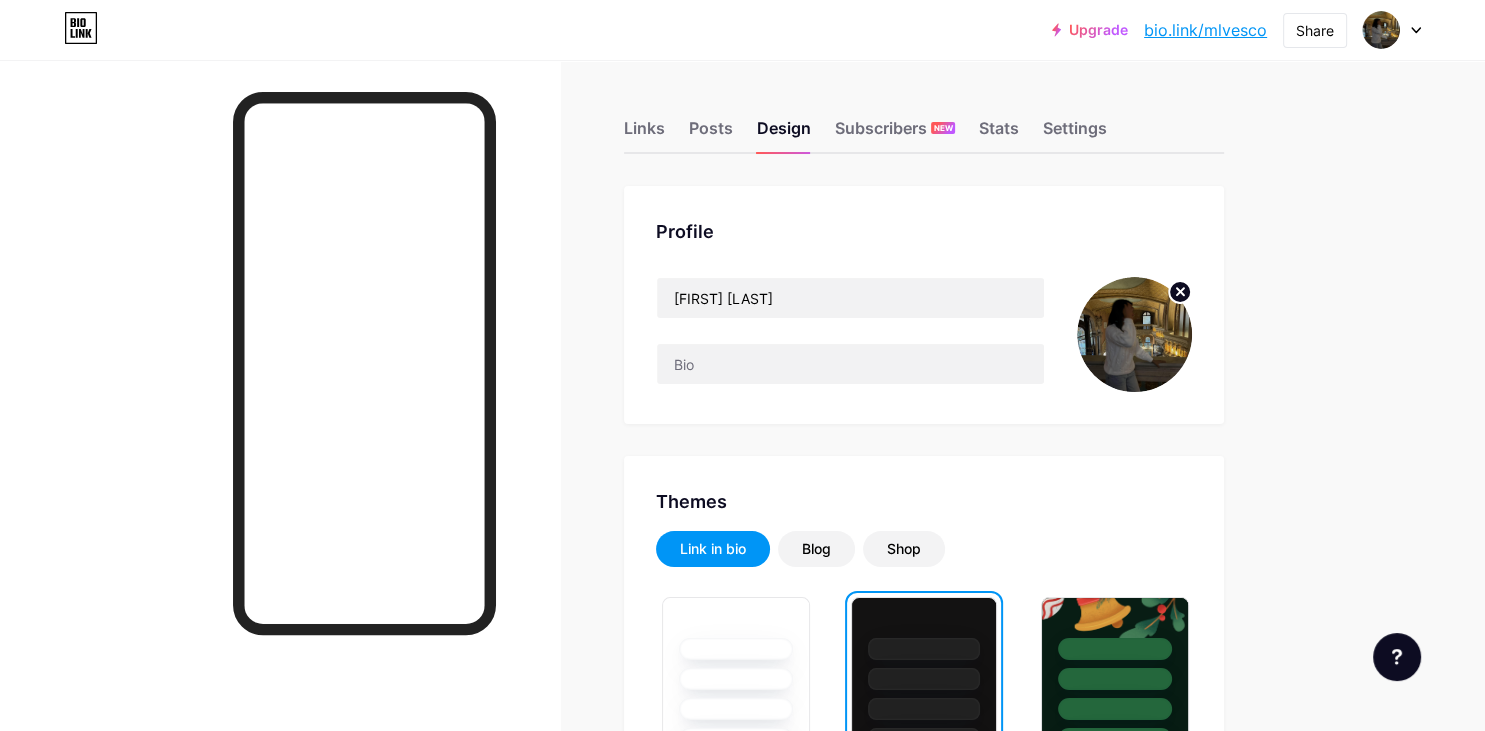 click 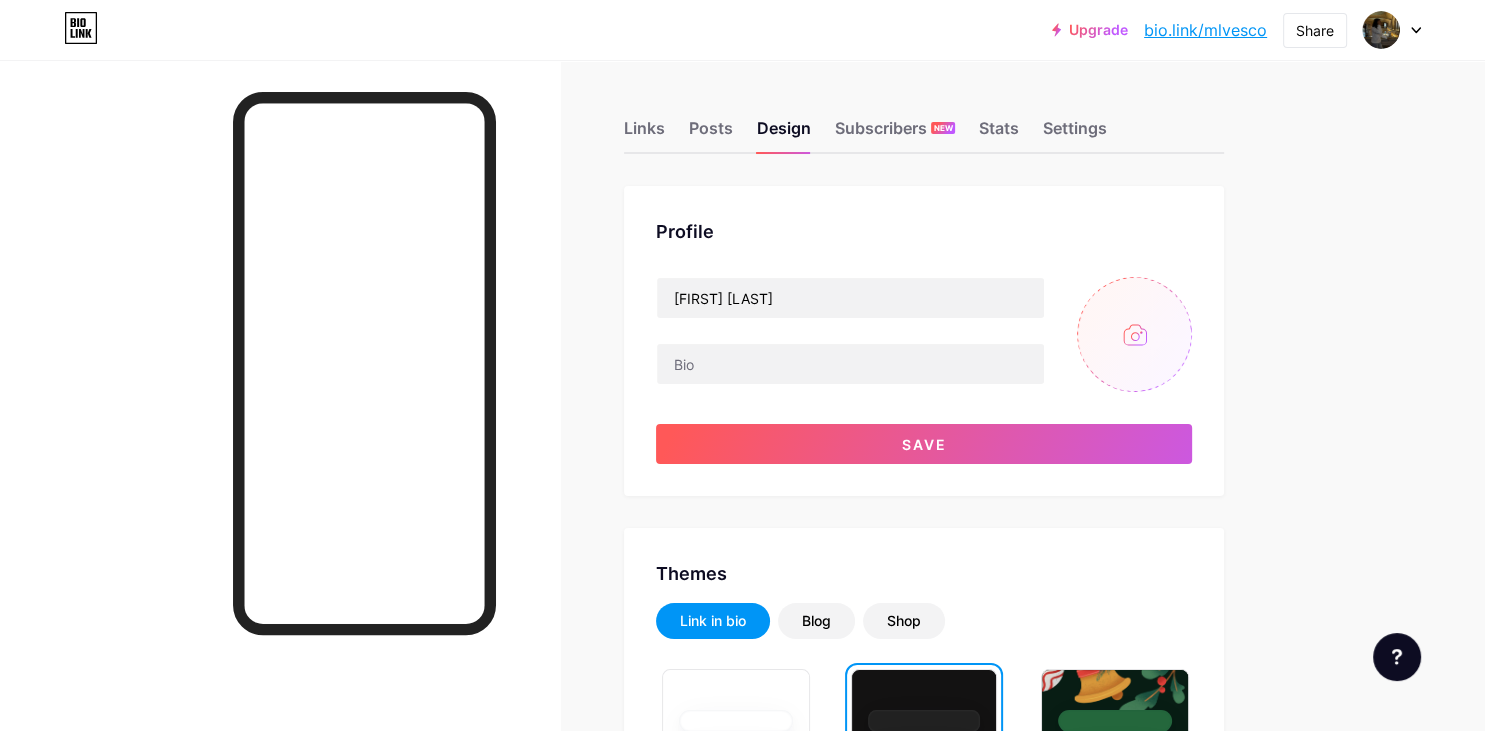 click at bounding box center [1134, 334] 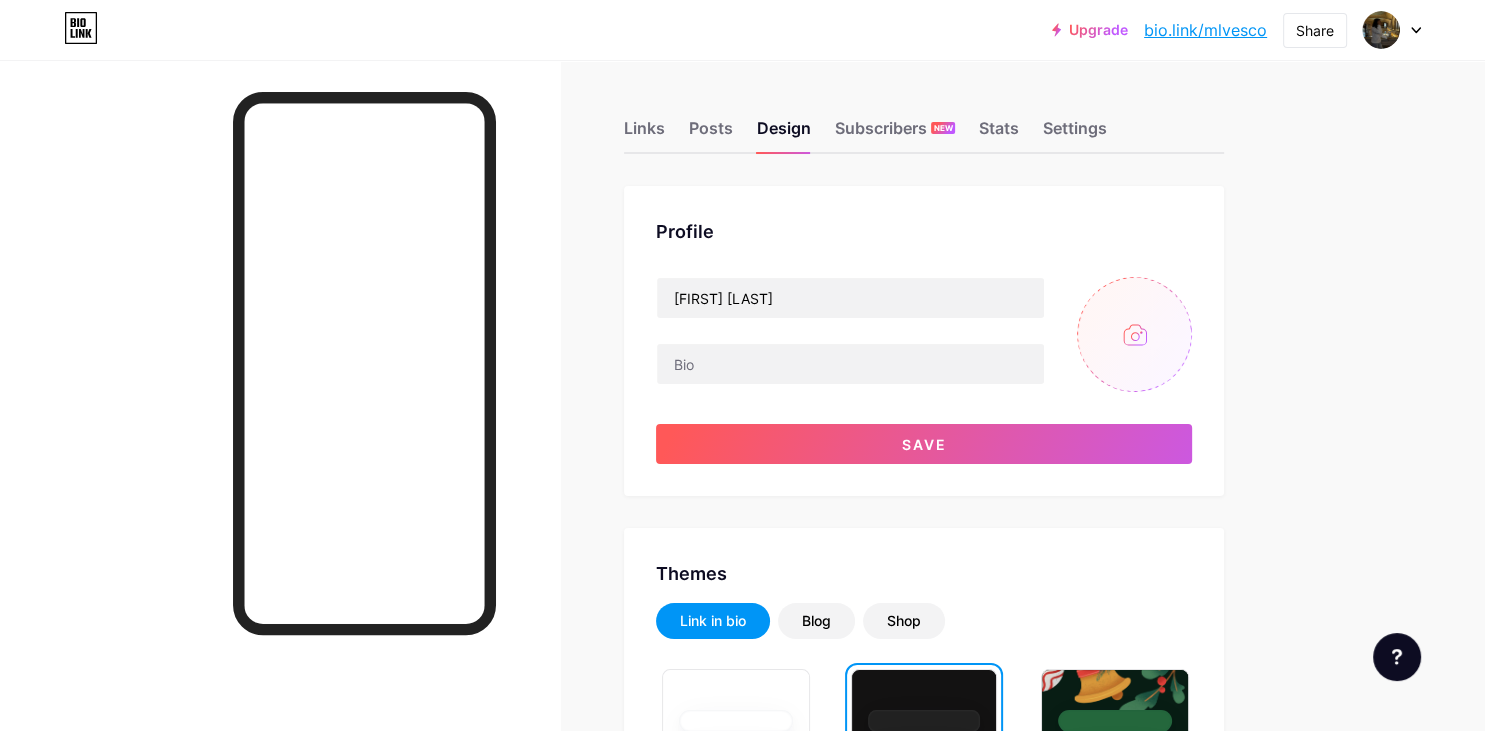 type on "C:\fakepath\IMG_7851.jpeg" 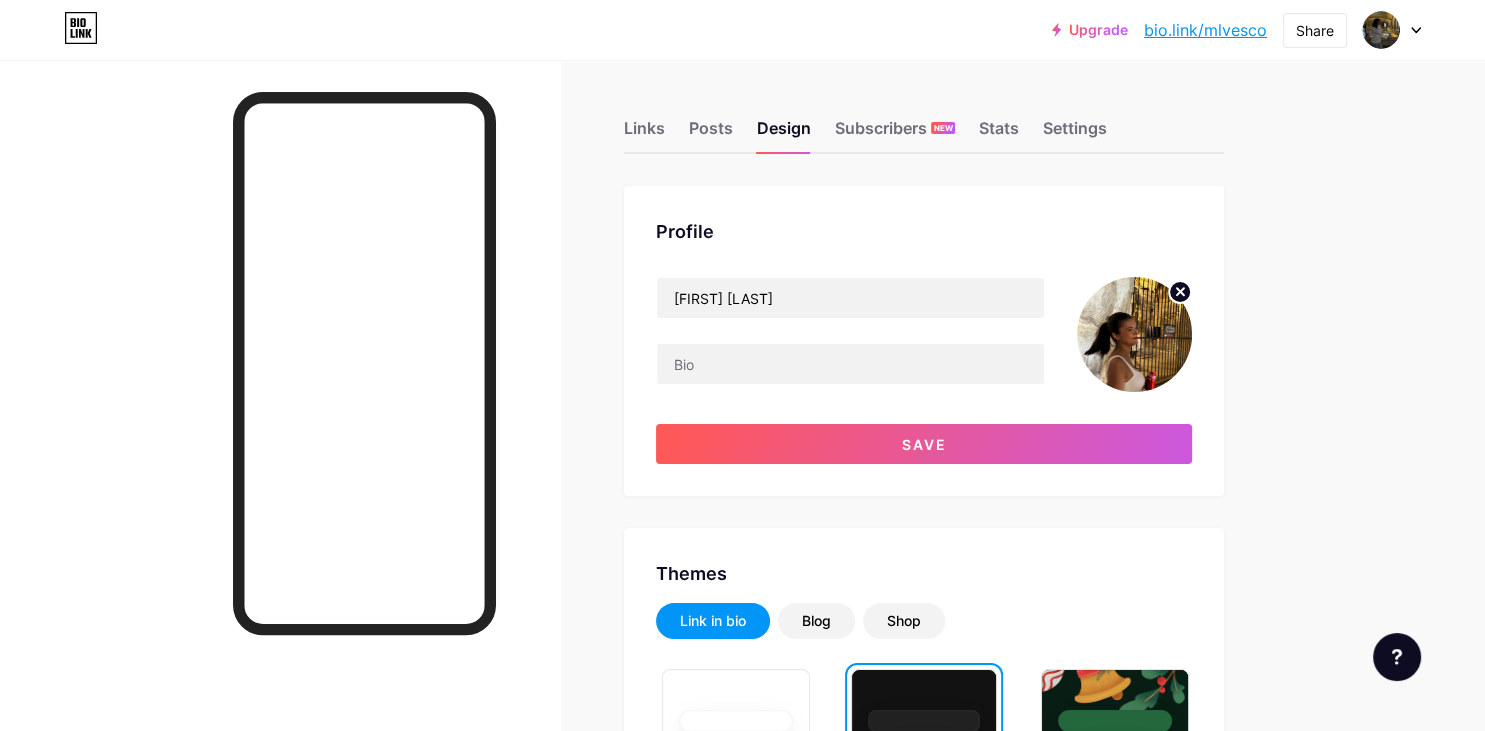 click at bounding box center [1134, 334] 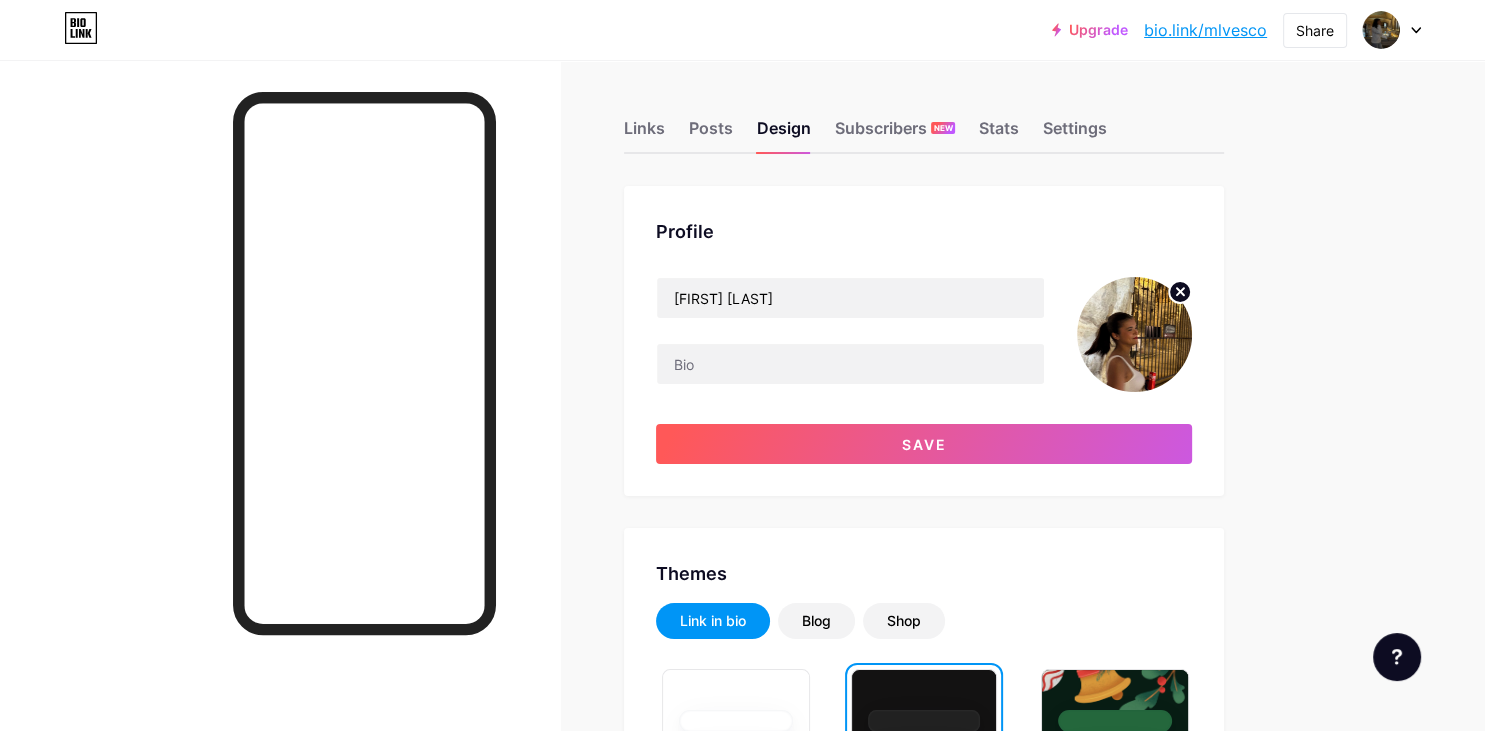 click 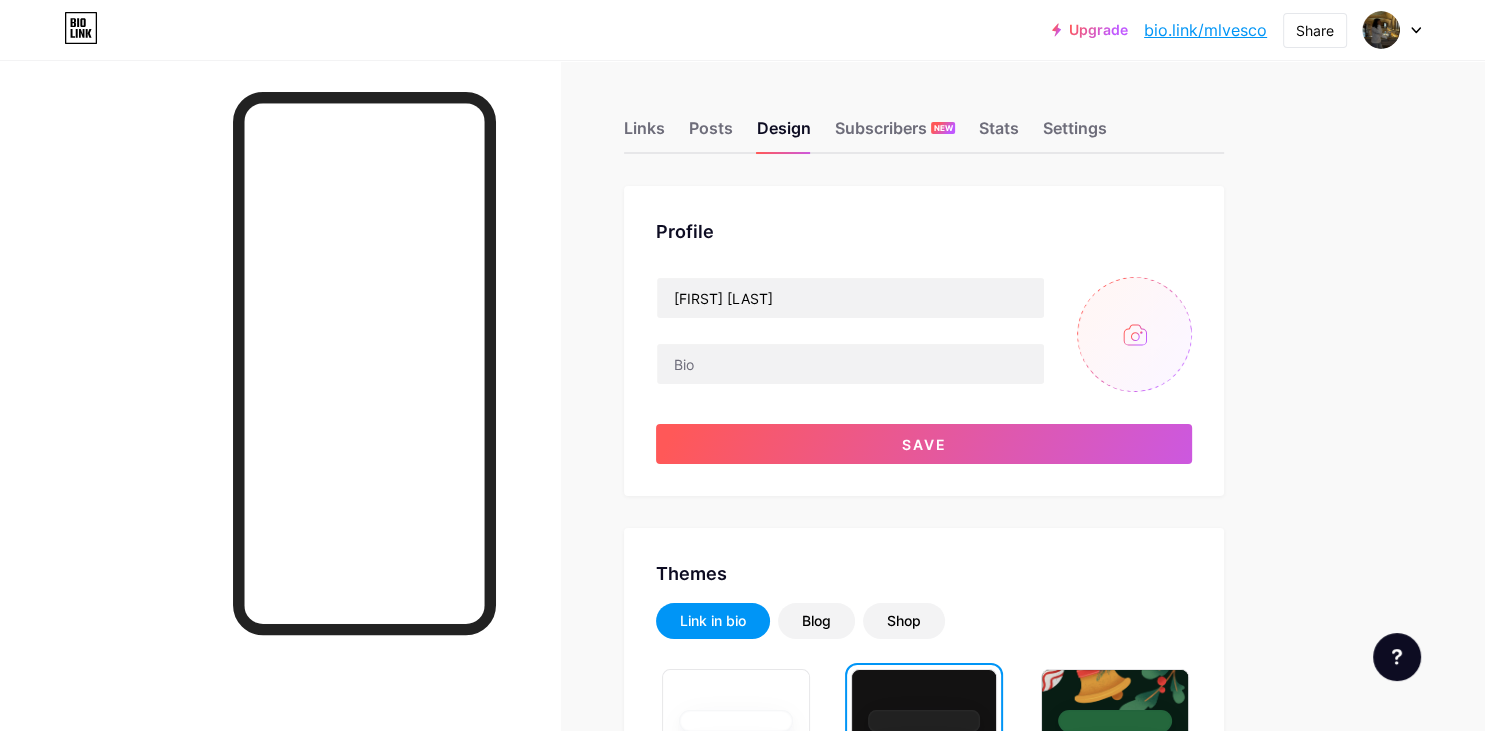 click at bounding box center (1134, 334) 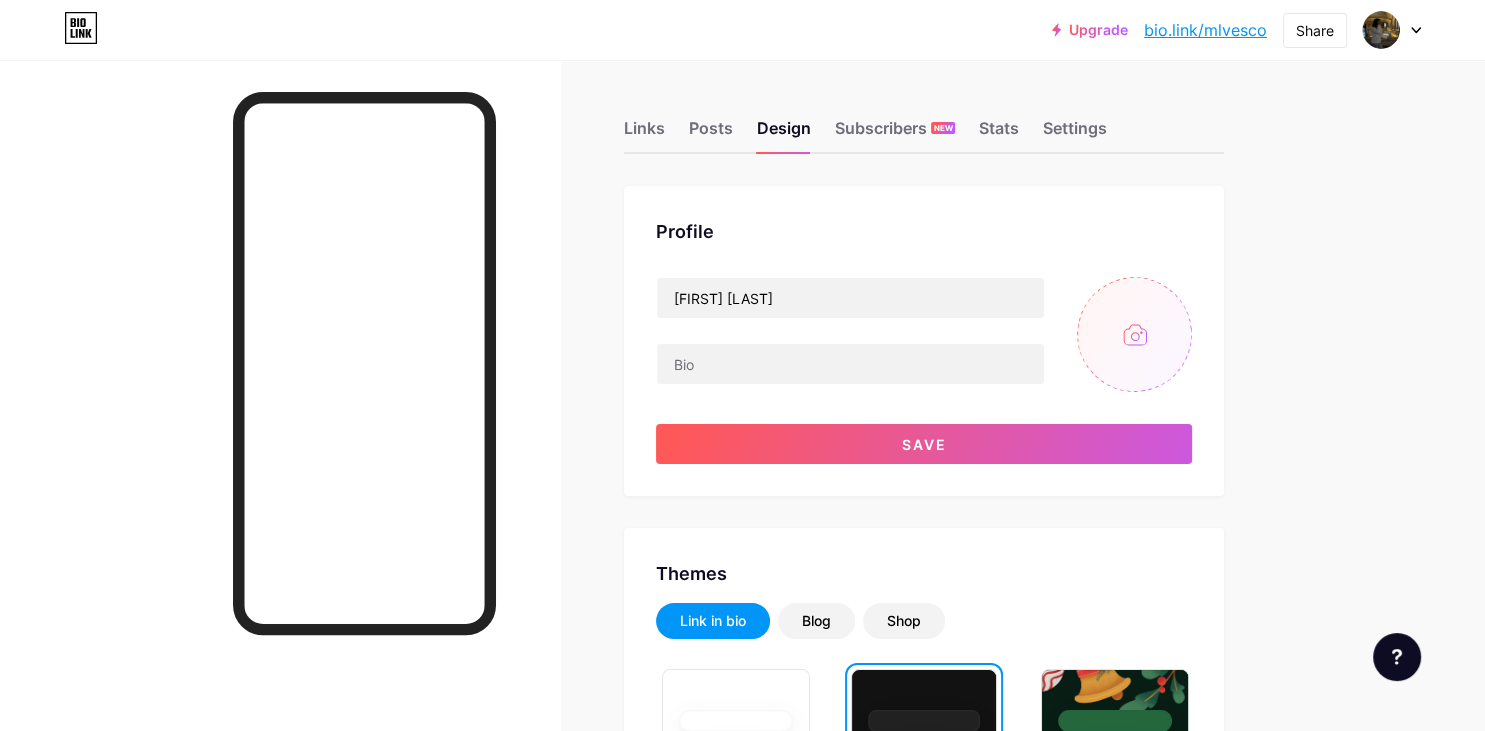 type on "C:\fakepath\final.jpg" 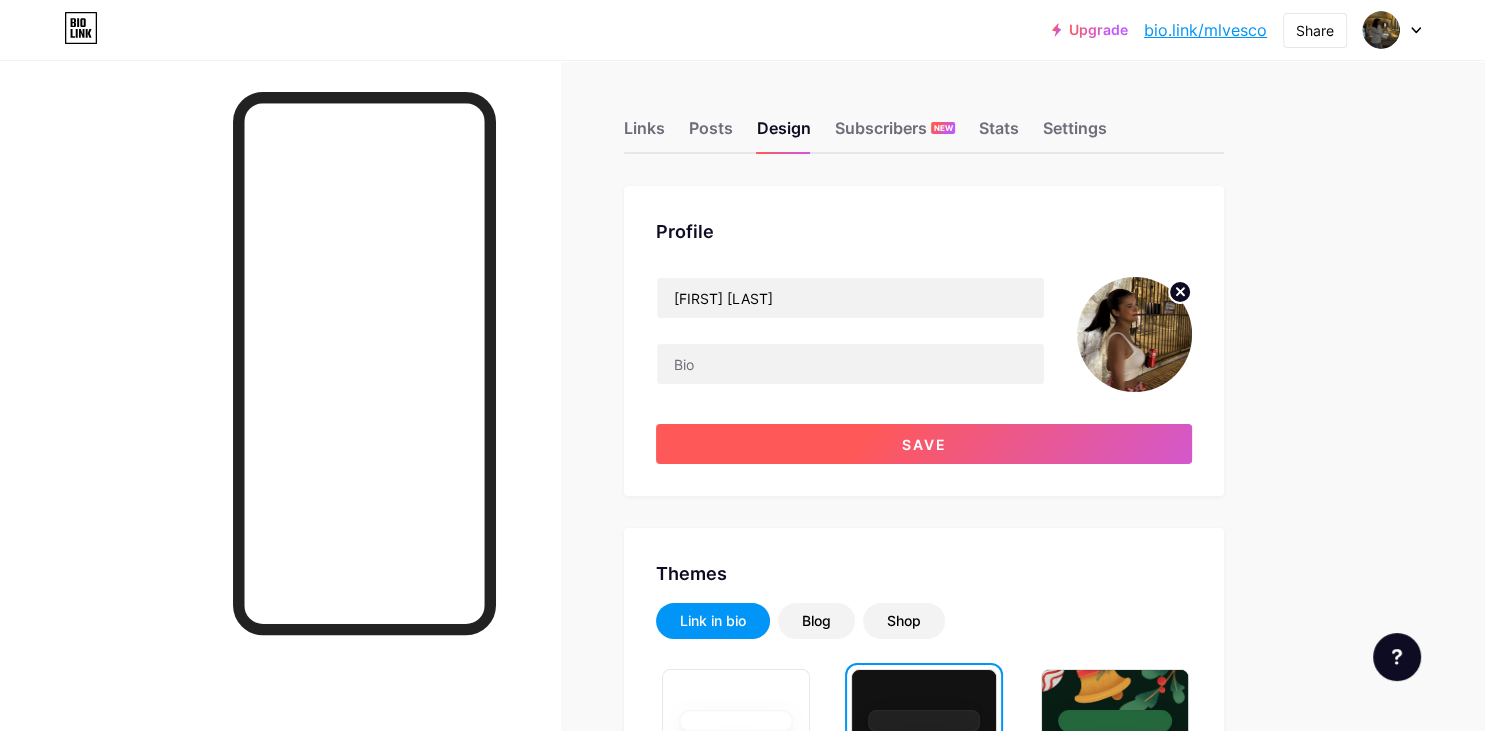 click on "Save" at bounding box center (924, 444) 